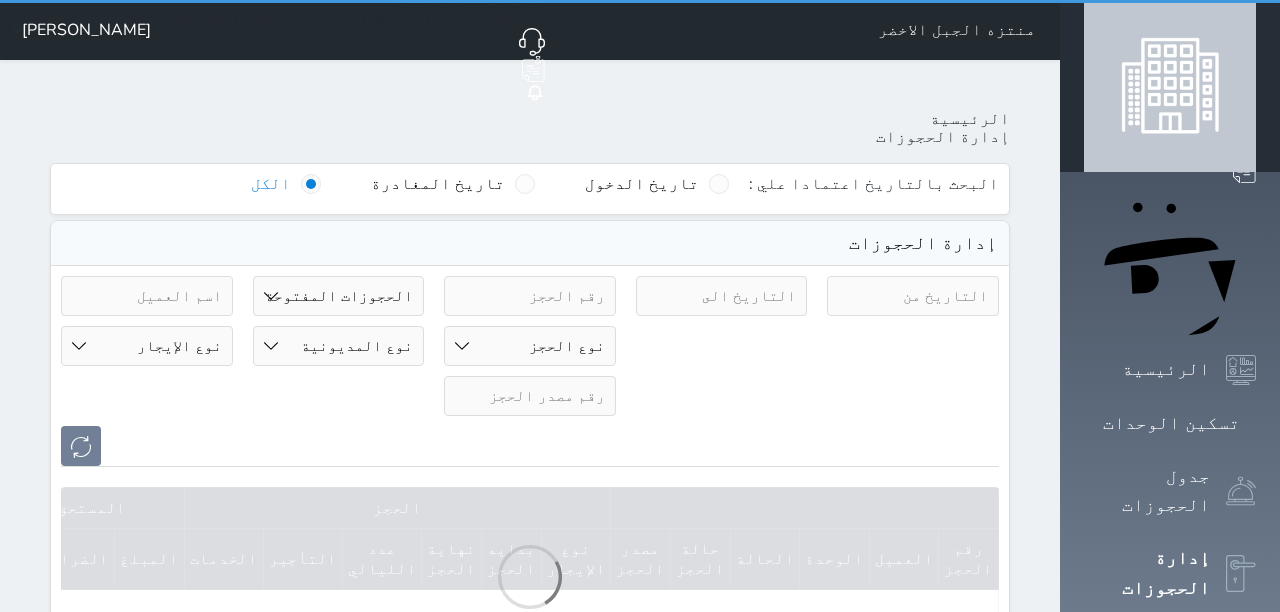select on "open_all" 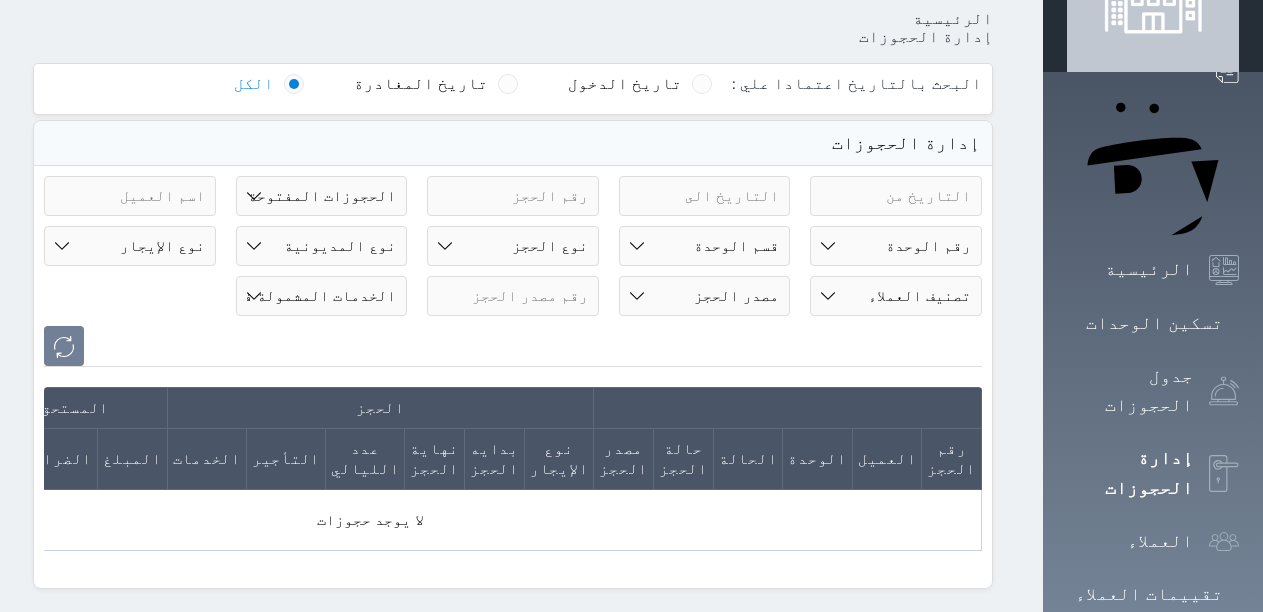scroll, scrollTop: 100, scrollLeft: 0, axis: vertical 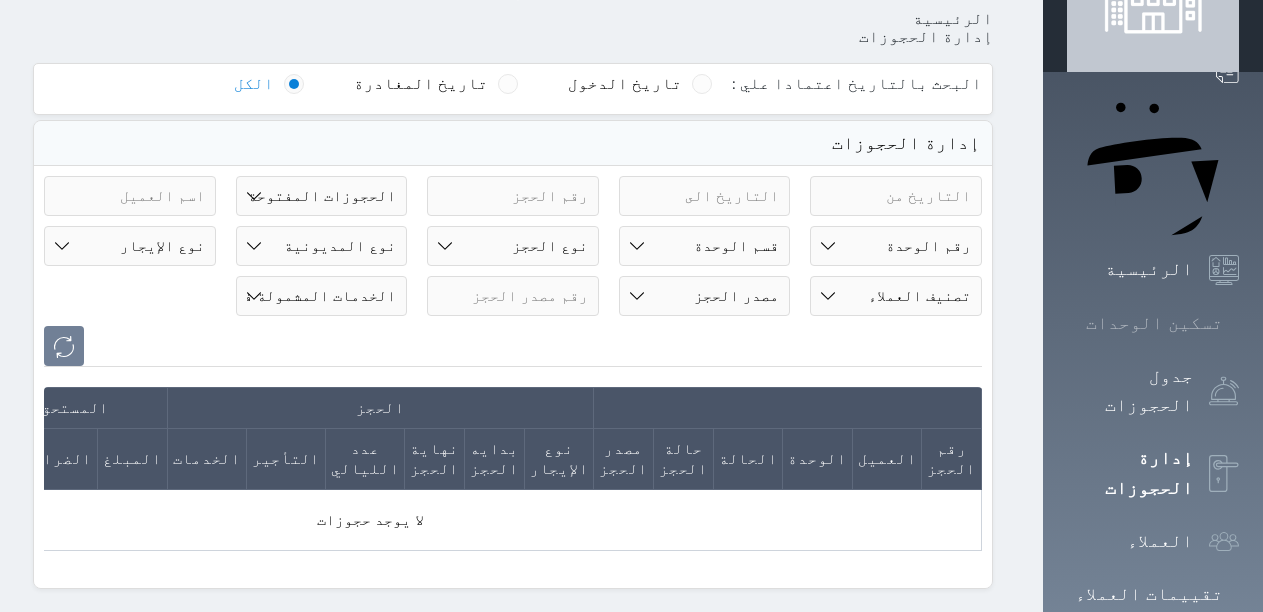 click on "تسكين الوحدات" at bounding box center [1154, 323] 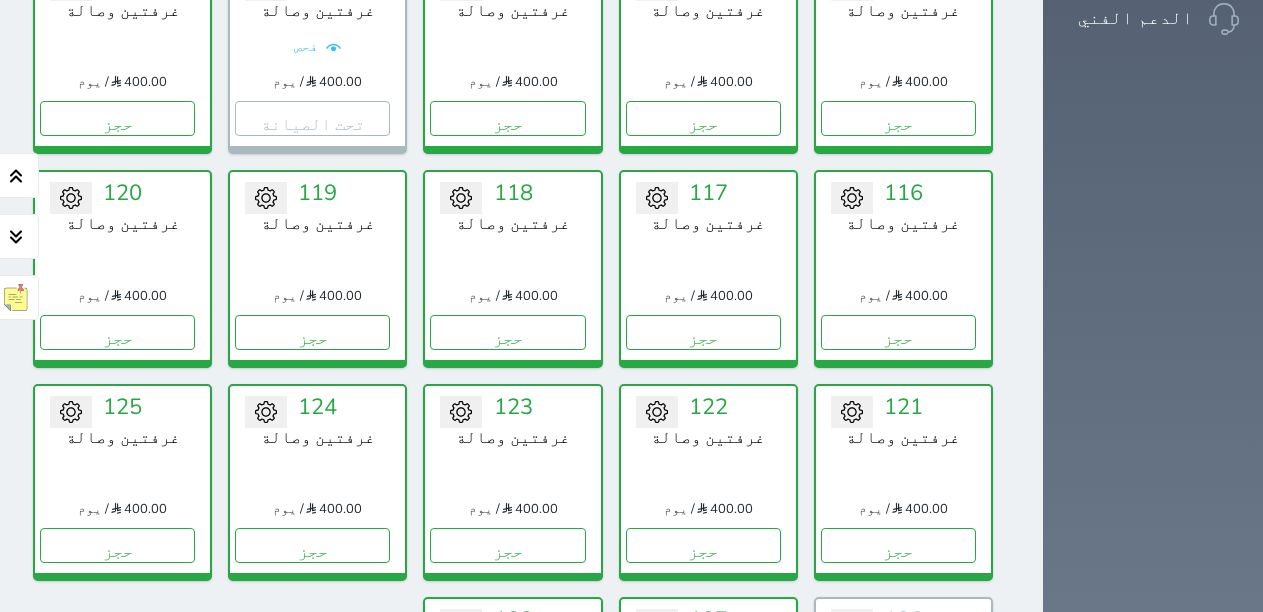 scroll, scrollTop: 878, scrollLeft: 0, axis: vertical 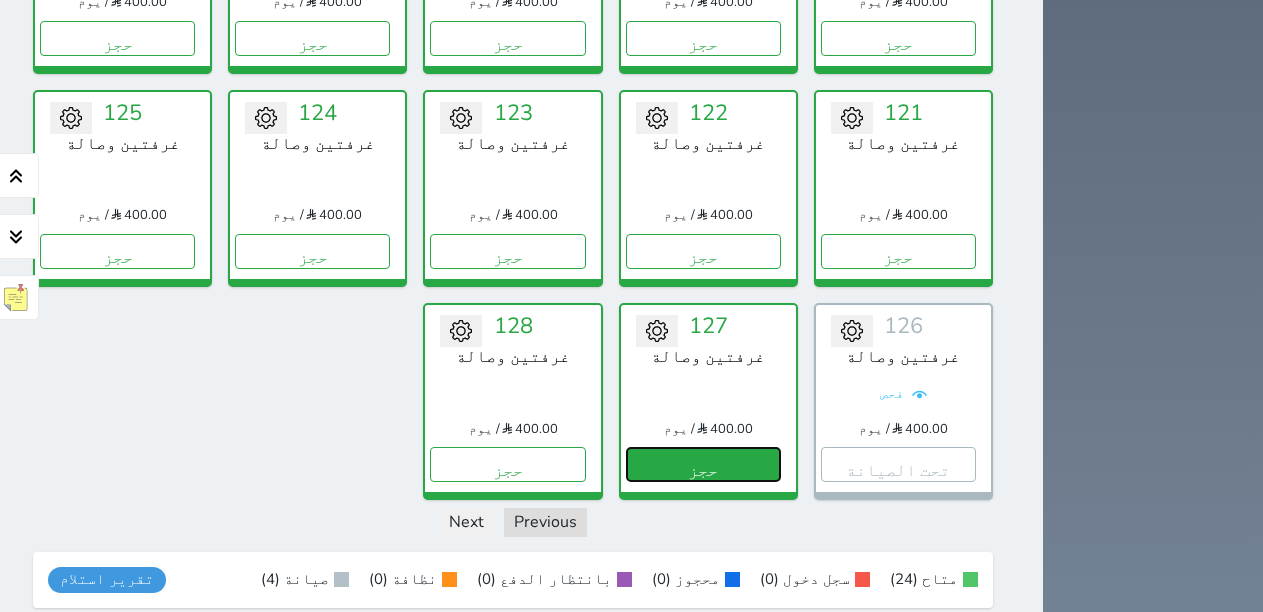 click on "حجز" at bounding box center (703, 464) 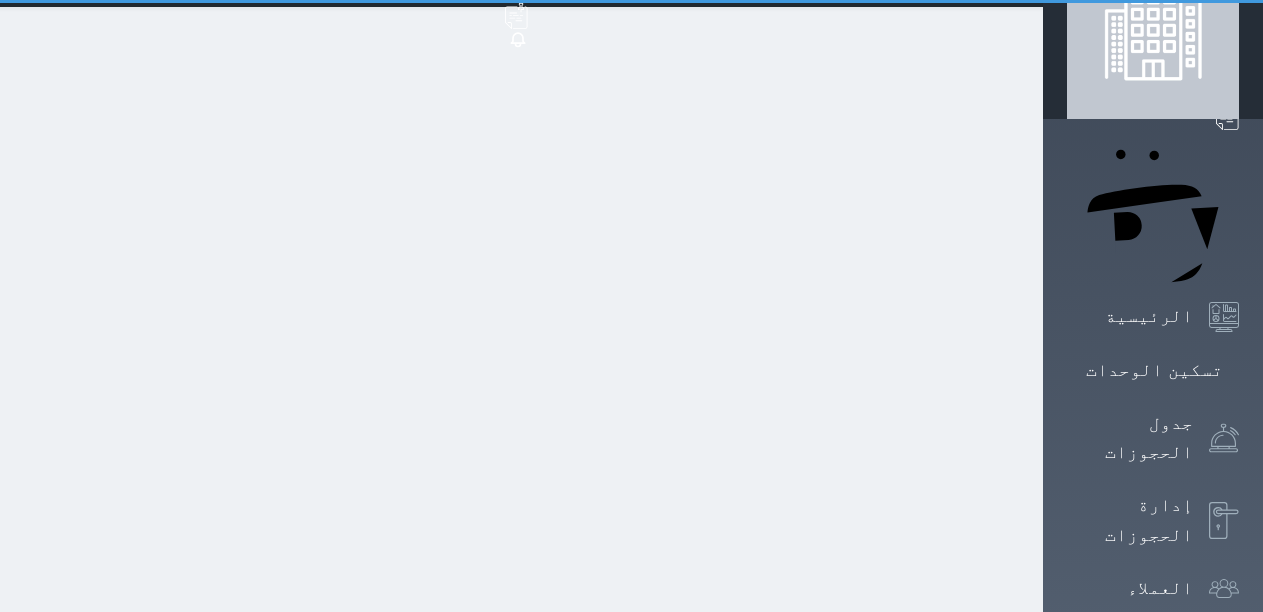 scroll, scrollTop: 4, scrollLeft: 0, axis: vertical 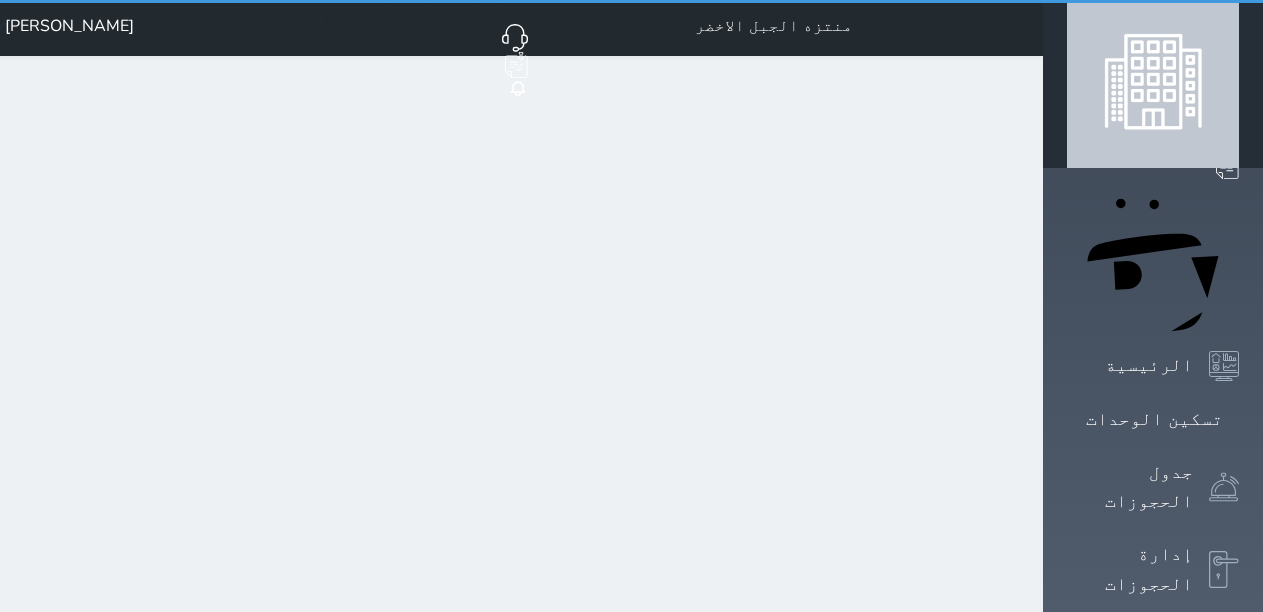 select on "1" 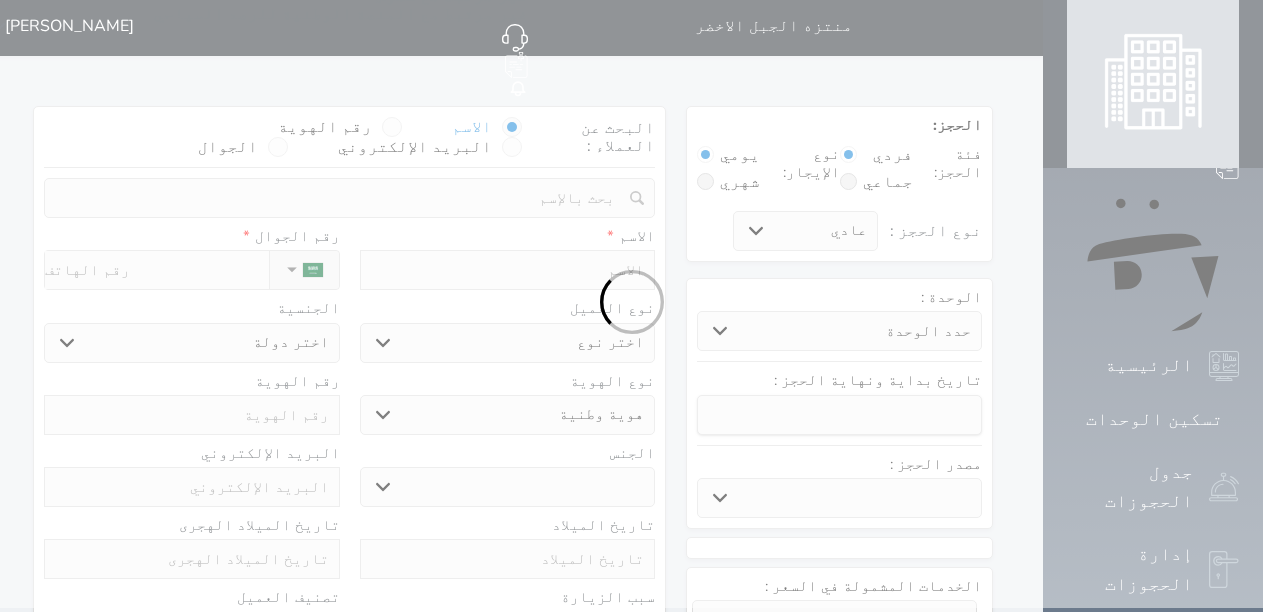 scroll, scrollTop: 0, scrollLeft: 0, axis: both 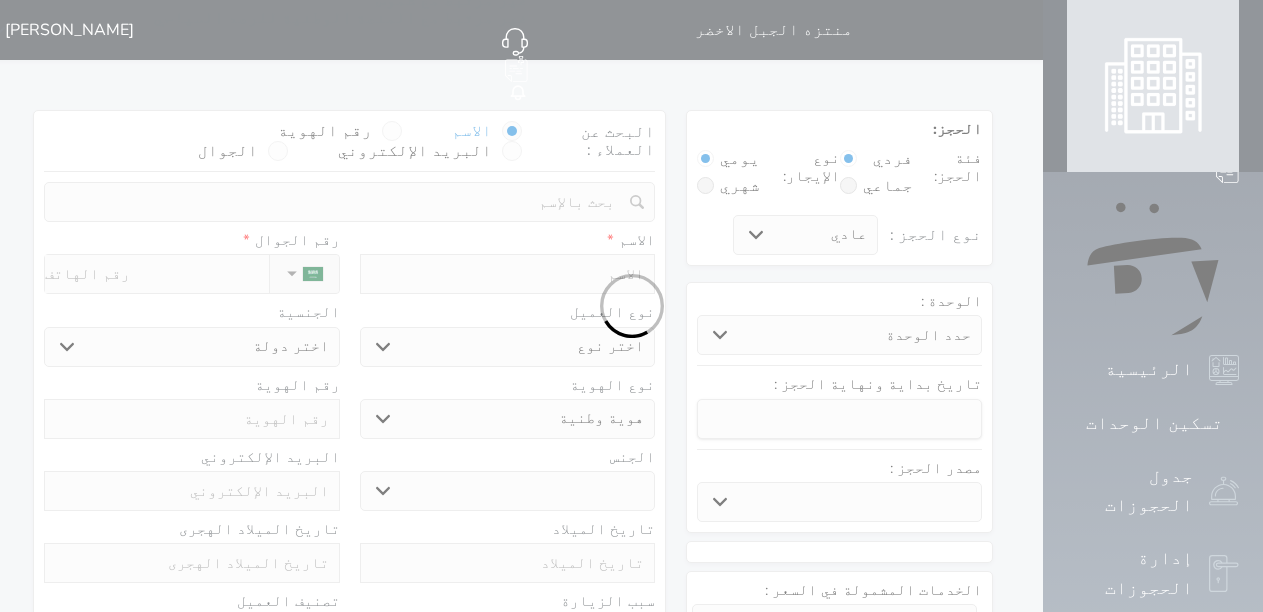 select 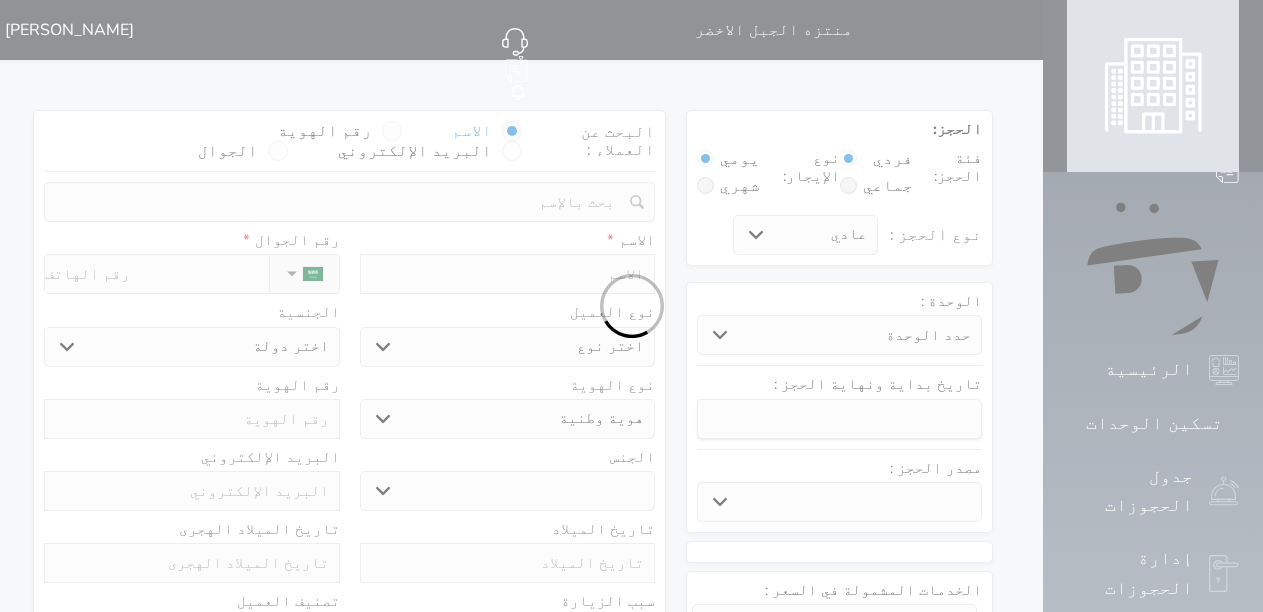 select 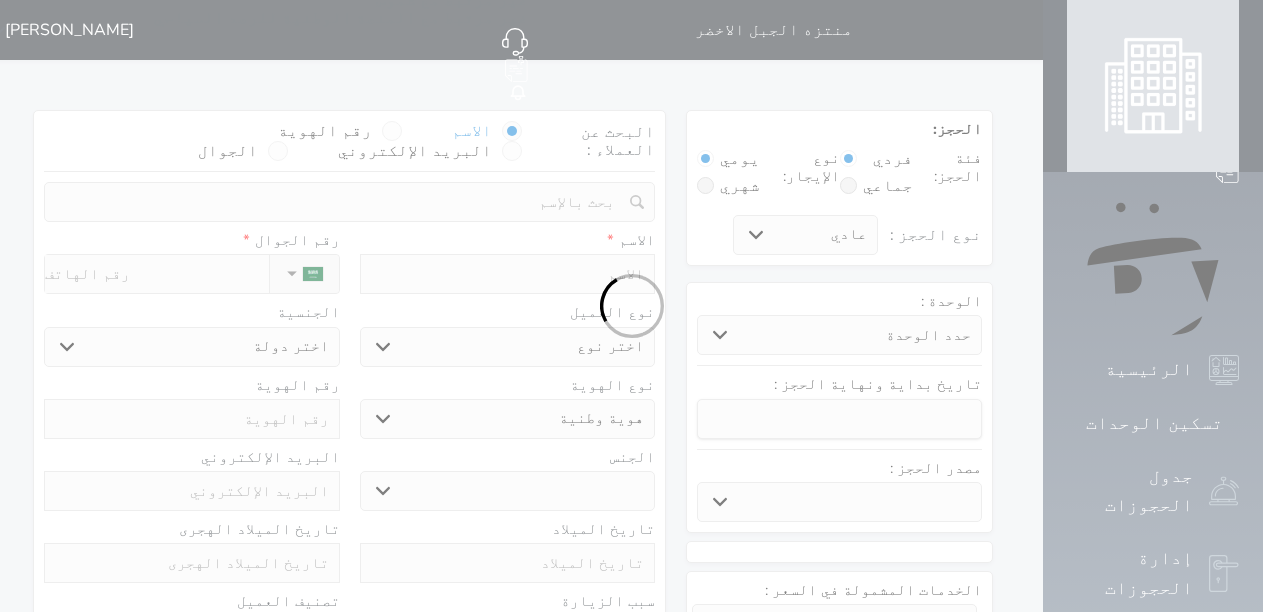 select 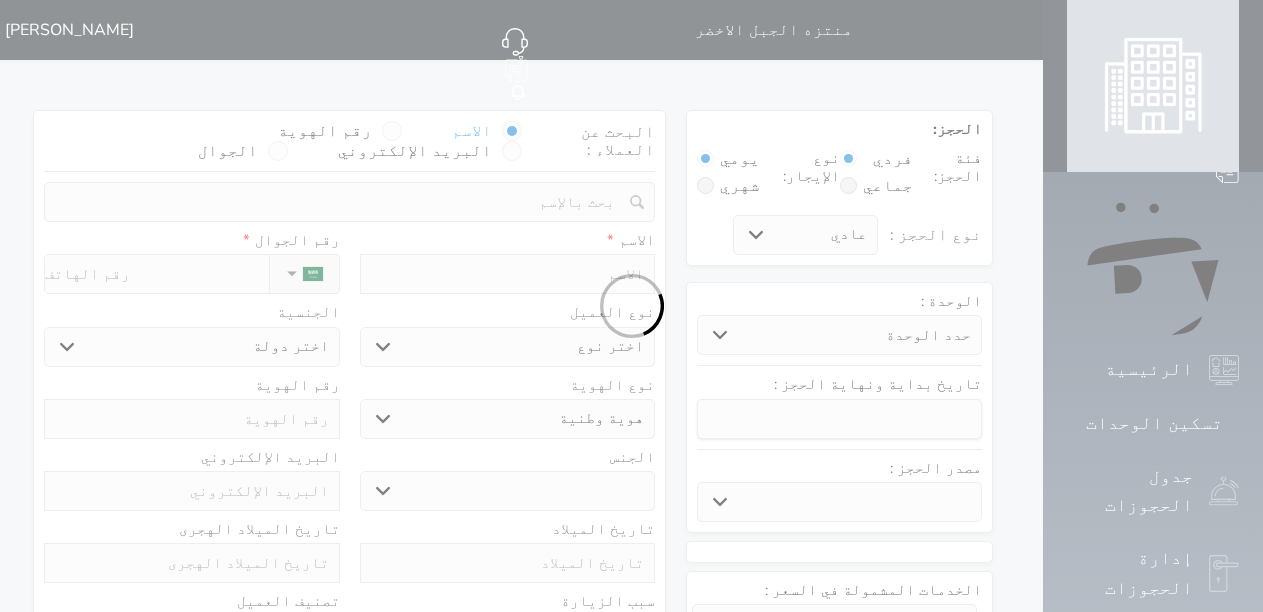 select 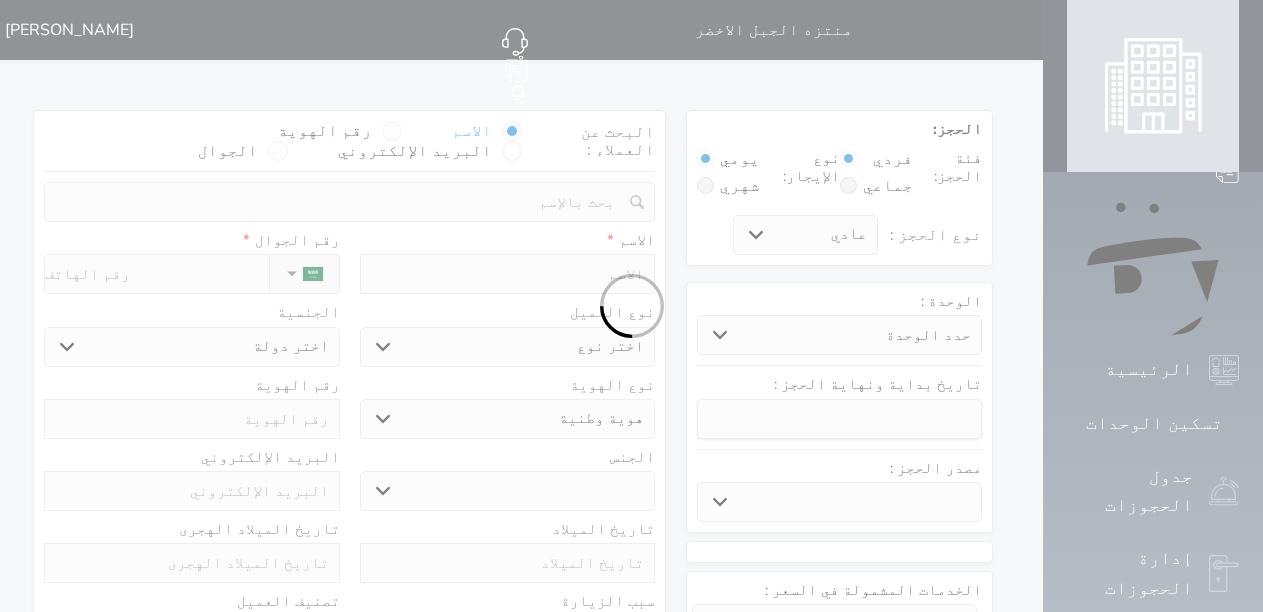 select 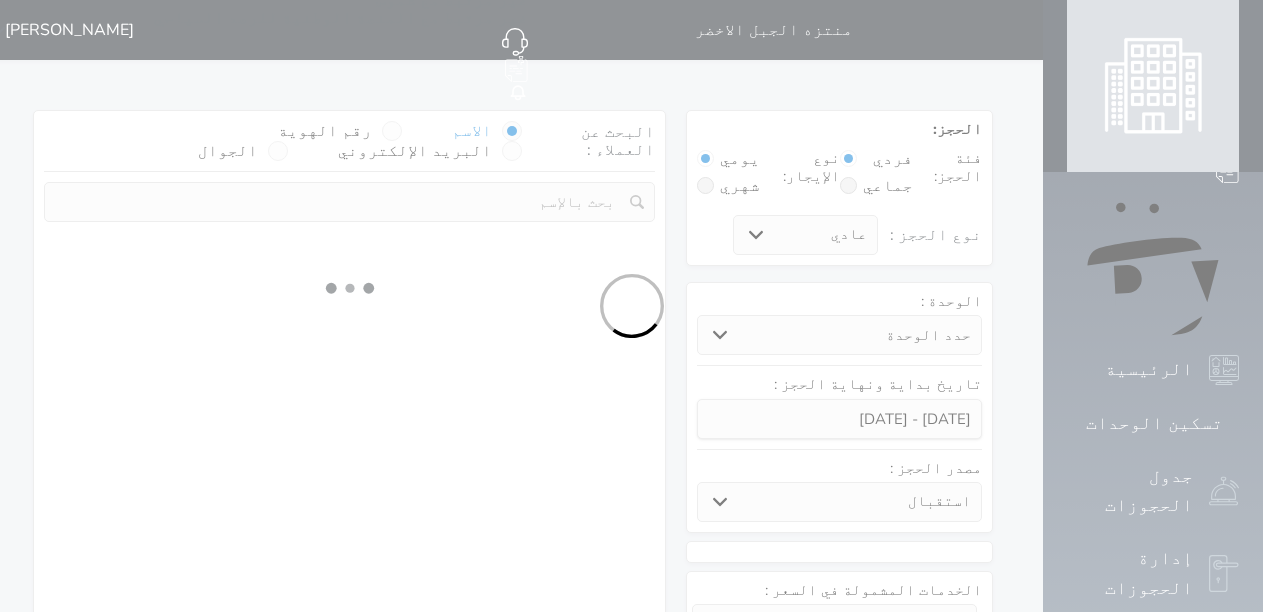 select 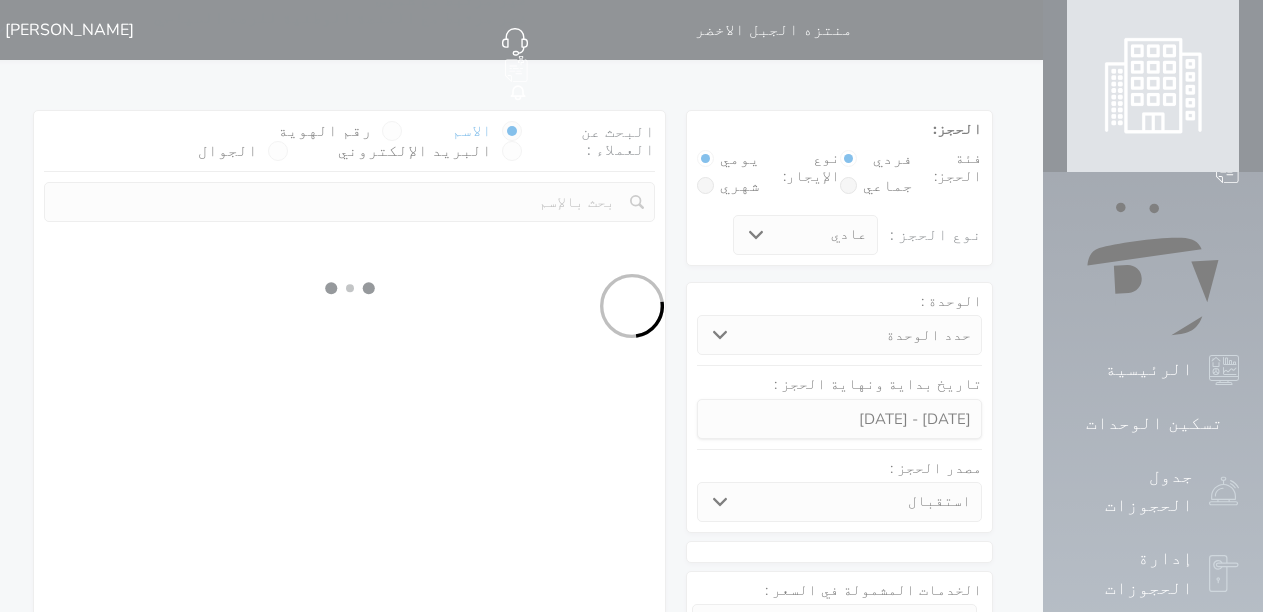 select on "1" 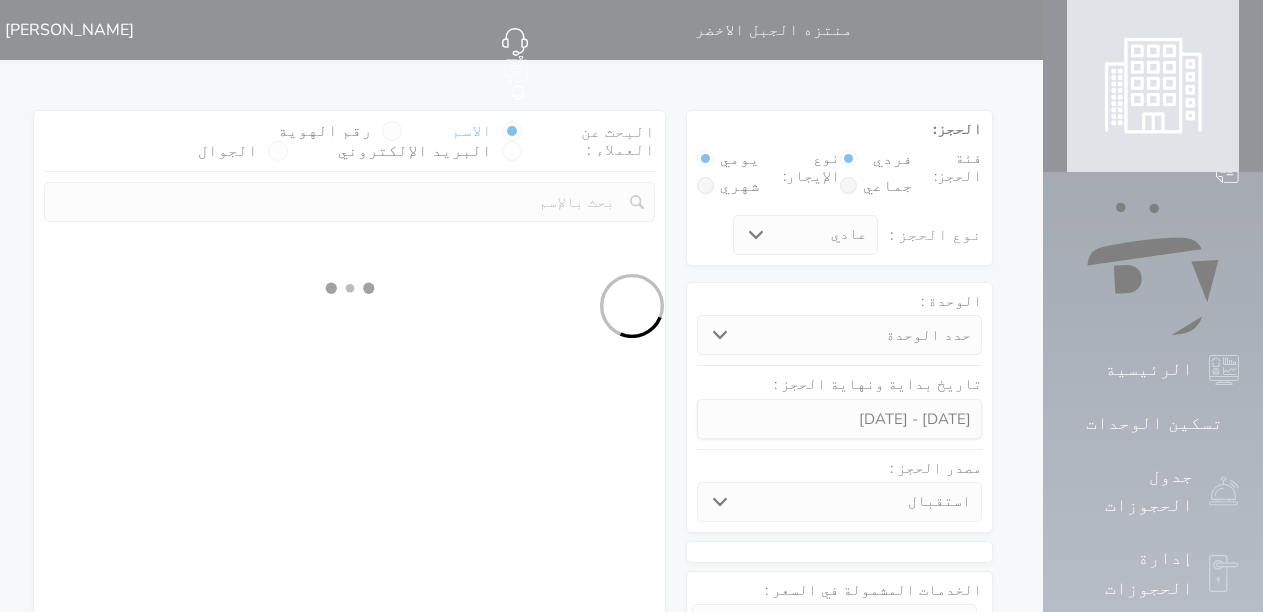select on "113" 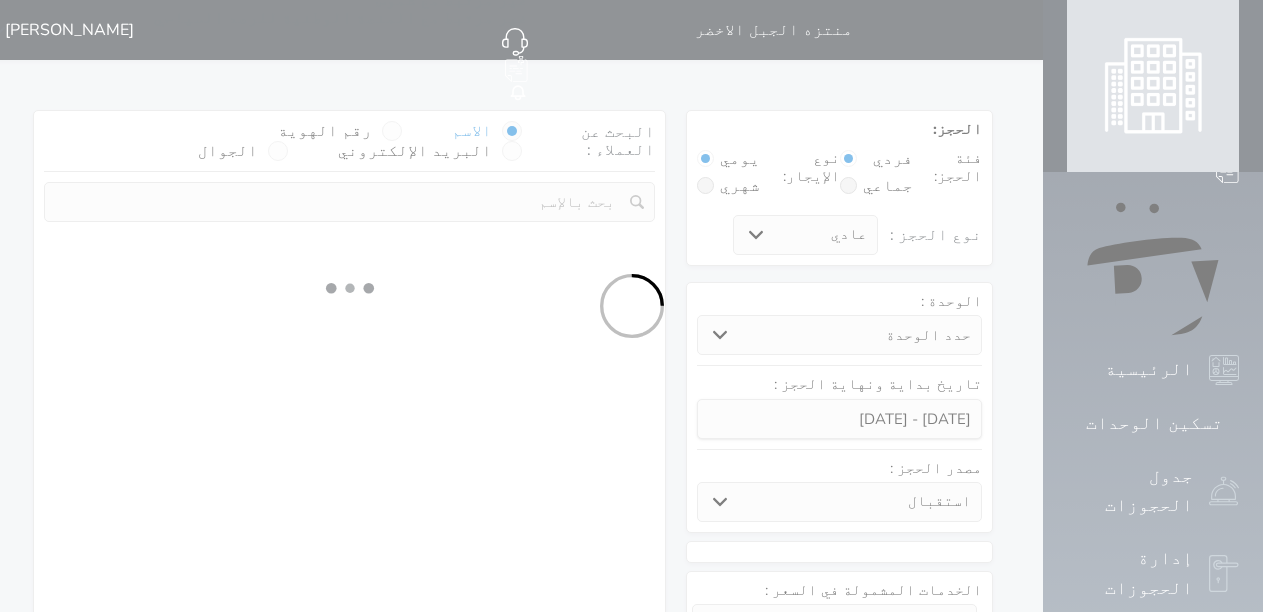 select on "1" 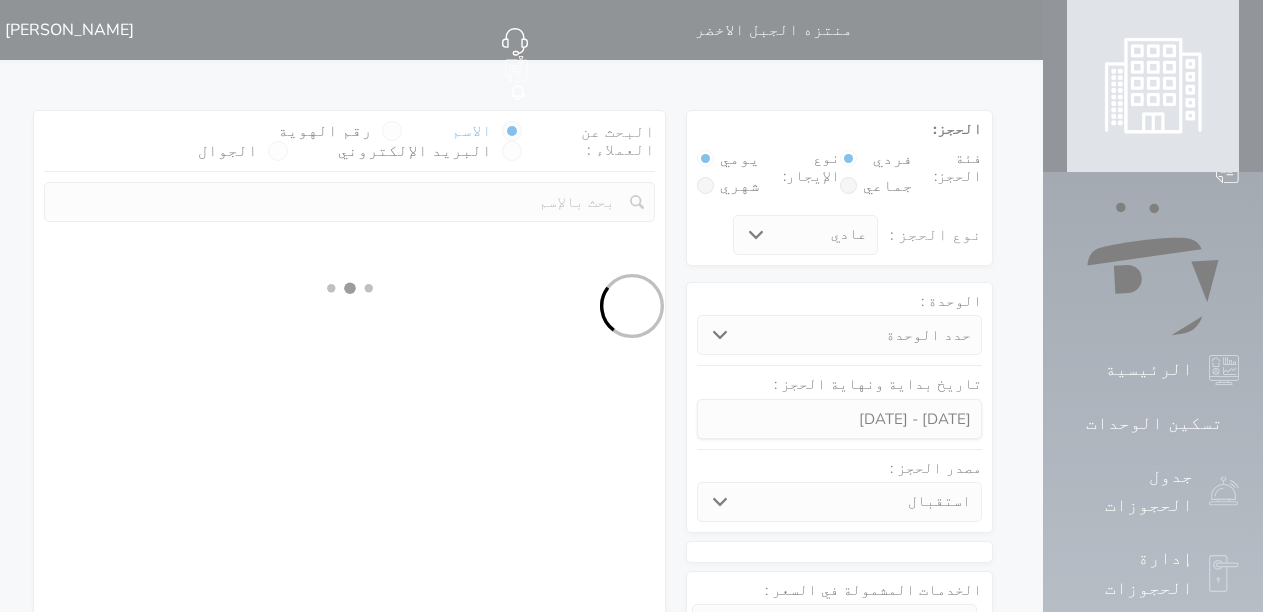 select 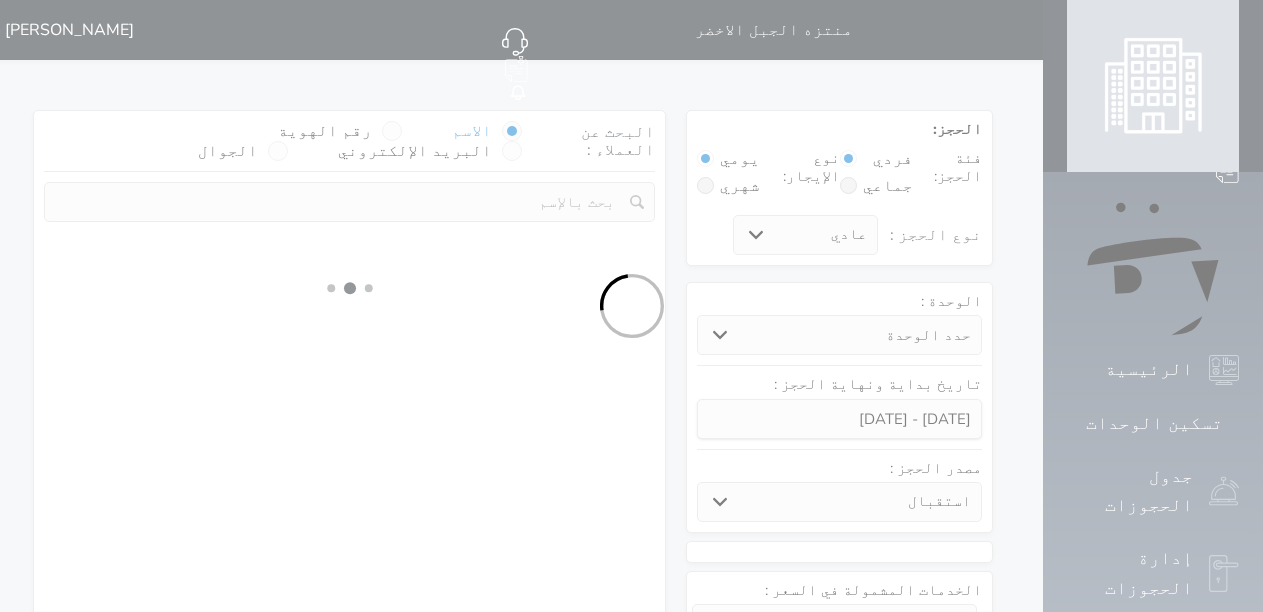 select on "7" 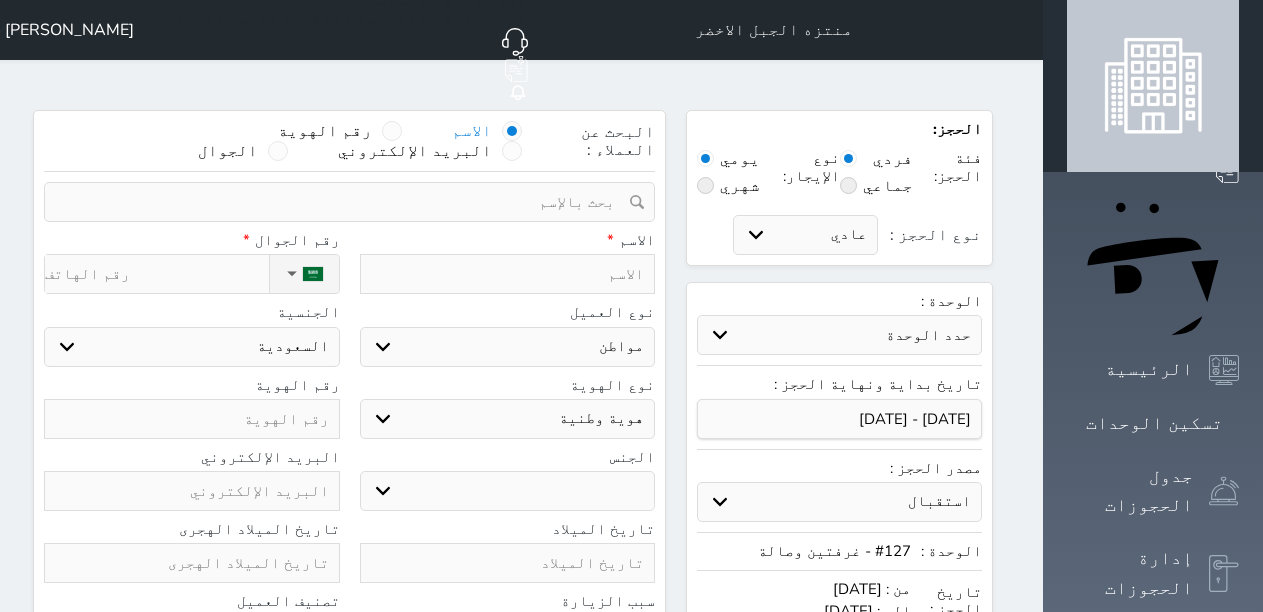 select 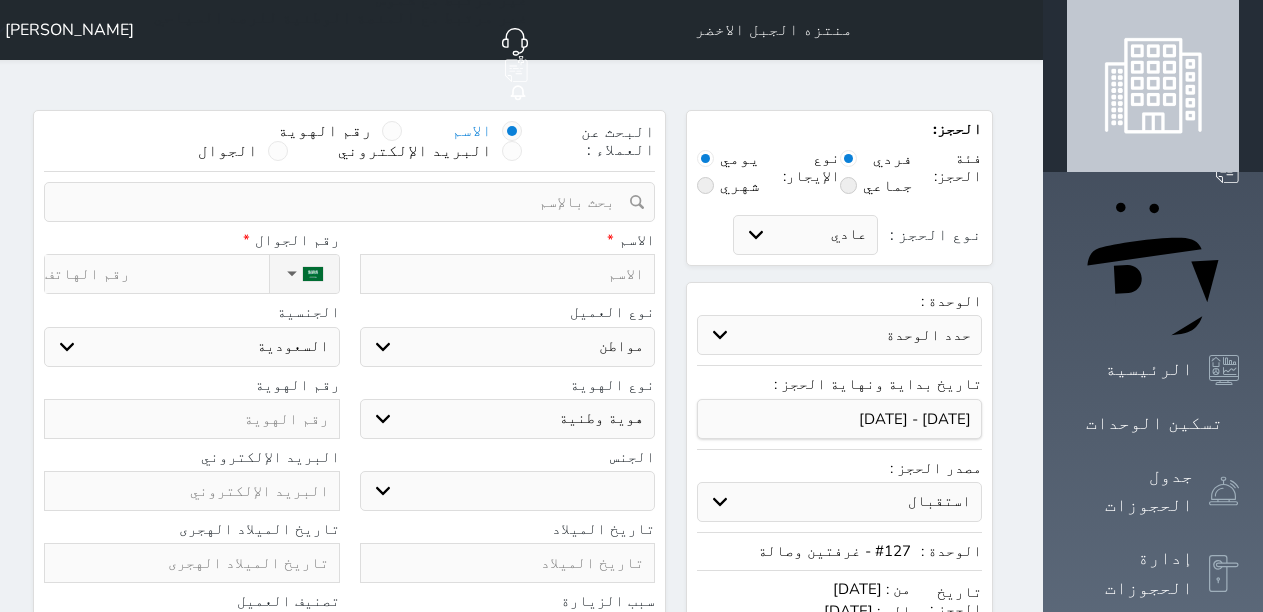 click at bounding box center [508, 274] 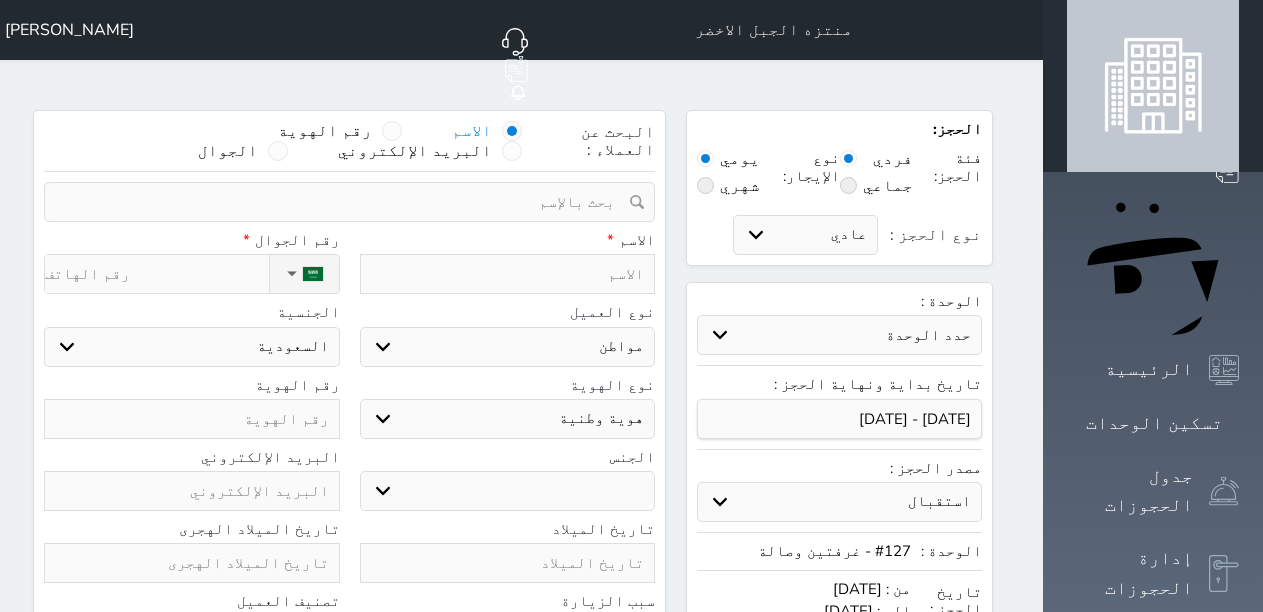 type on "ف" 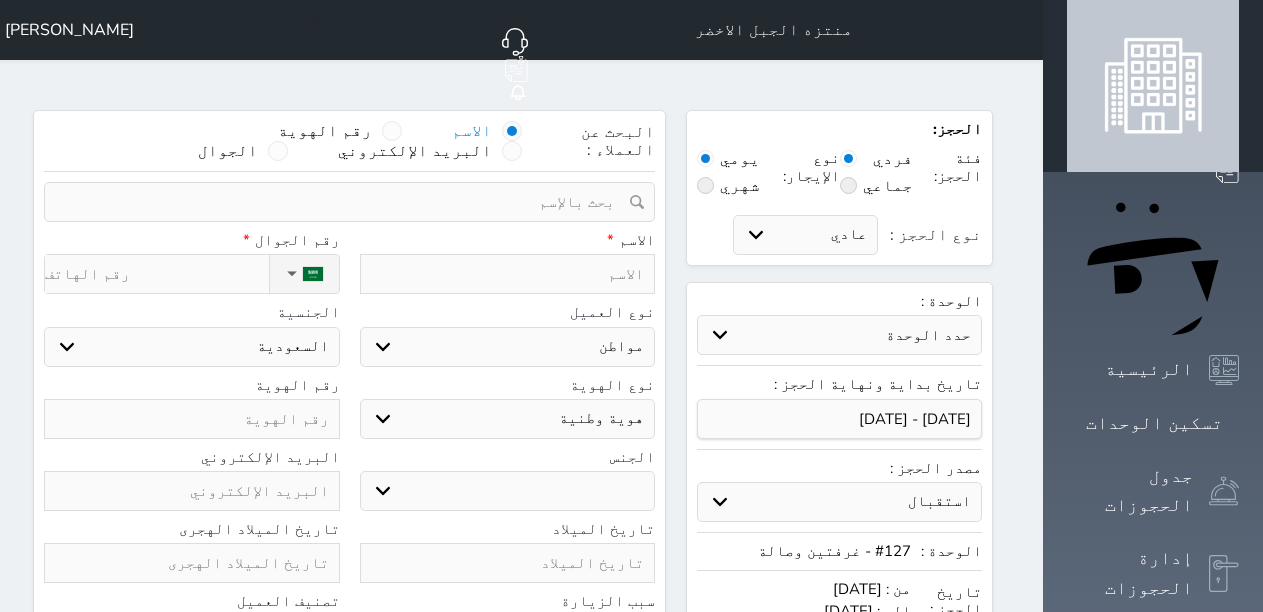 select 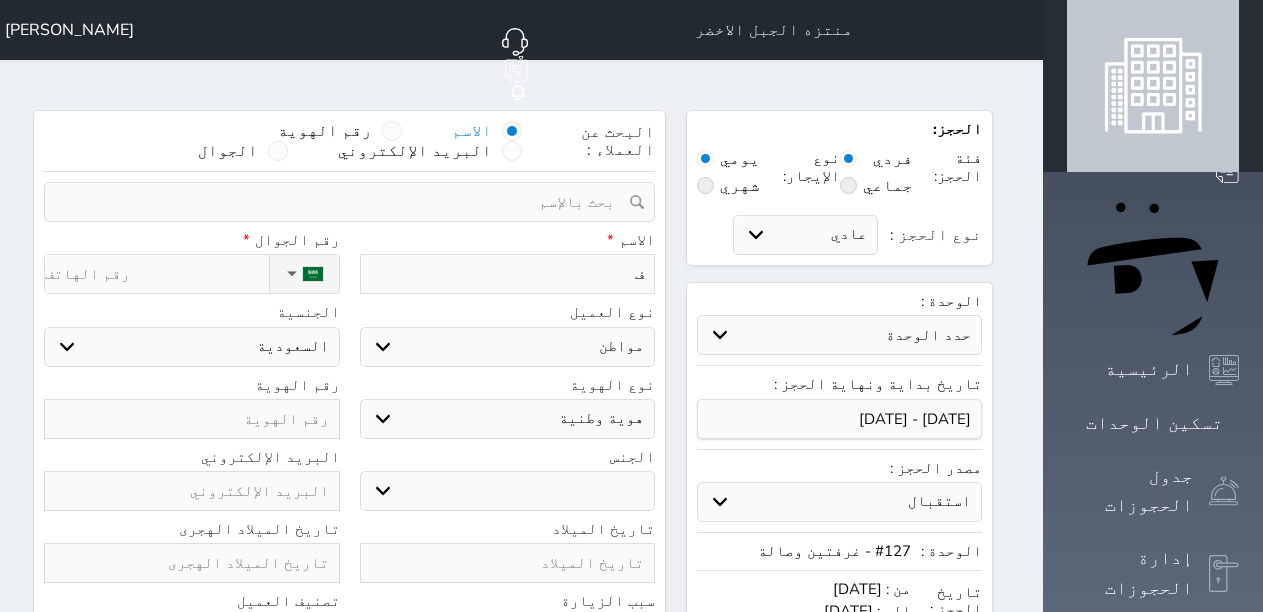 type on "فو" 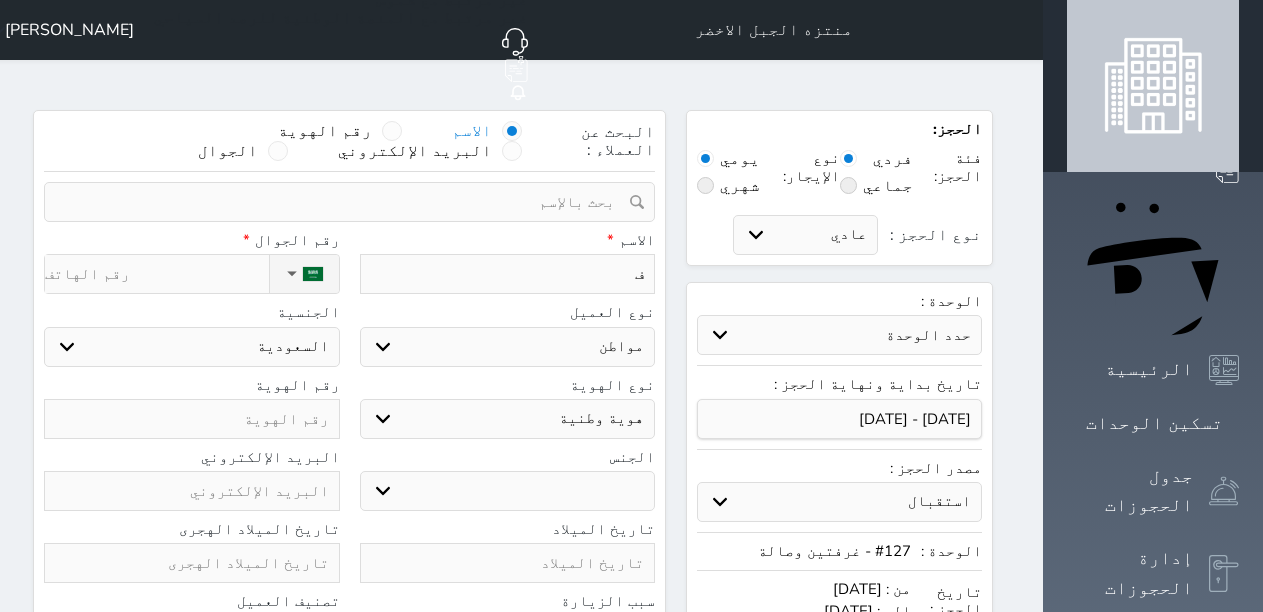 select 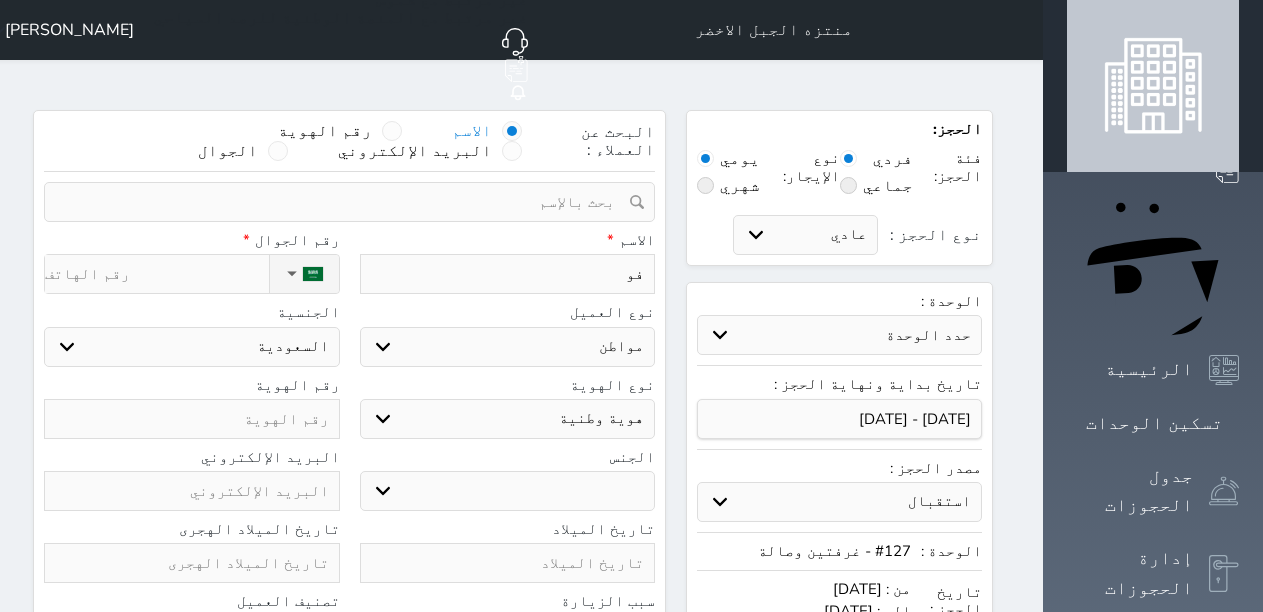 type on "فوز" 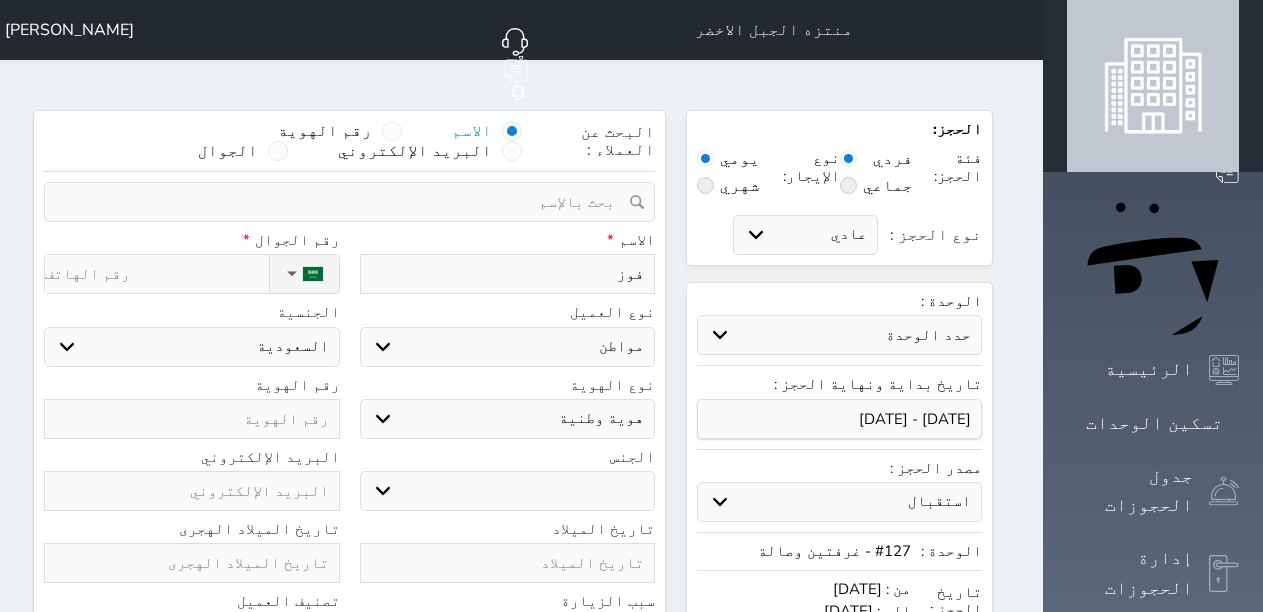 type on "فوزي" 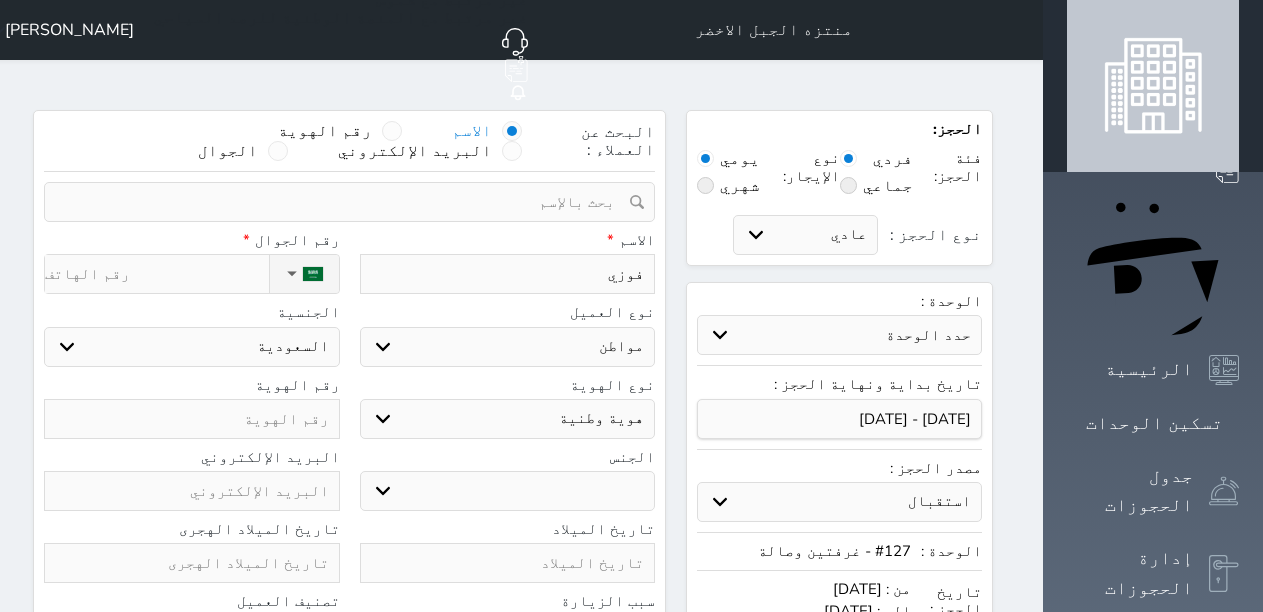 type on "فوزيه" 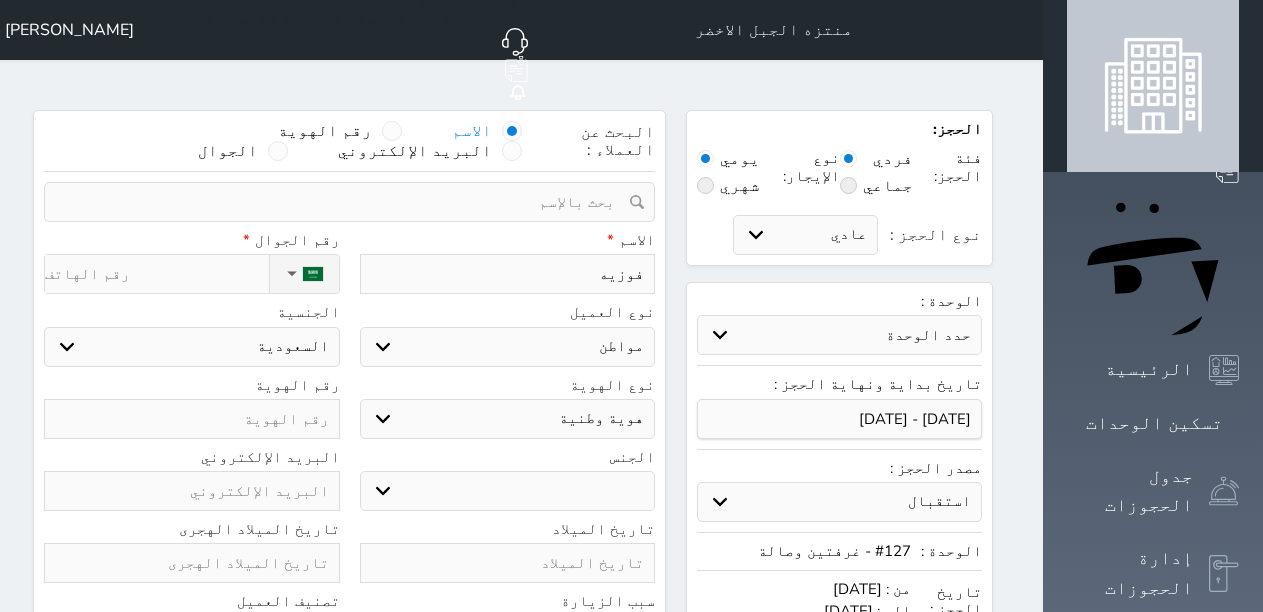 type on "فوزيه" 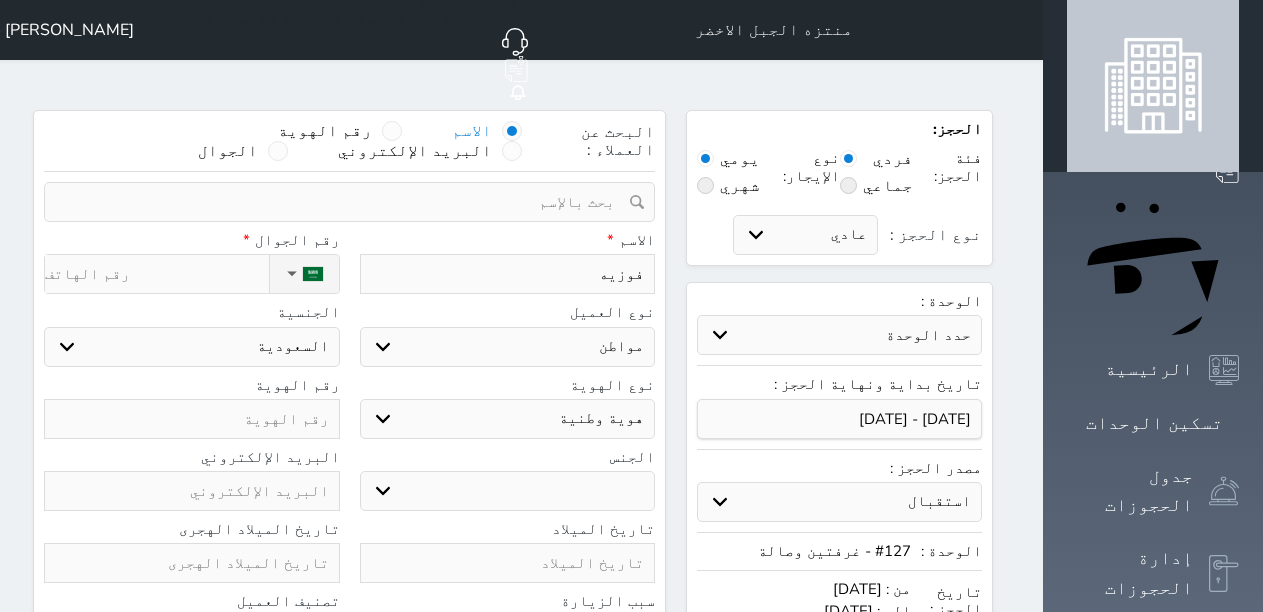 select 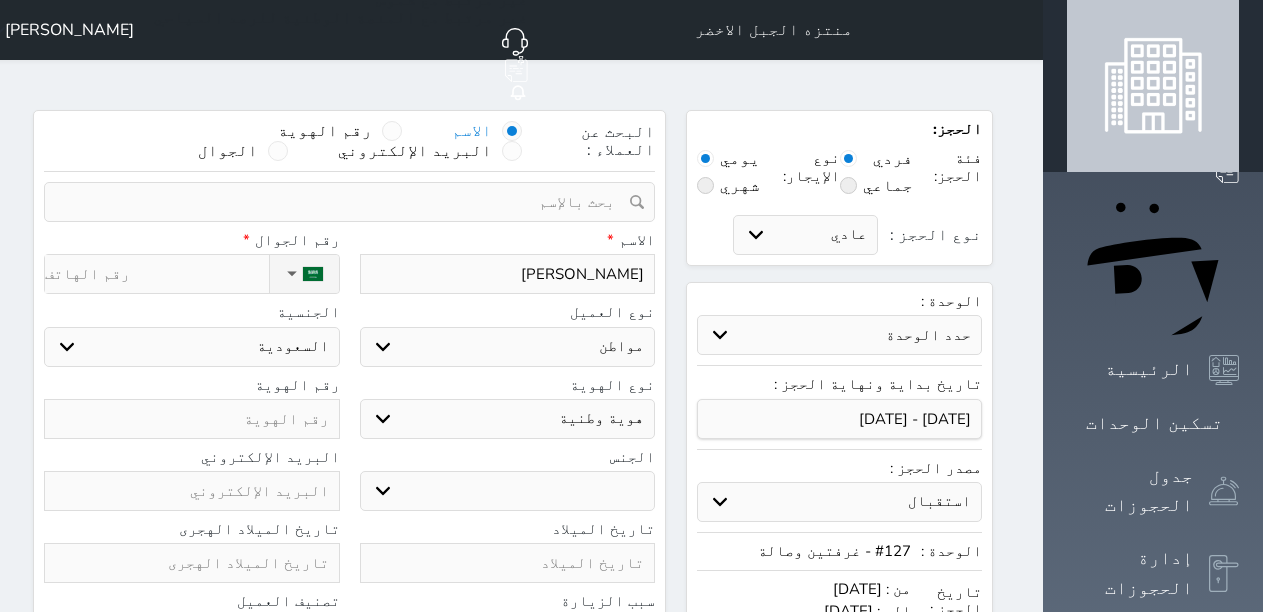 type on "[PERSON_NAME]" 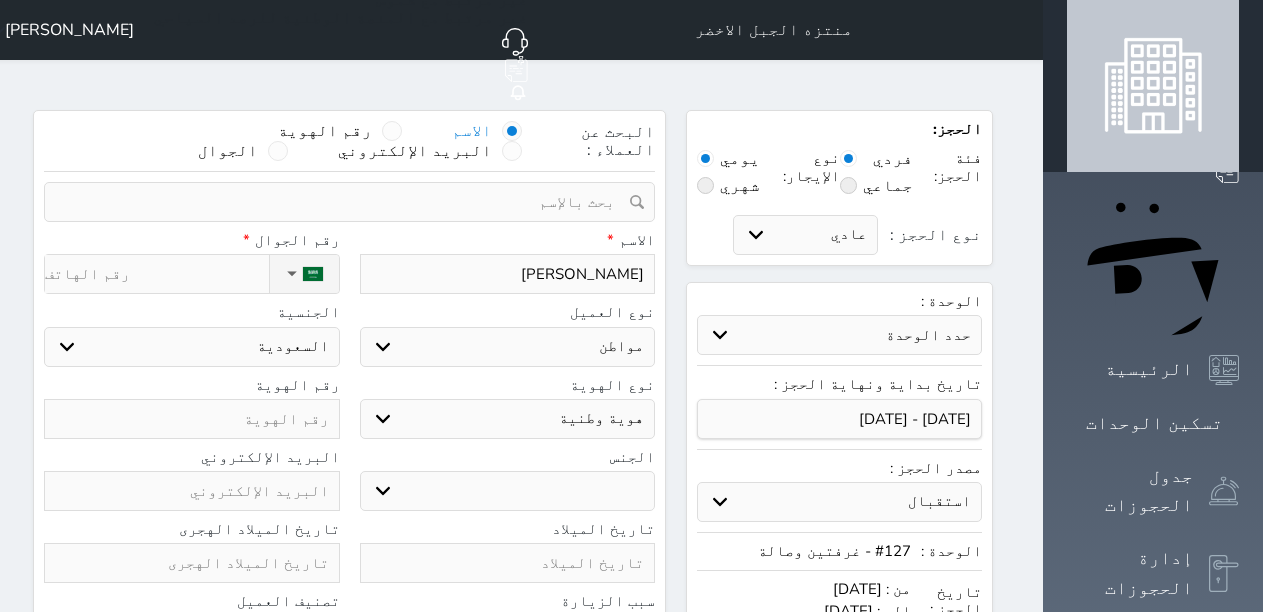 type on "[PERSON_NAME]" 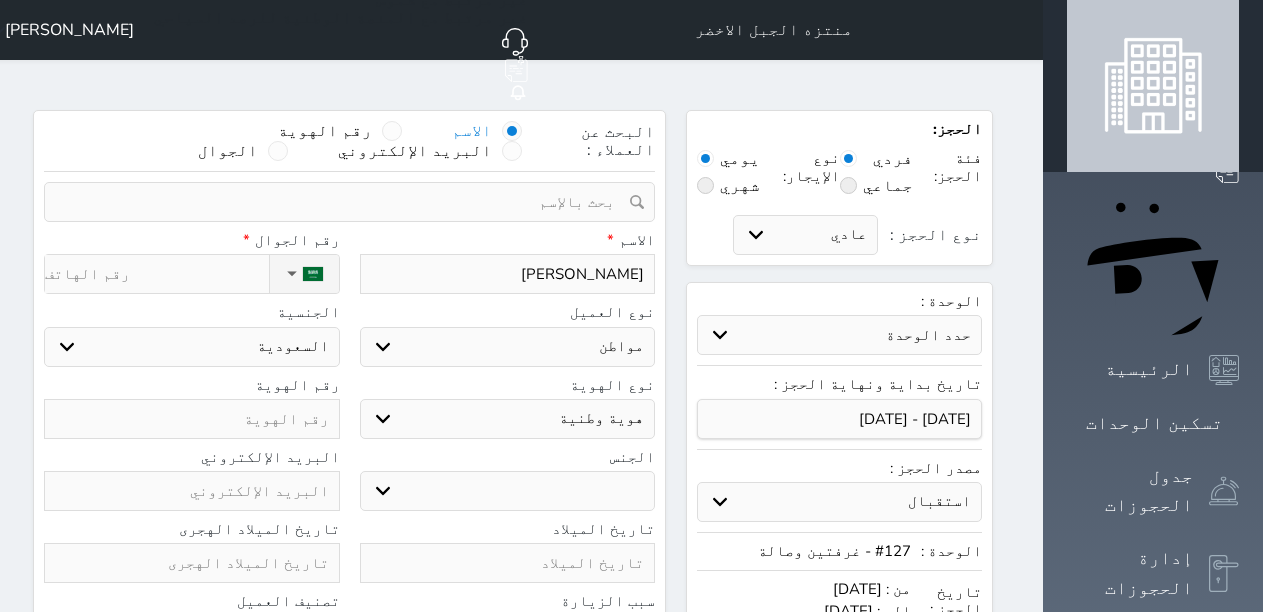 select 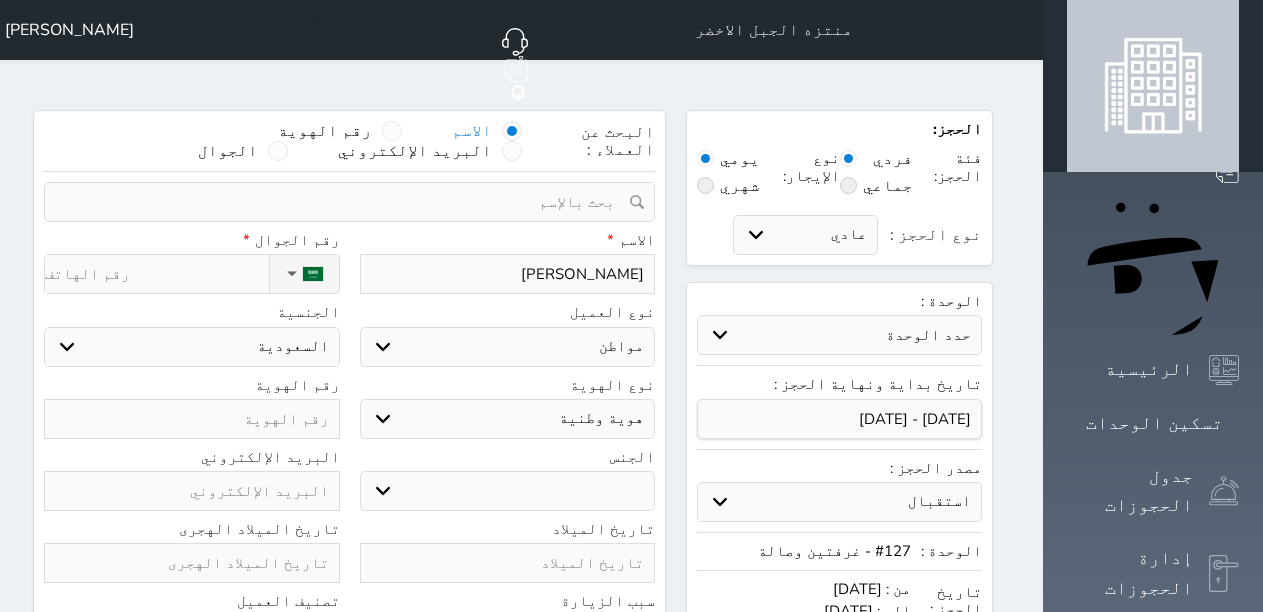 type on "2" 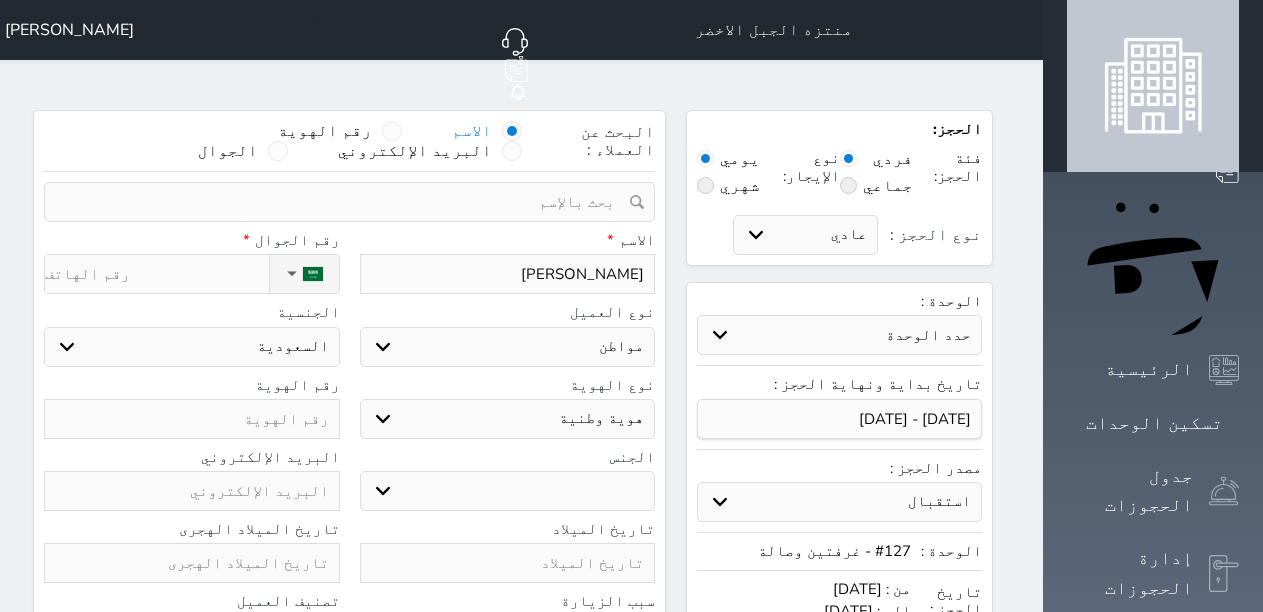 select 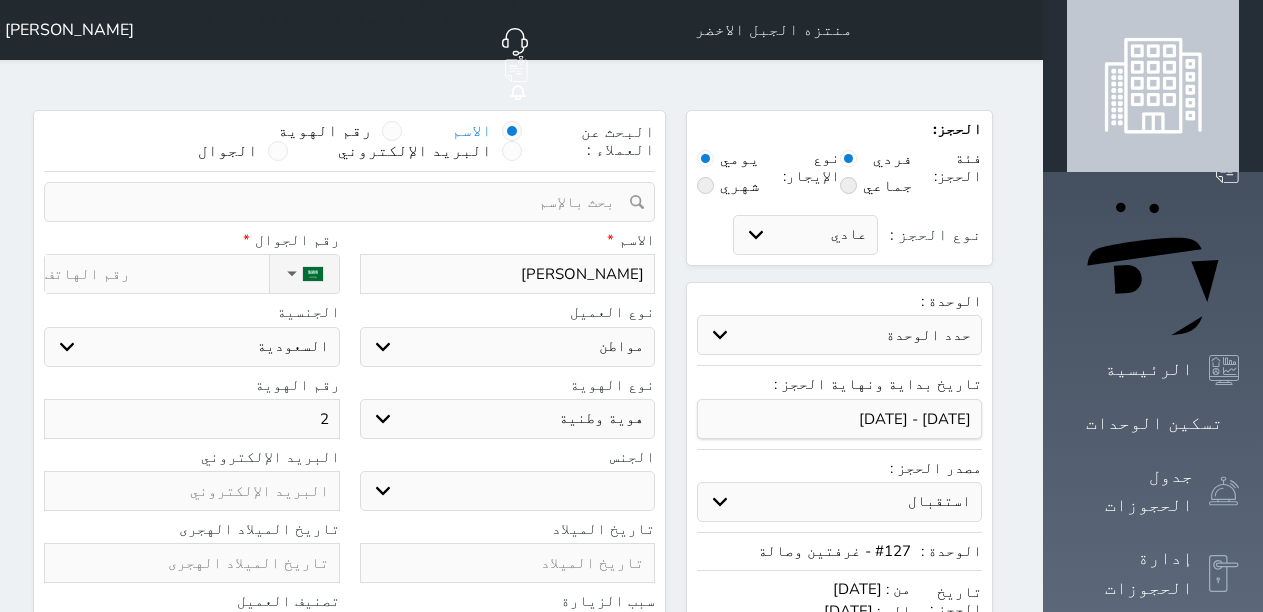 type on "20" 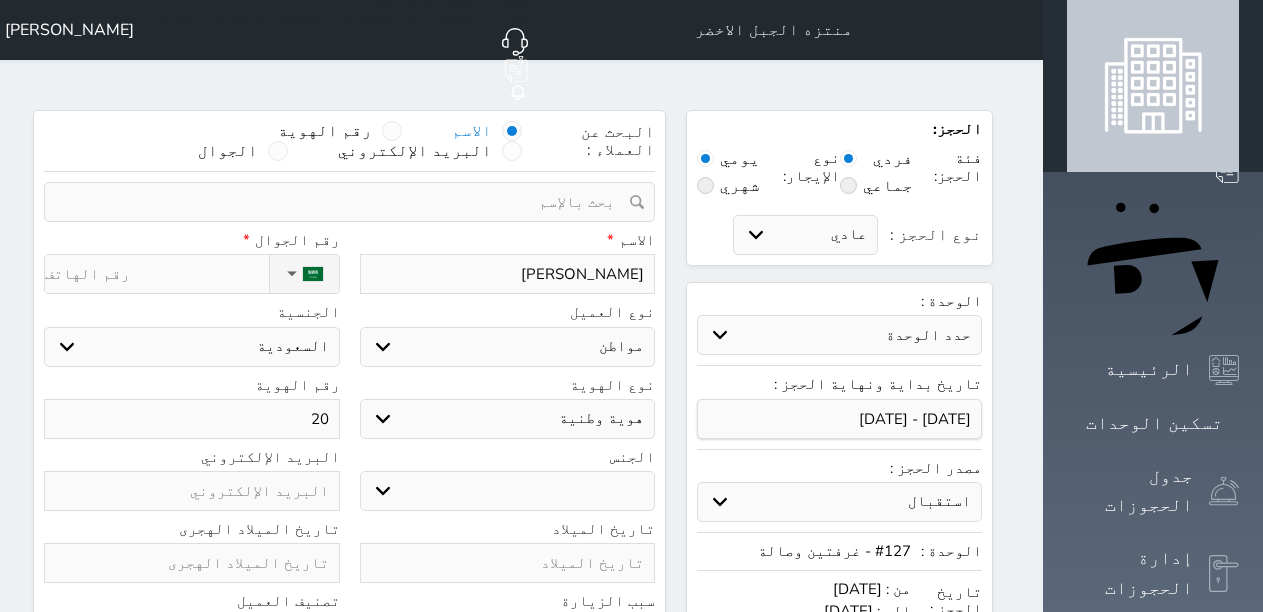 type on "206" 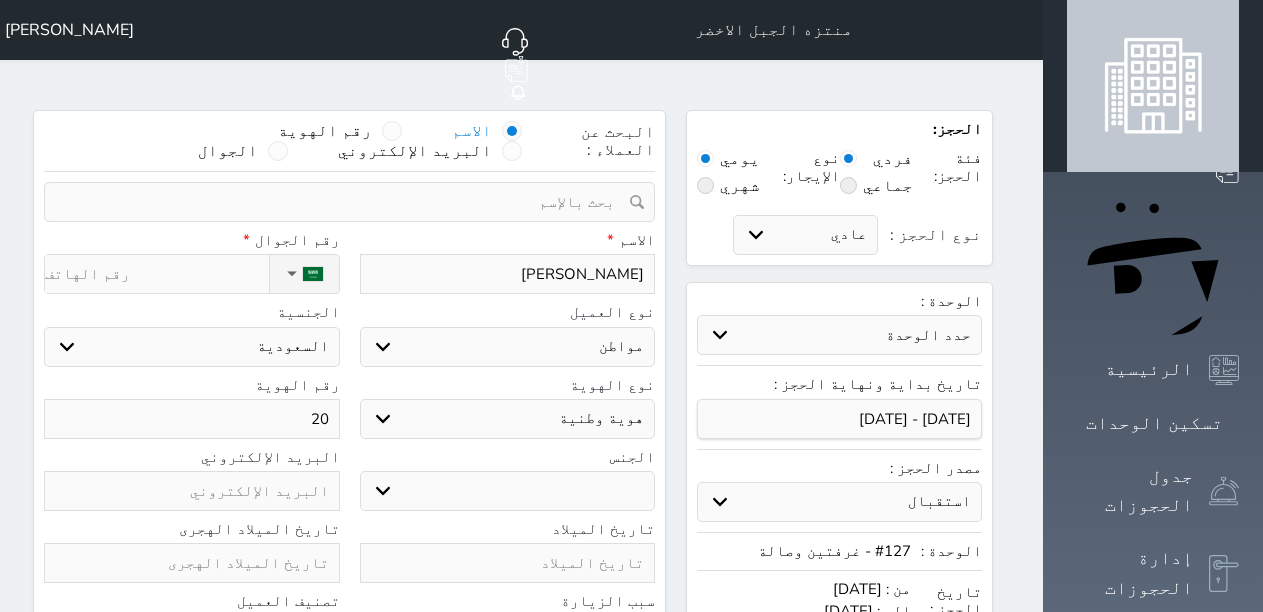 select 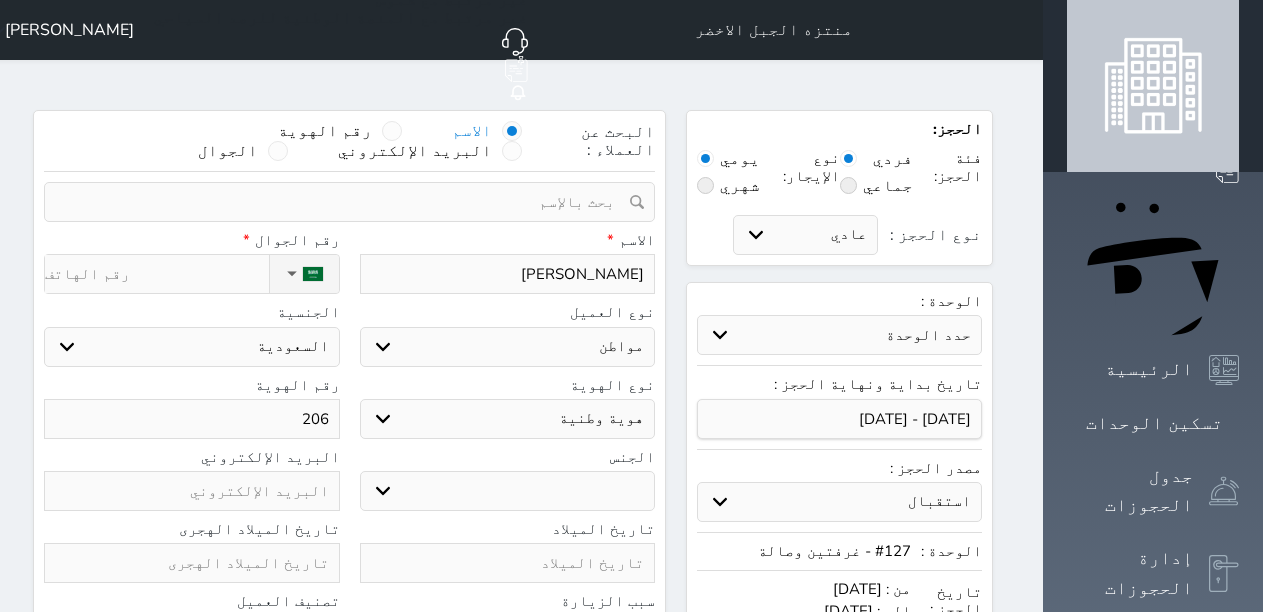 type on "2060" 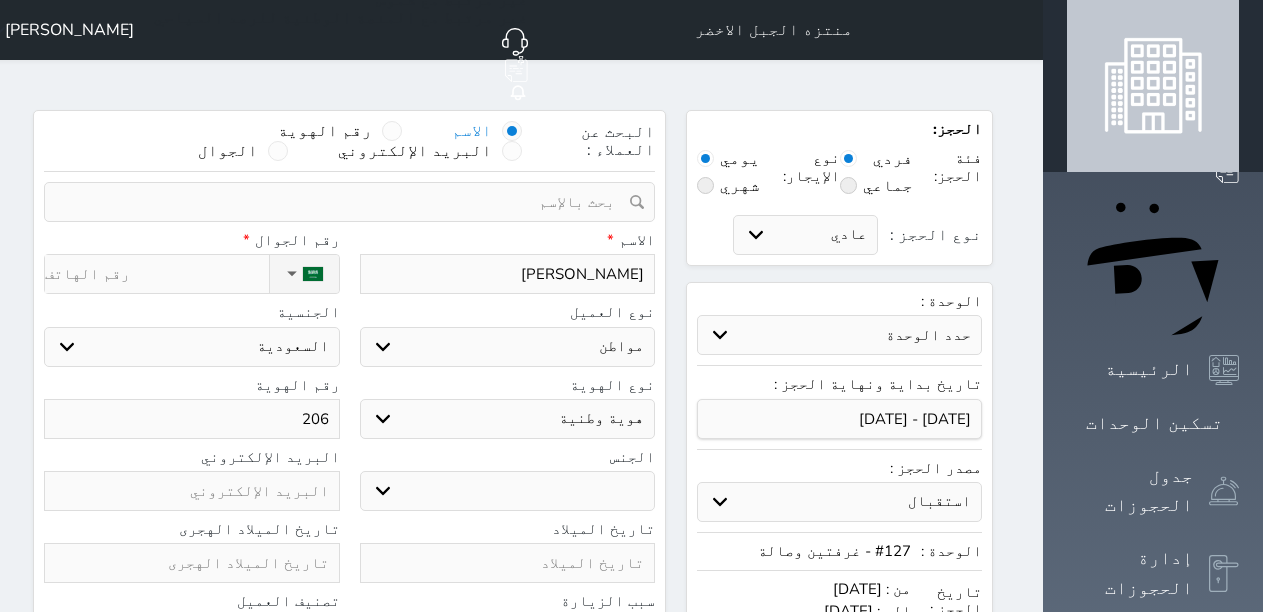 select 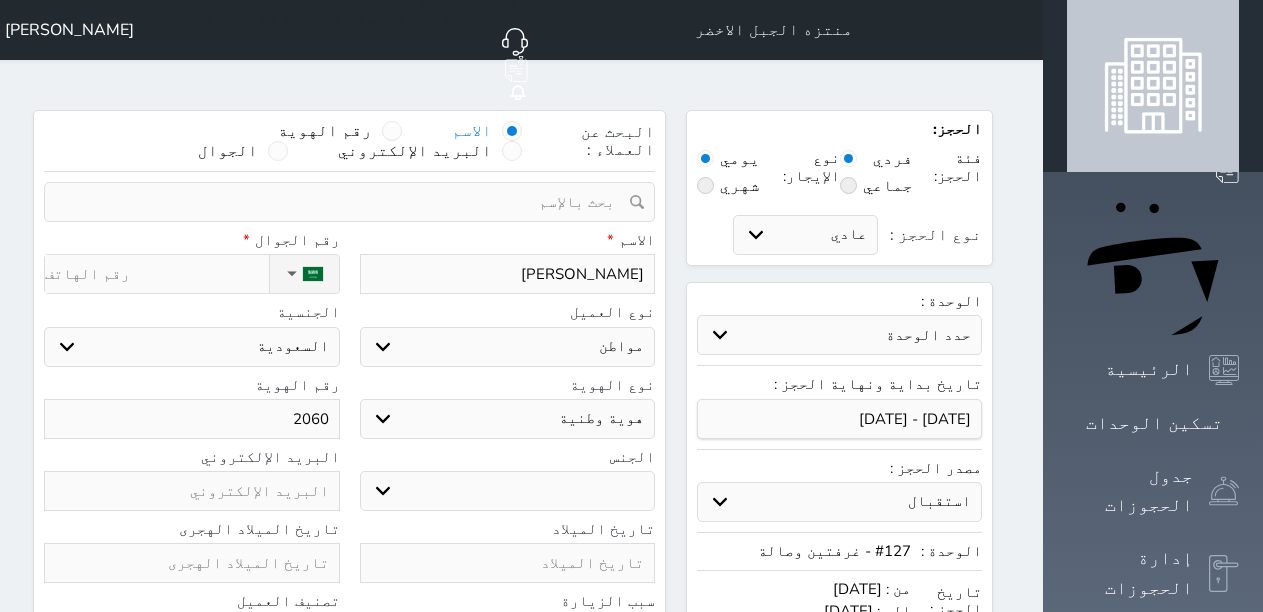 type on "20601" 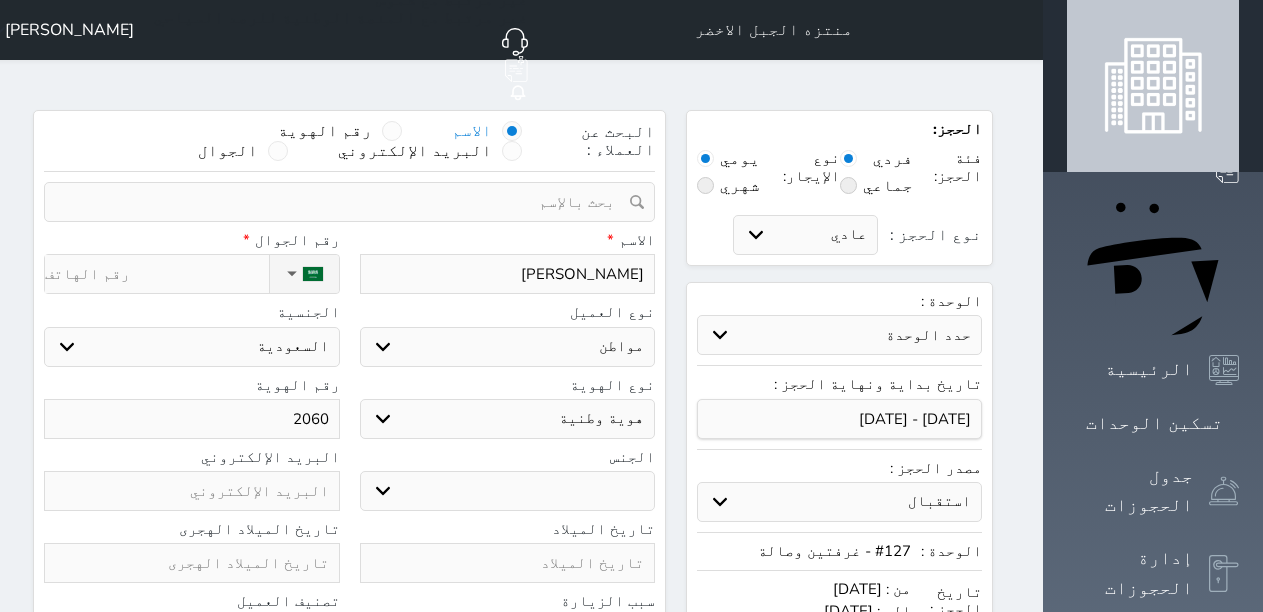 select 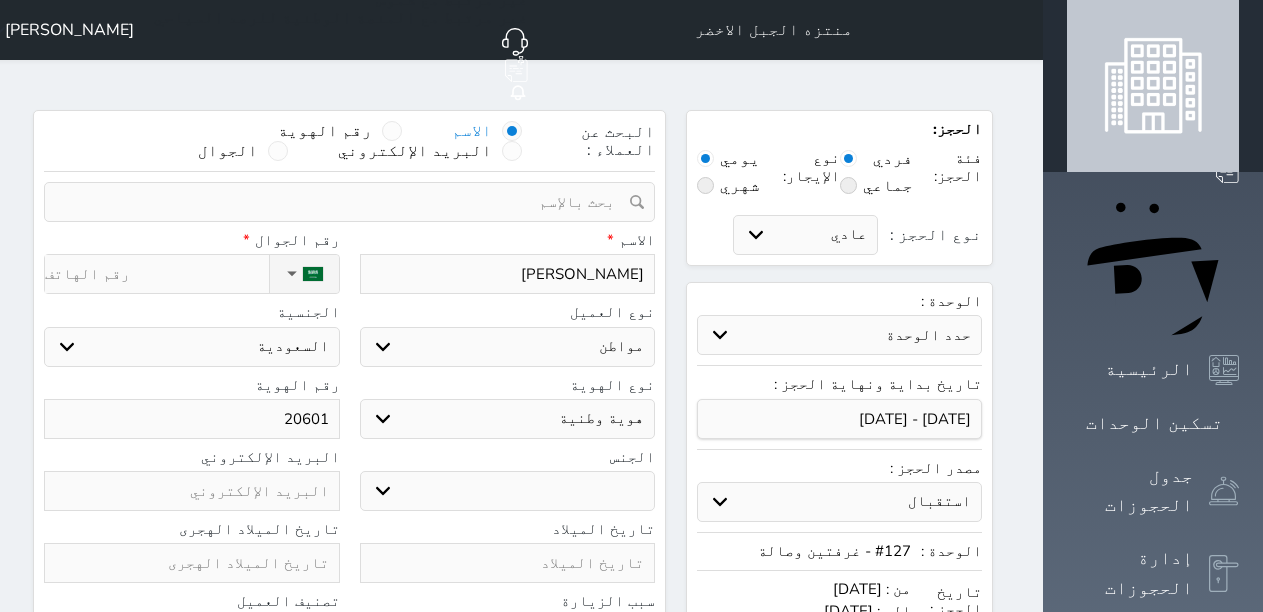 type on "206013" 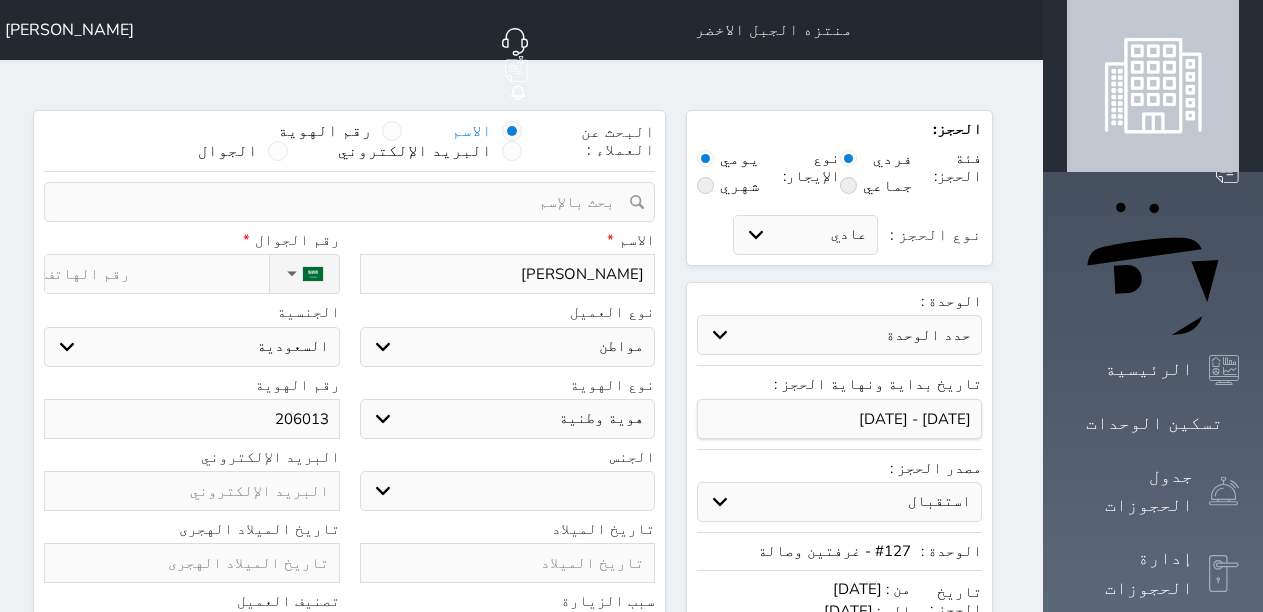 type on "2060137" 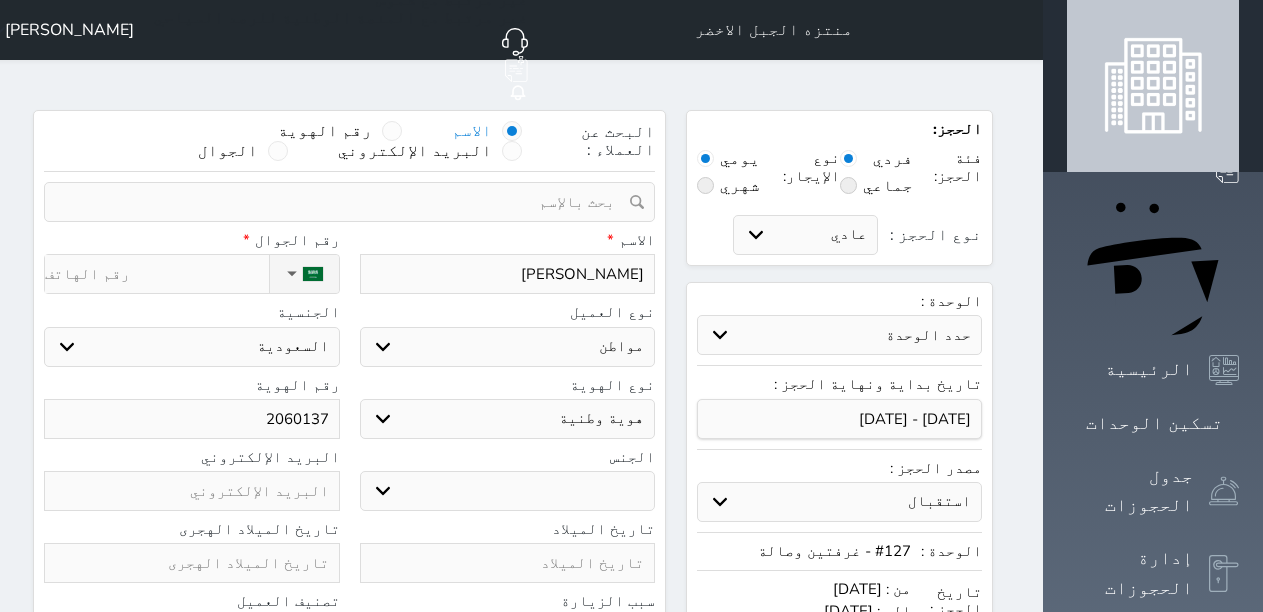 type on "20601379" 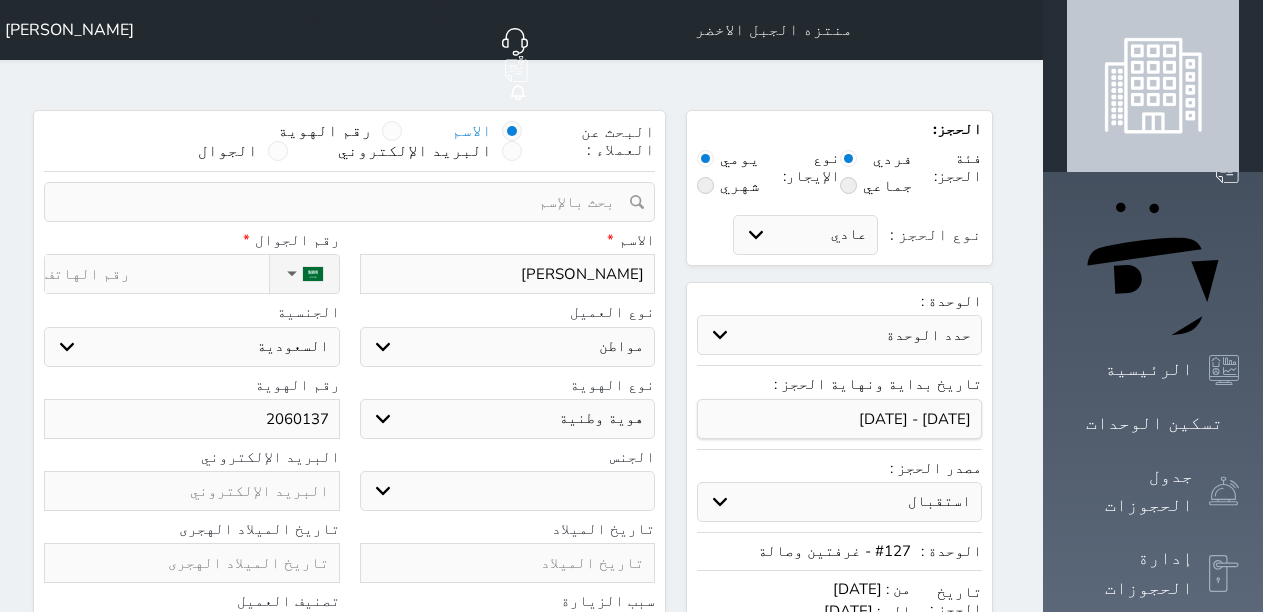 select 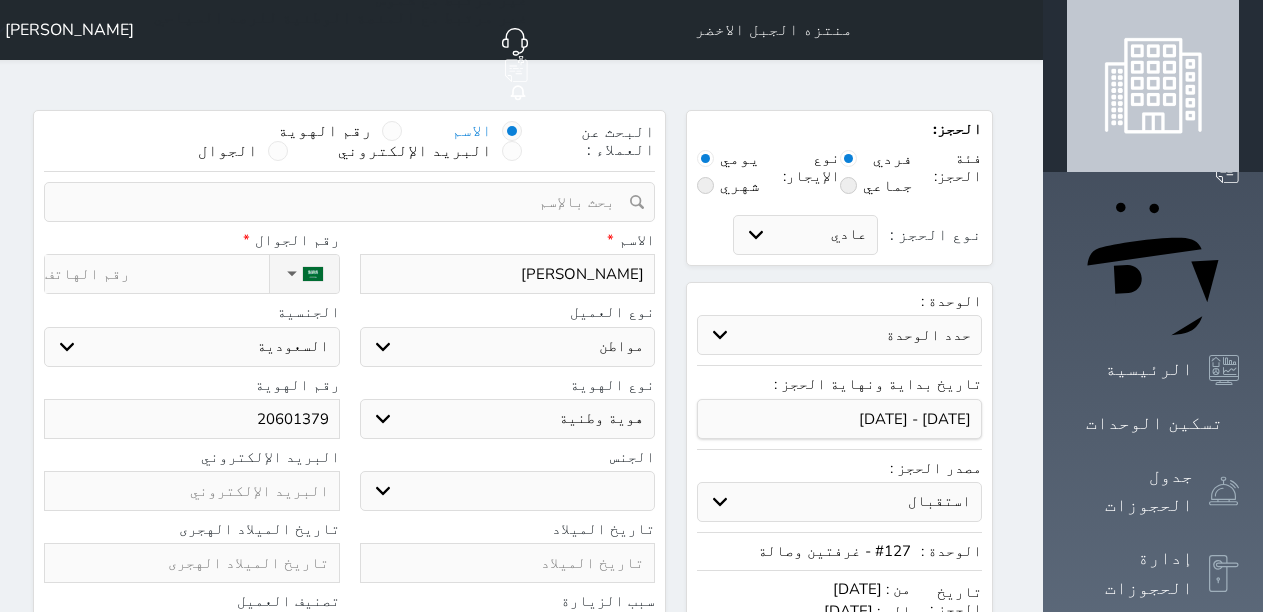 type on "206013798" 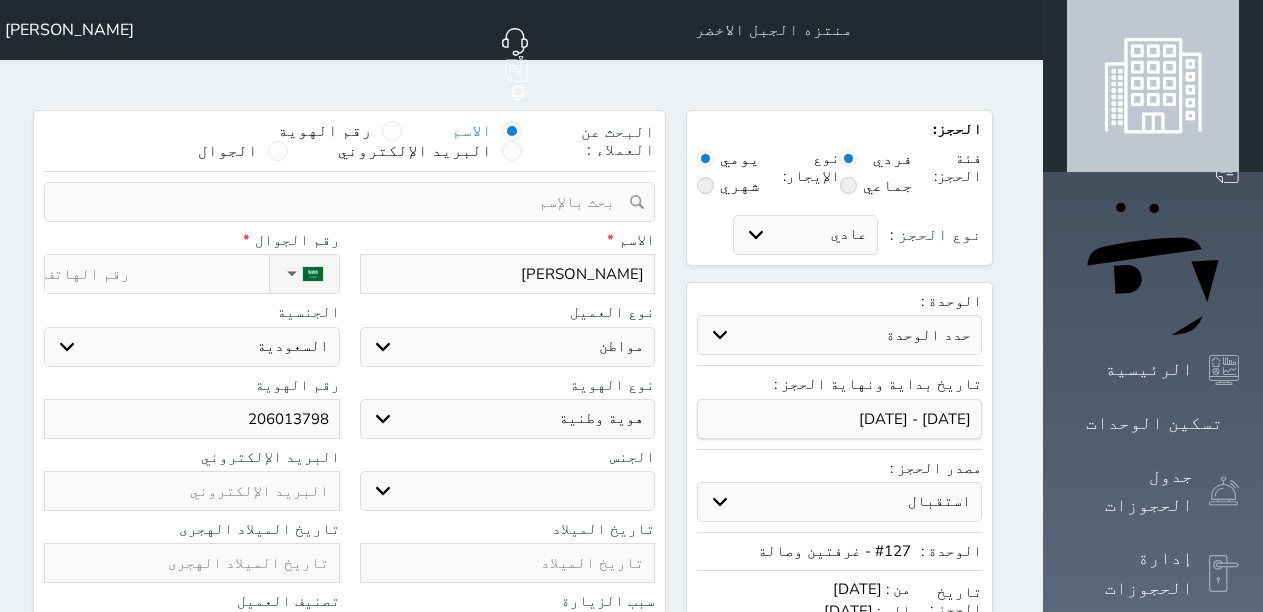 type on "2060137987" 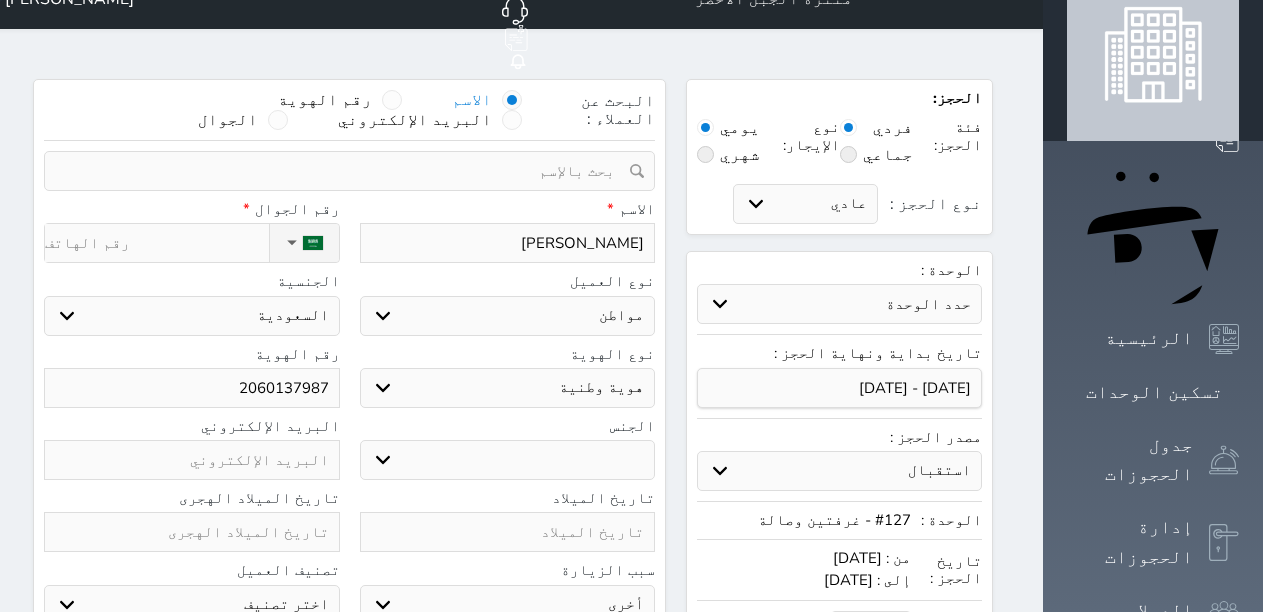 scroll, scrollTop: 0, scrollLeft: 0, axis: both 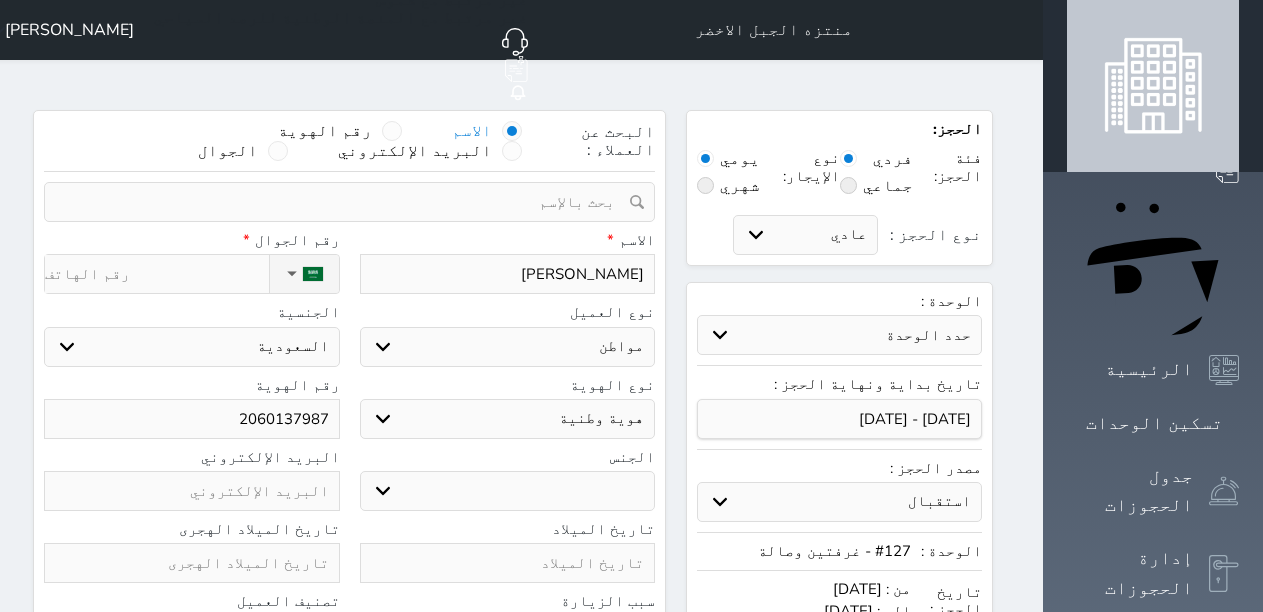type on "2060137987" 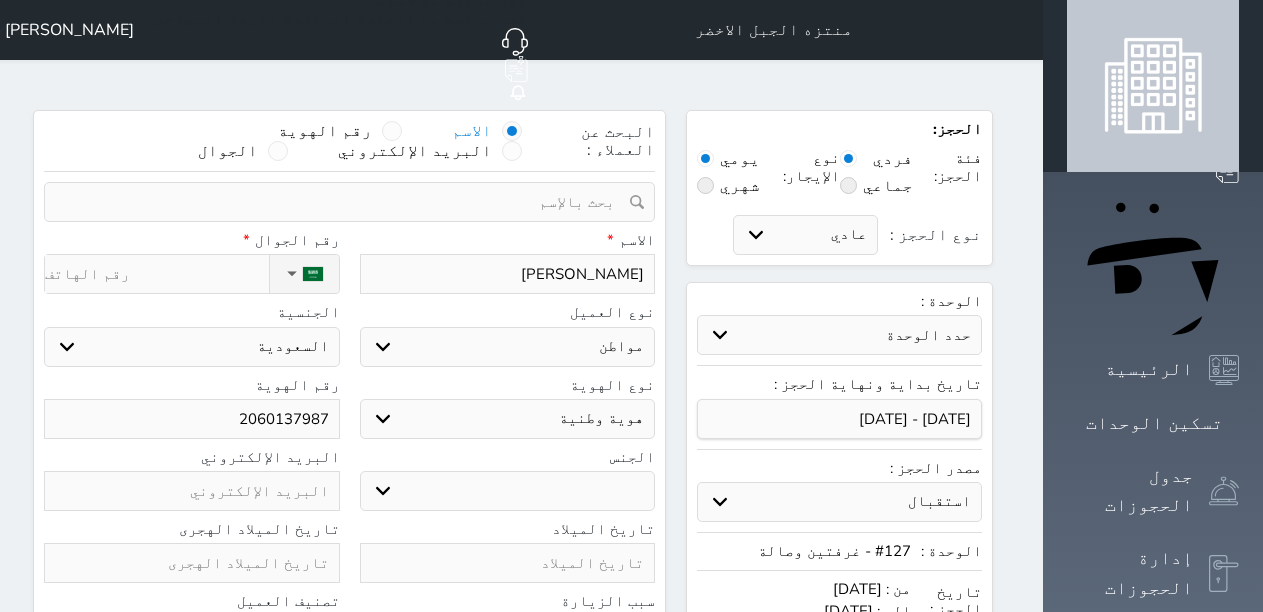 type on "0" 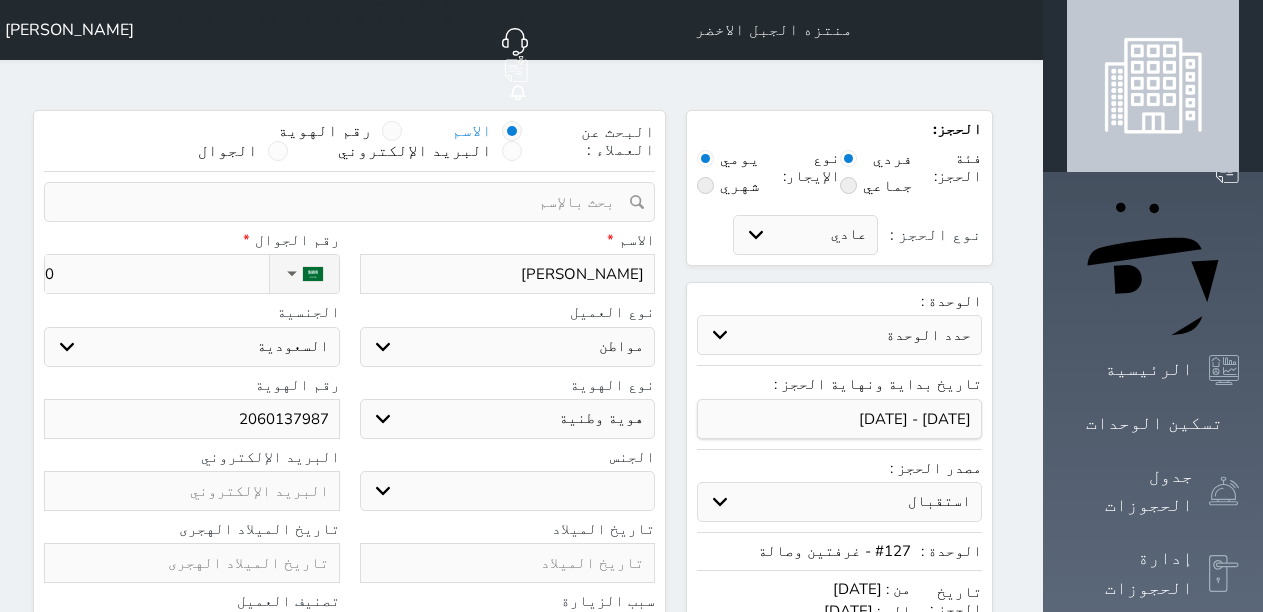 select 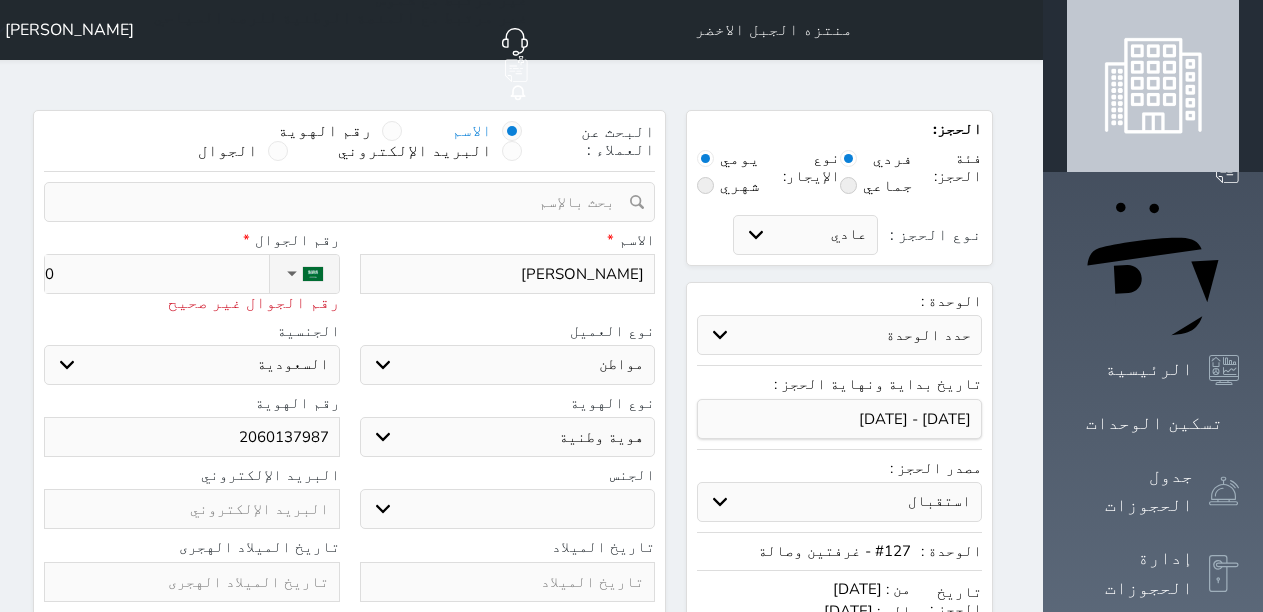 type on "05" 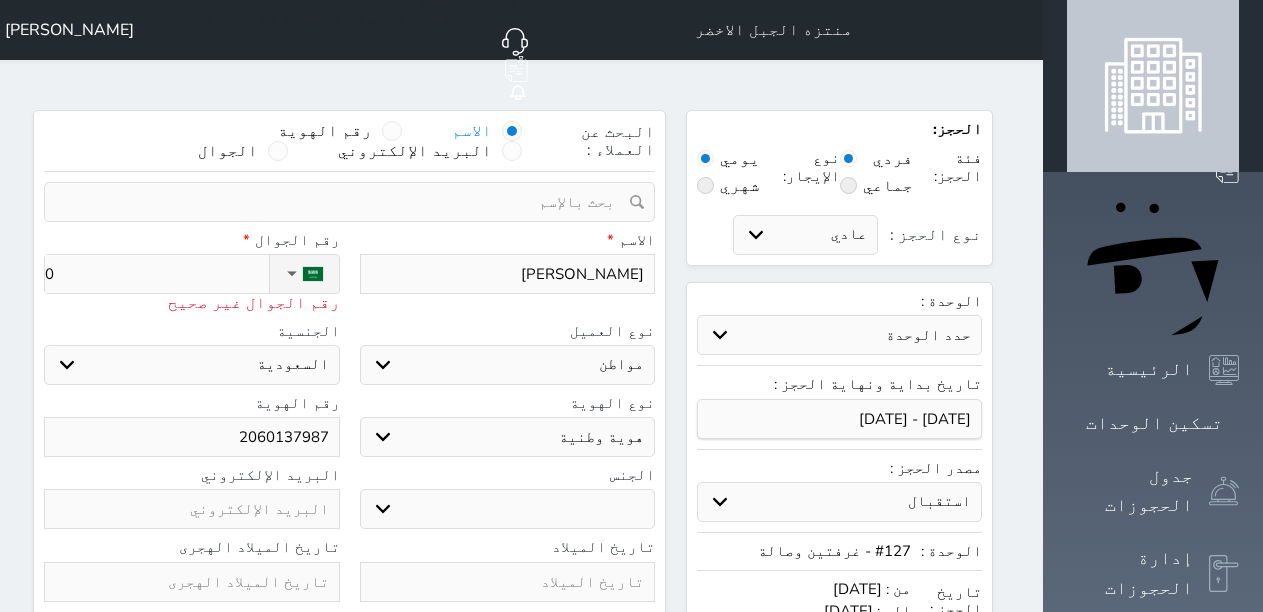 select 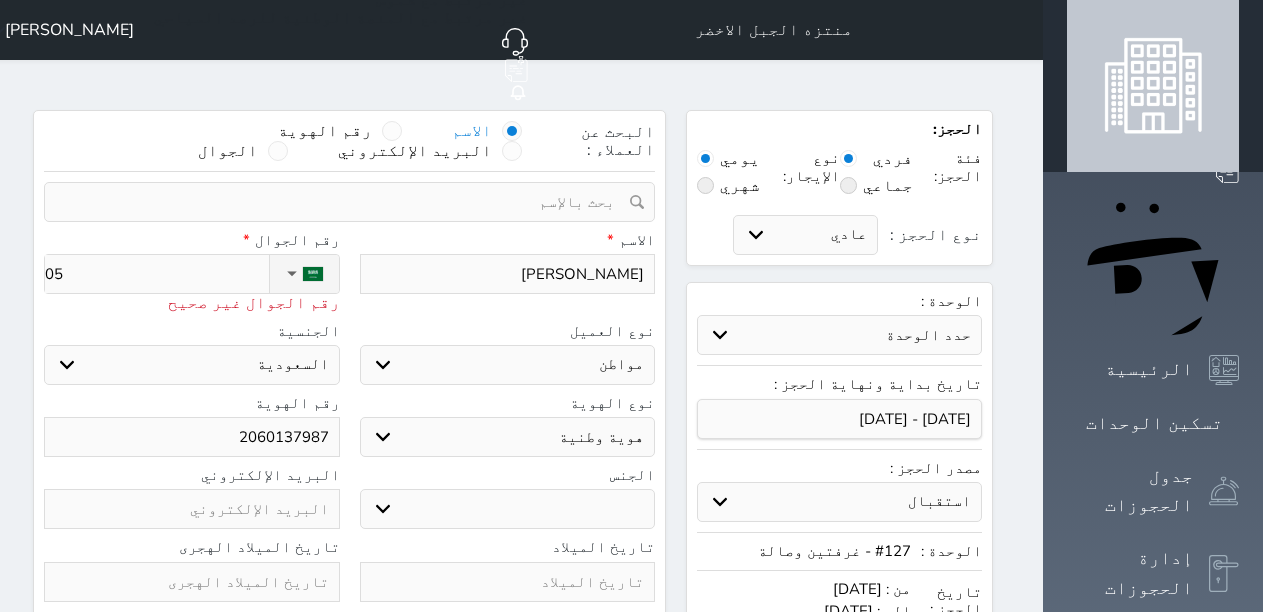type on "056" 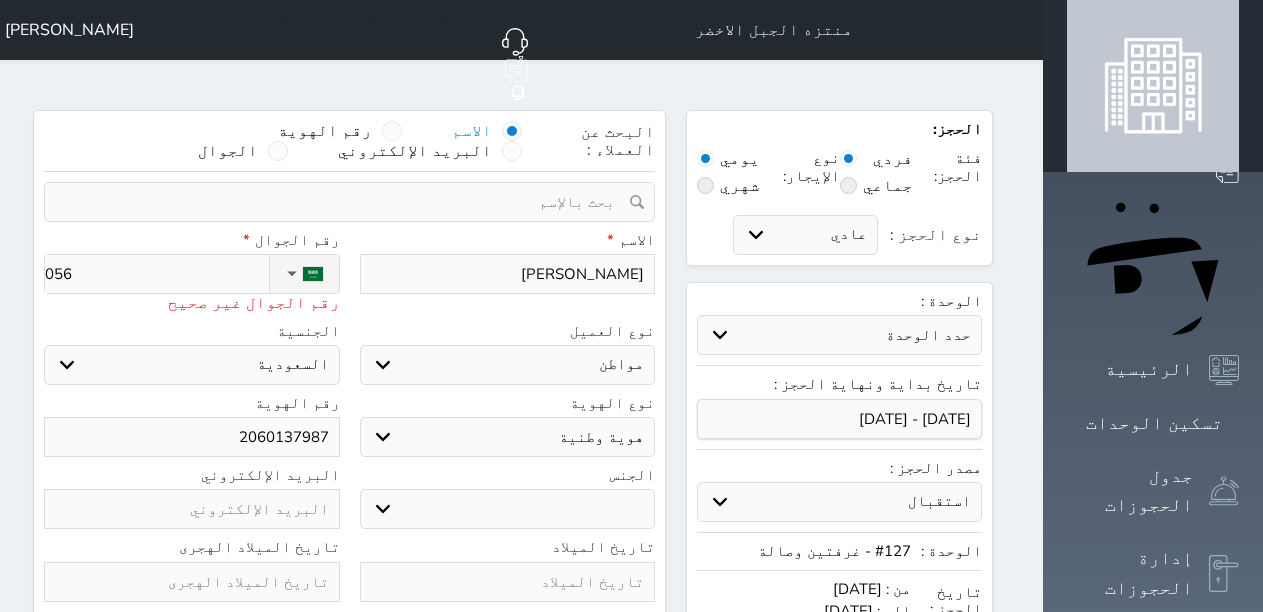 type on "0560" 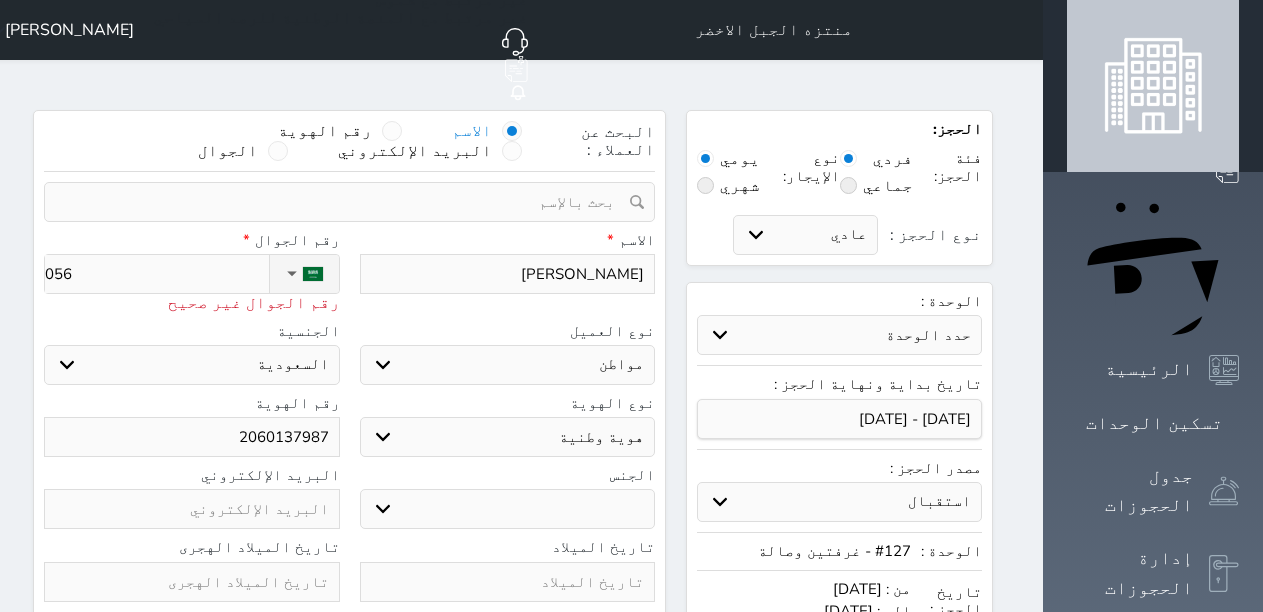 select 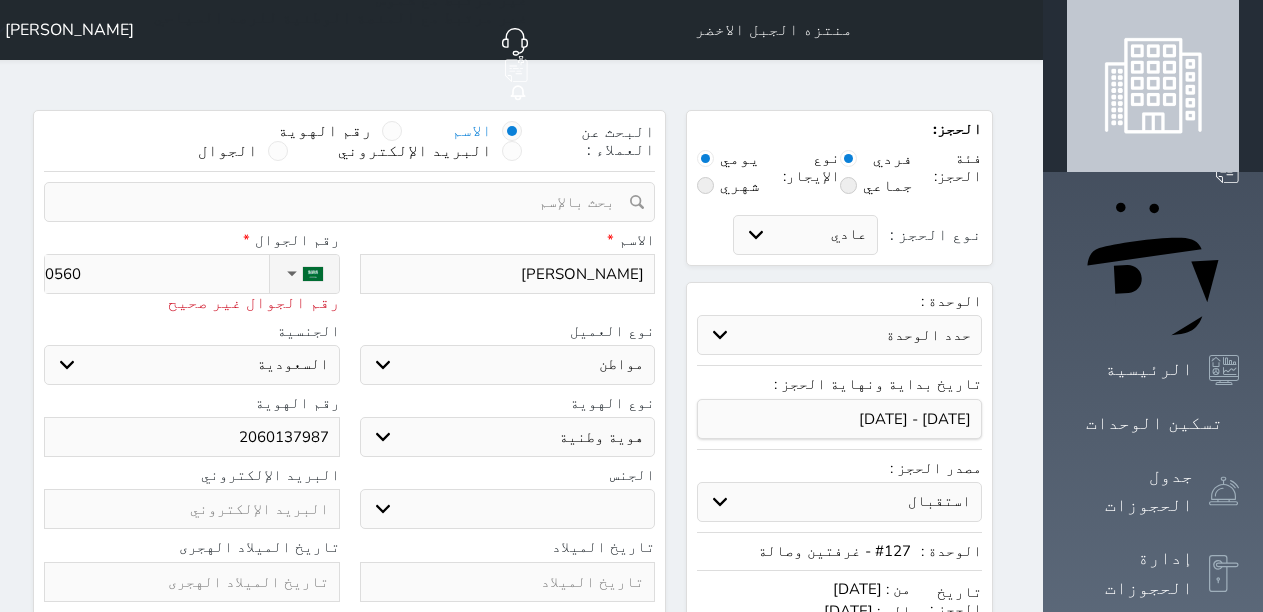 type on "05606" 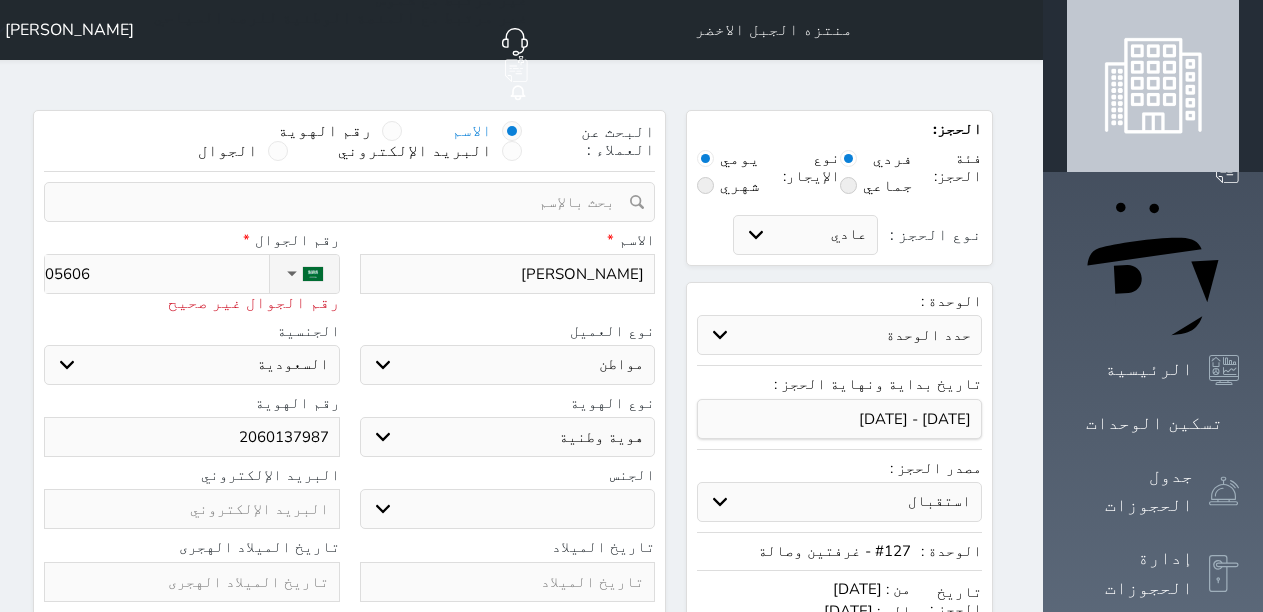 type on "056060" 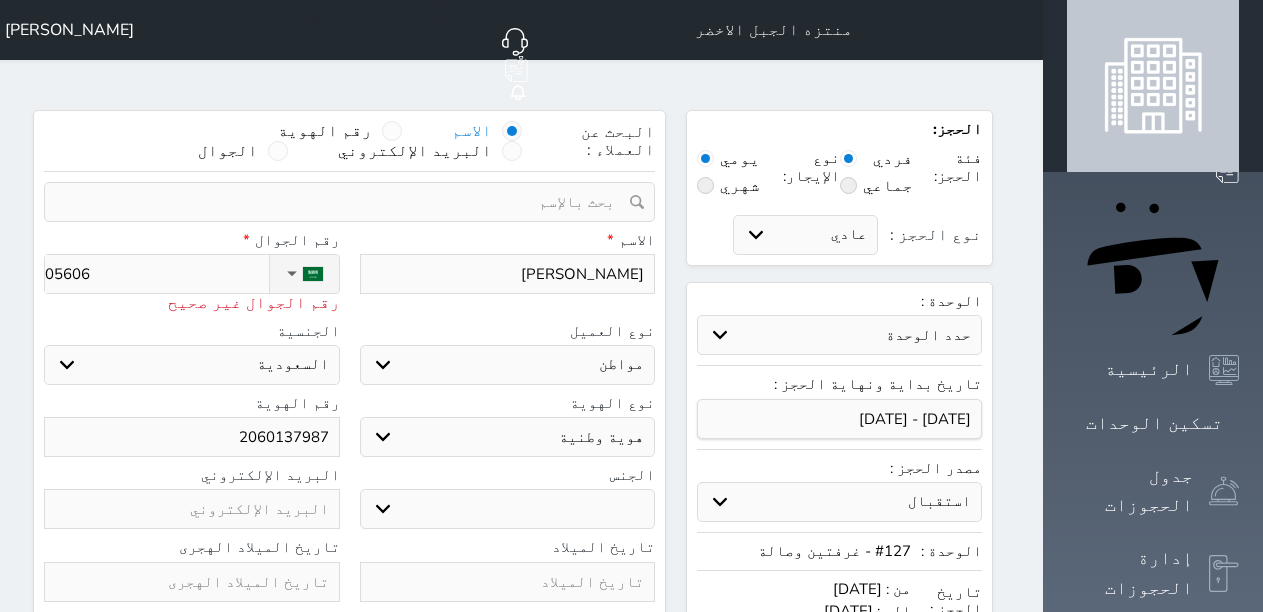 select 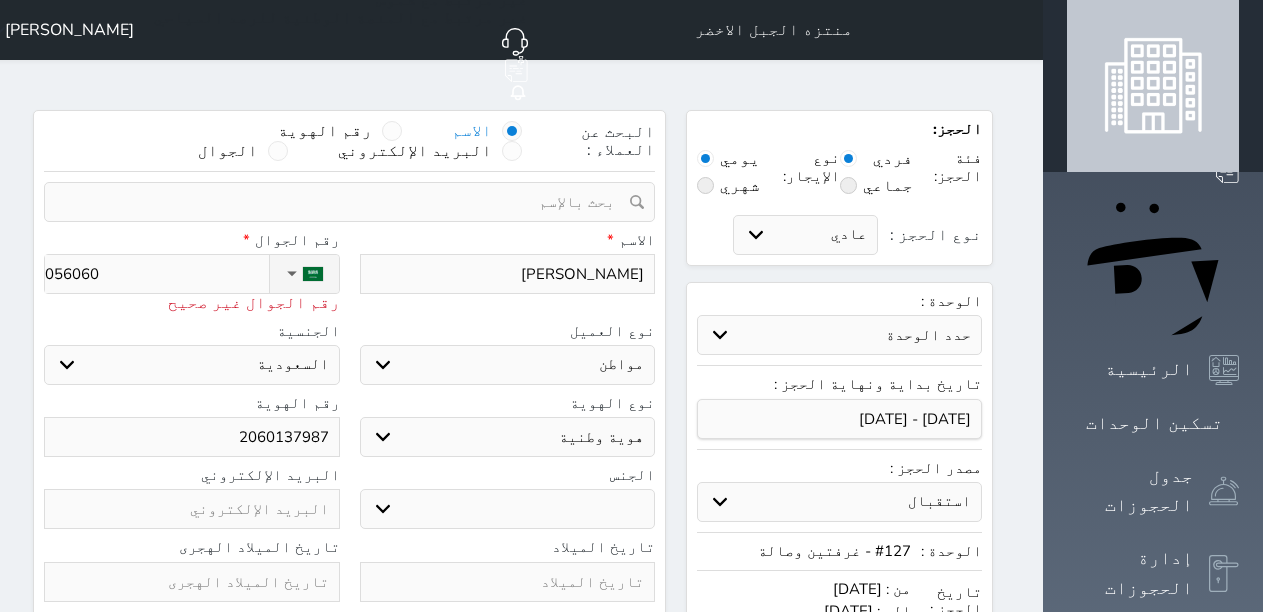 type on "0560600" 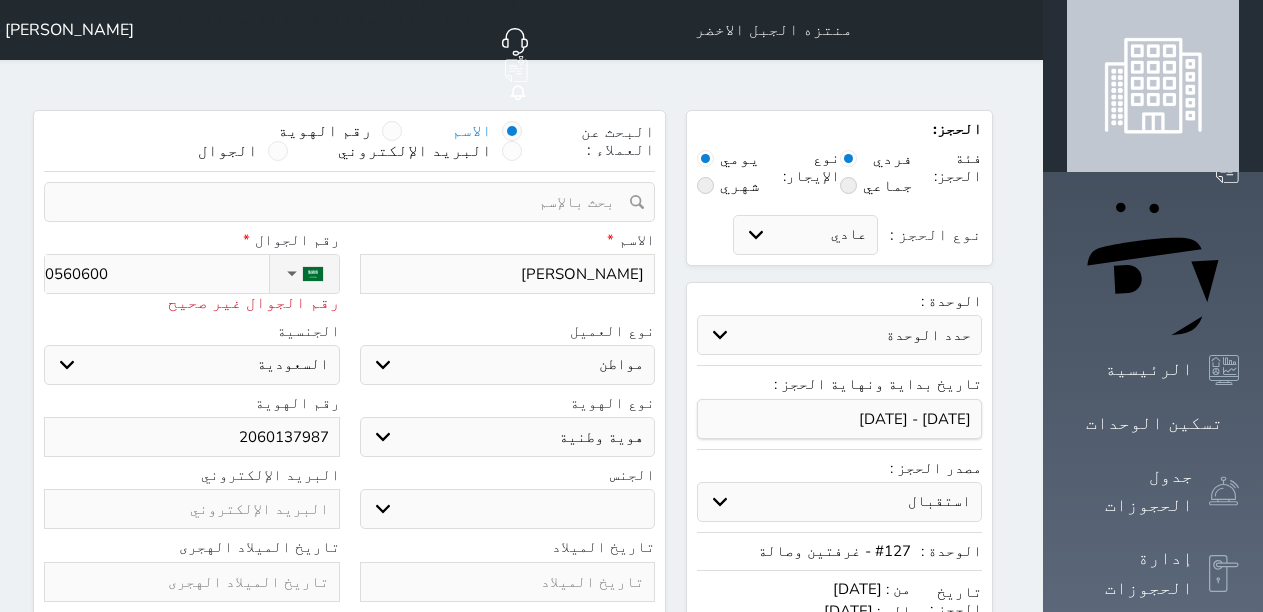 type on "05606001" 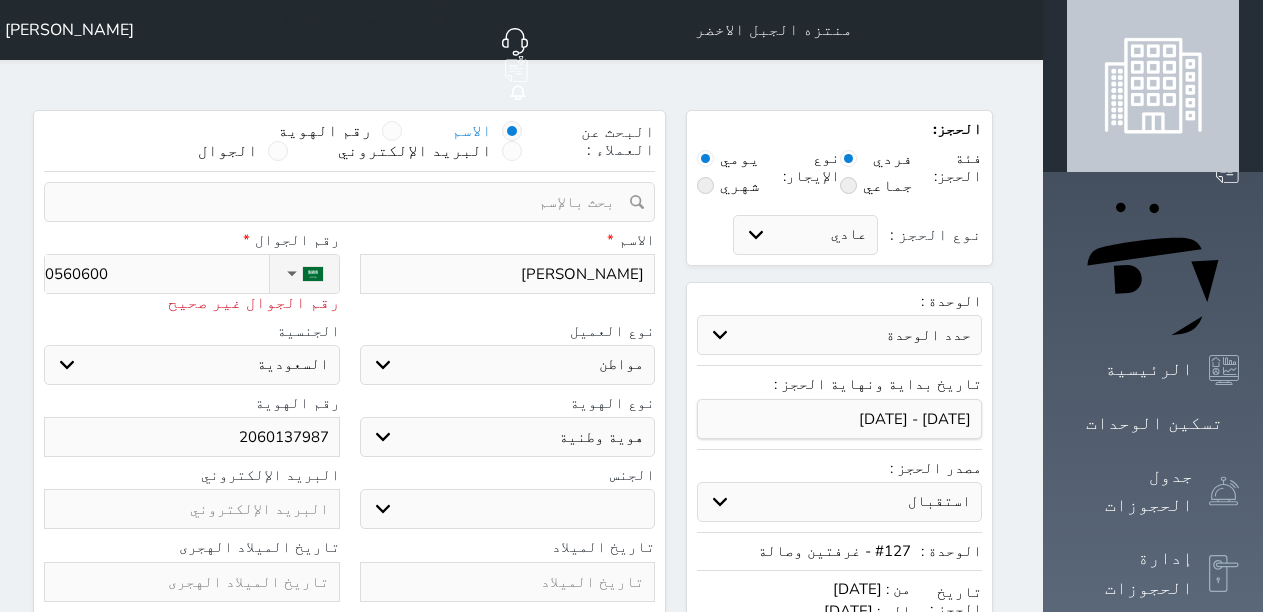 select 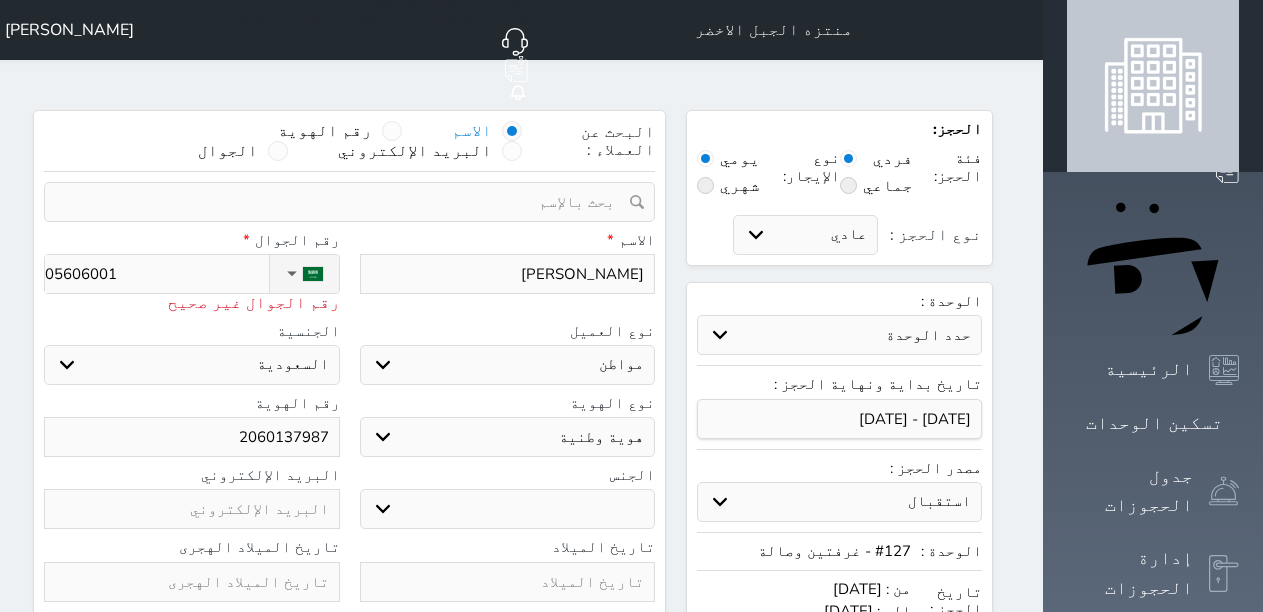 type on "056060017" 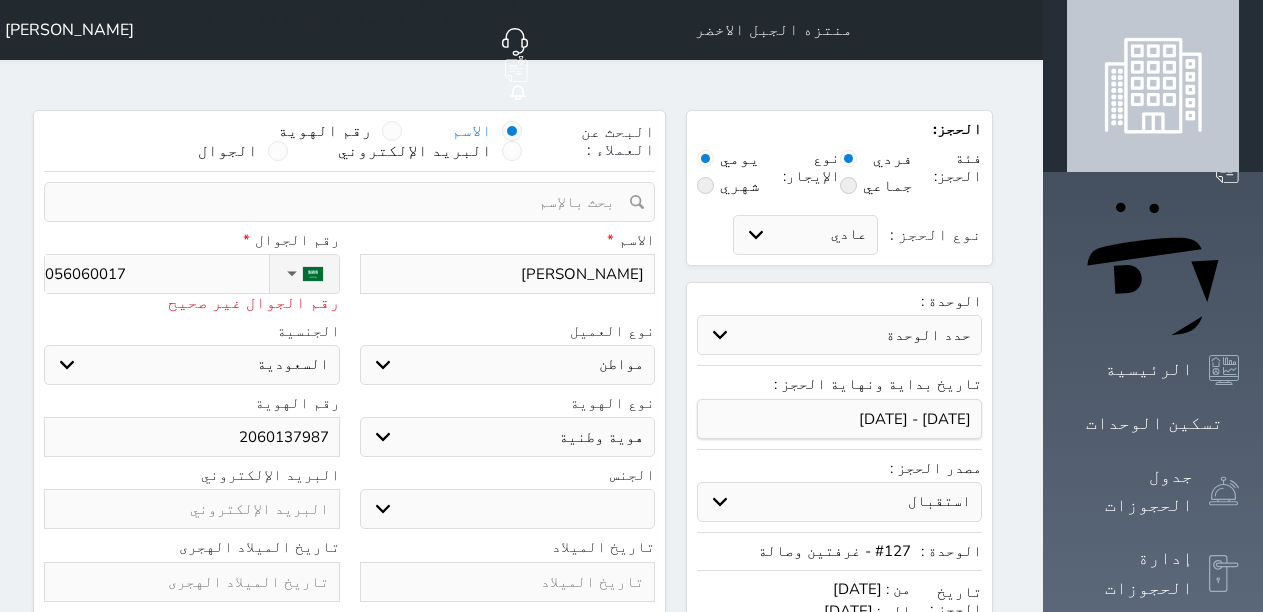 type on "[PHONE_NUMBER]" 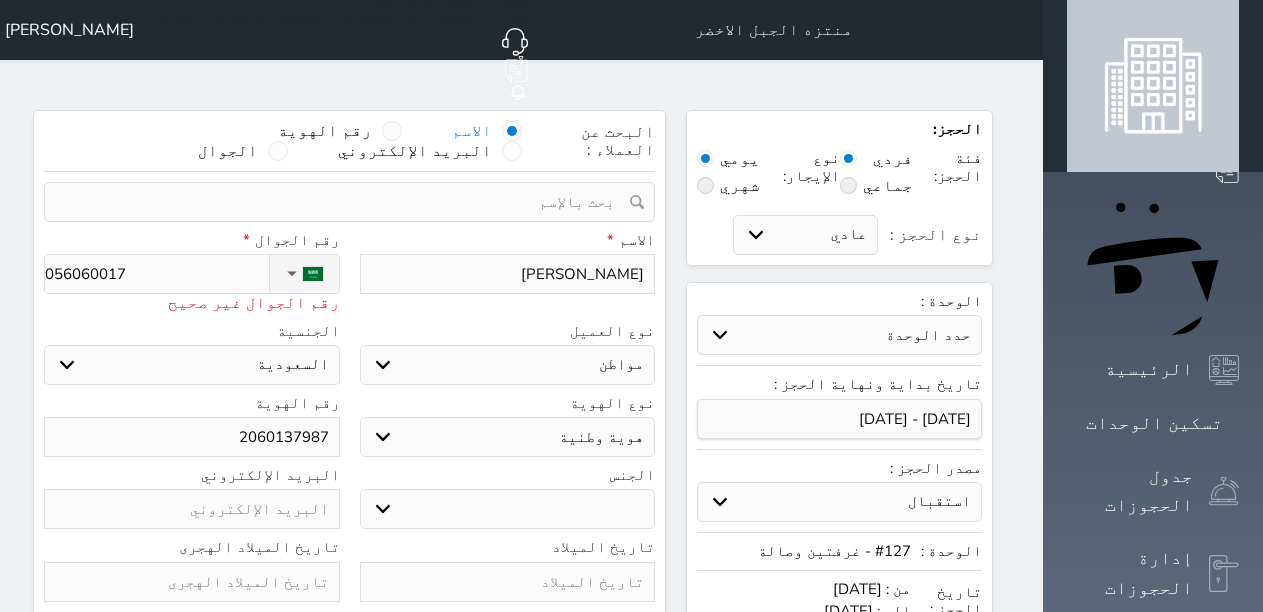 select 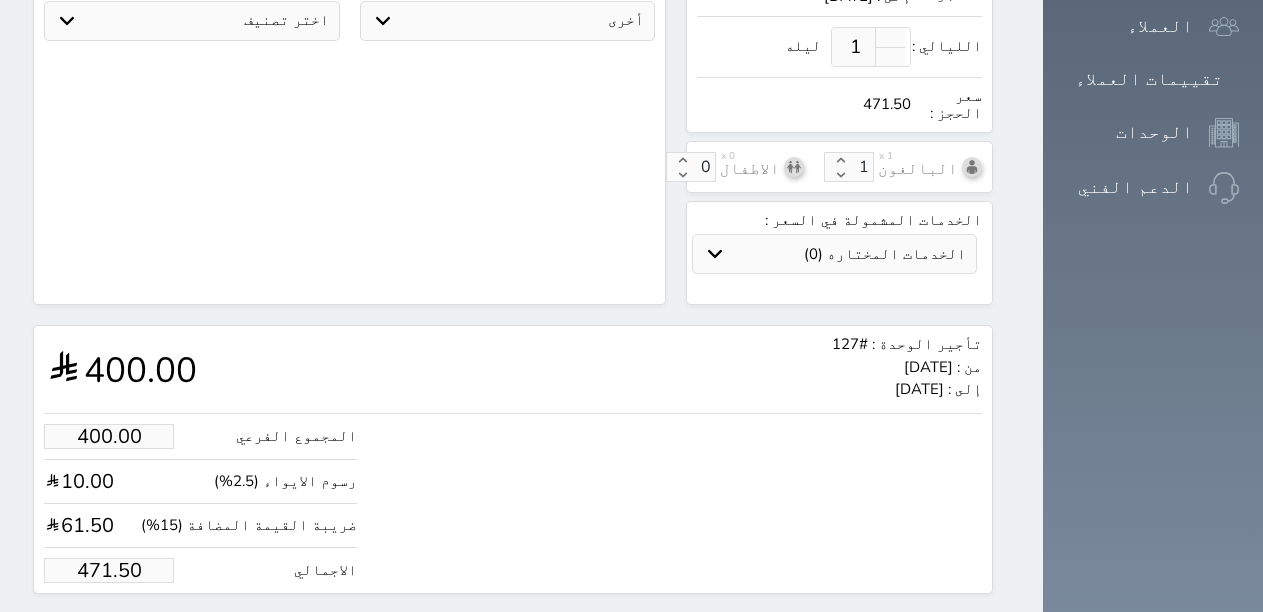 scroll, scrollTop: 621, scrollLeft: 0, axis: vertical 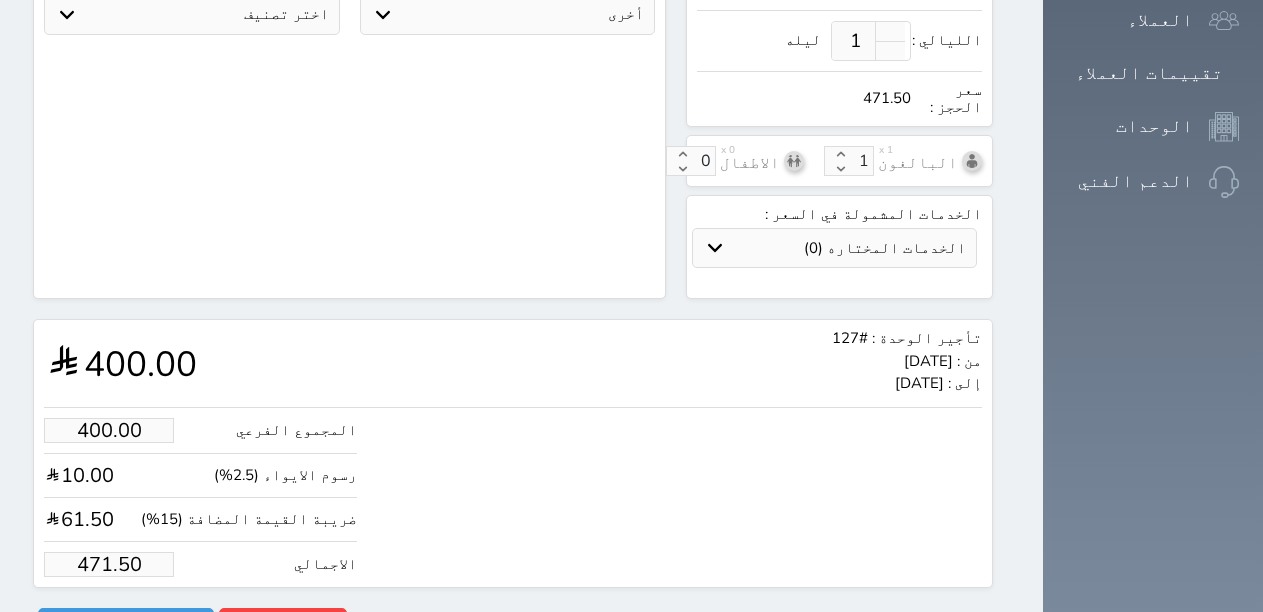 type on "[PHONE_NUMBER]" 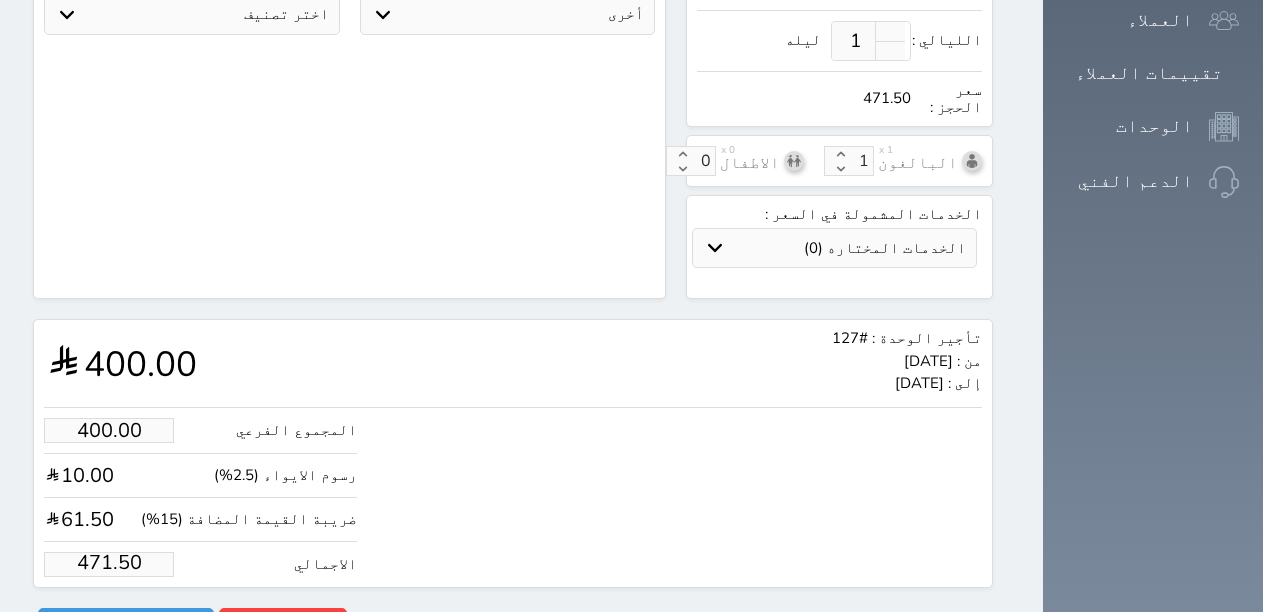 drag, startPoint x: 141, startPoint y: 521, endPoint x: 68, endPoint y: 526, distance: 73.171036 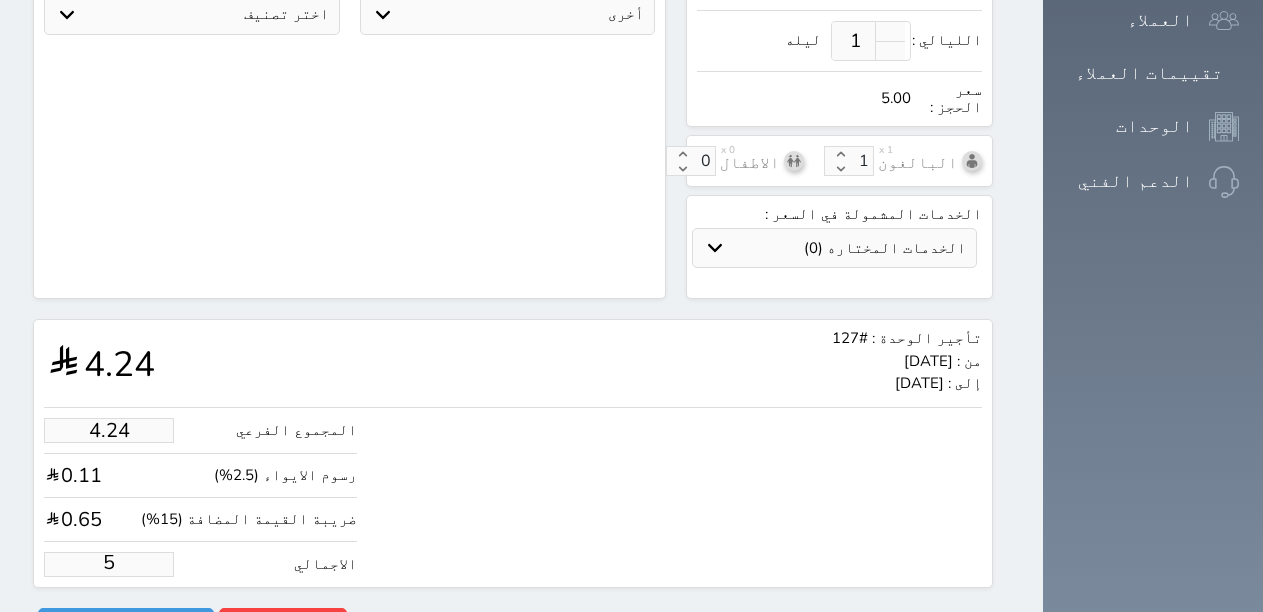 type on "42.42" 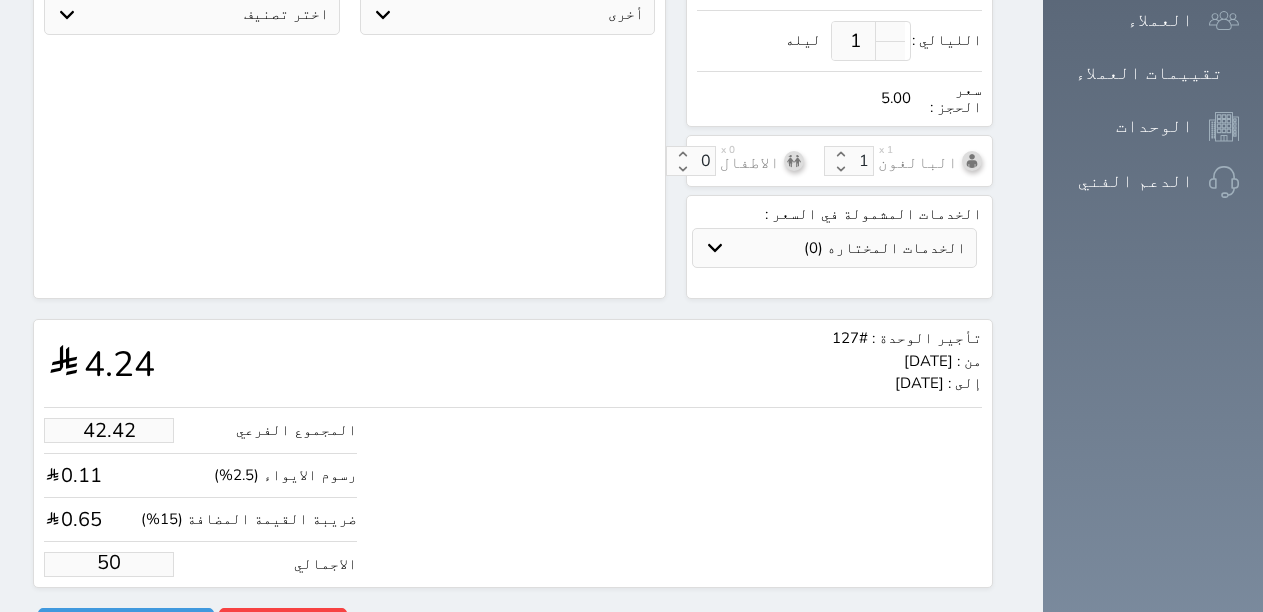 select 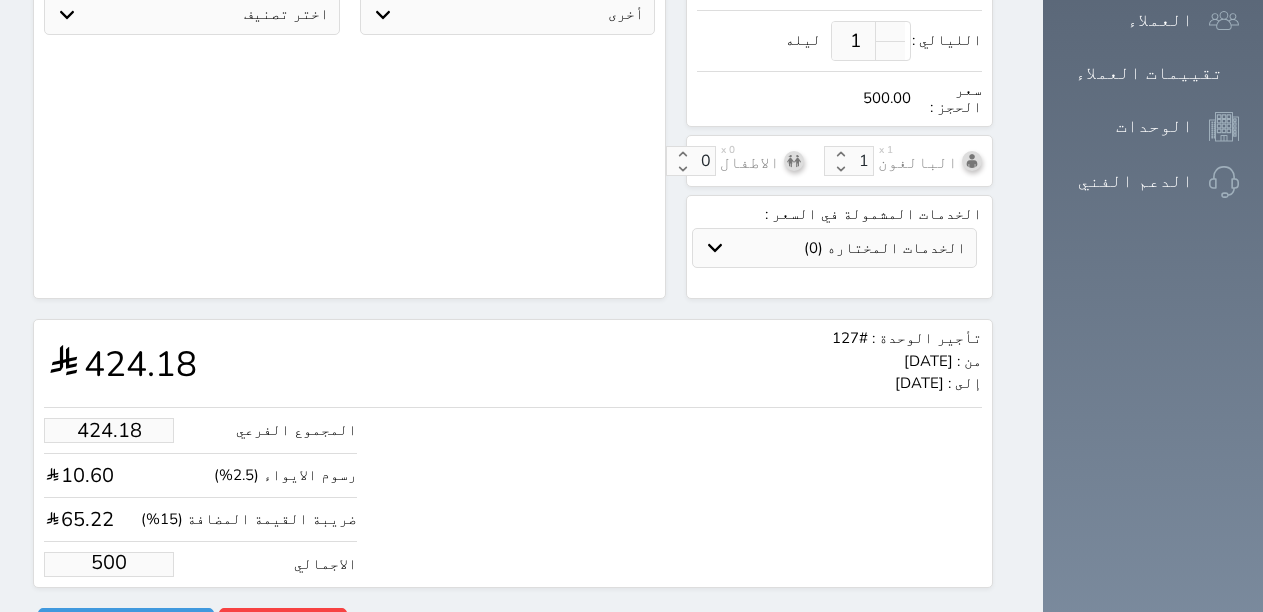 type on "500.00" 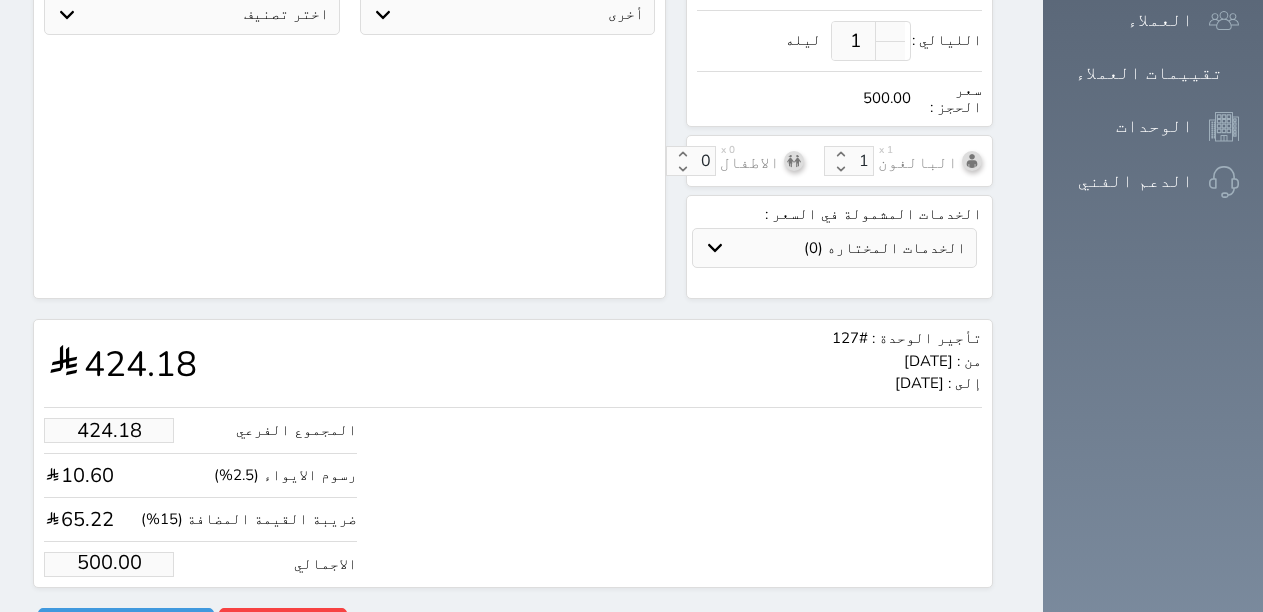 click on "المجموع الفرعي   424.18   رسوم الايواء (2.5%)    10.60    ضريبة القيمة المضافة (15%)    65.22      الاجمالي   500.00" at bounding box center (513, 492) 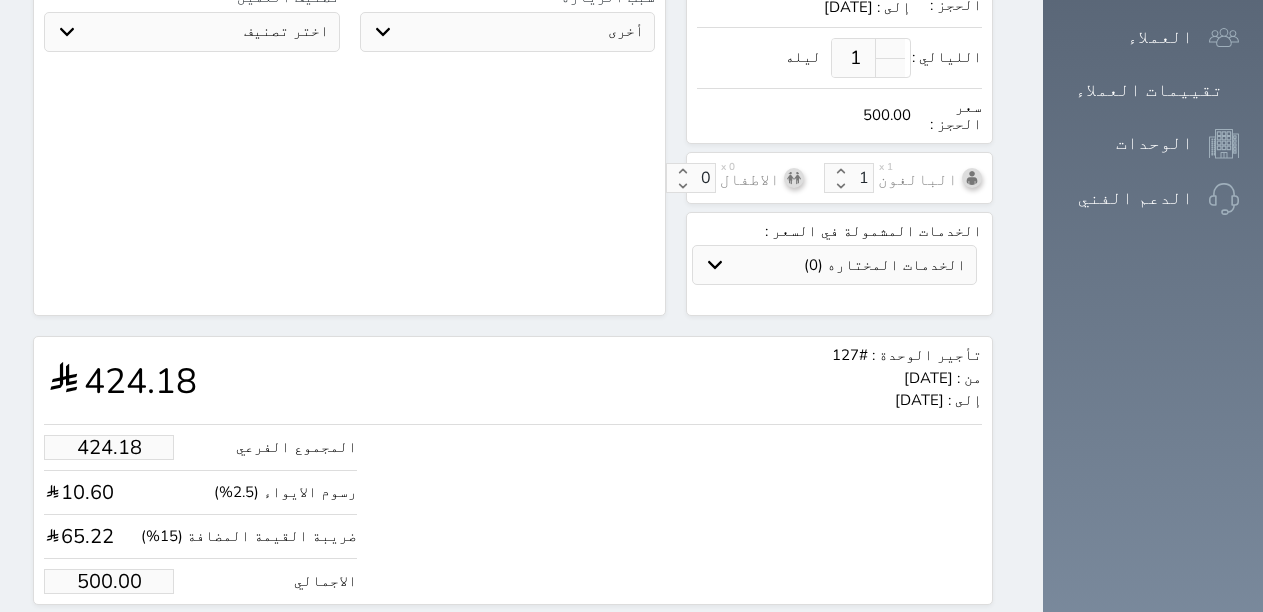 scroll, scrollTop: 621, scrollLeft: 0, axis: vertical 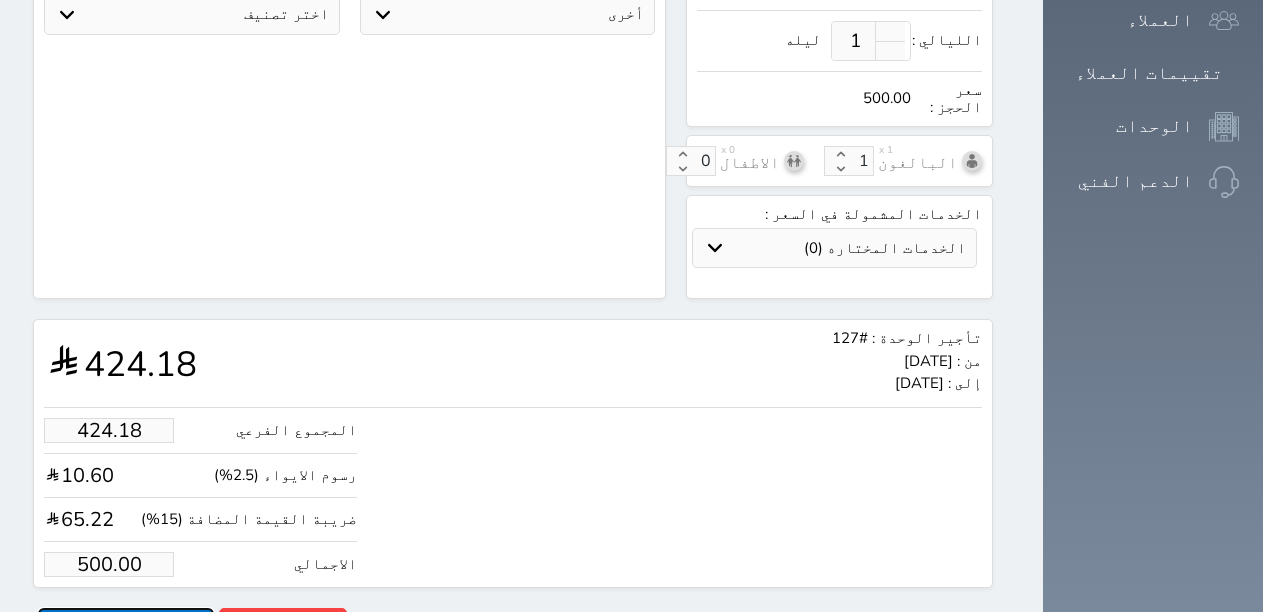 click on "حجز" at bounding box center (126, 625) 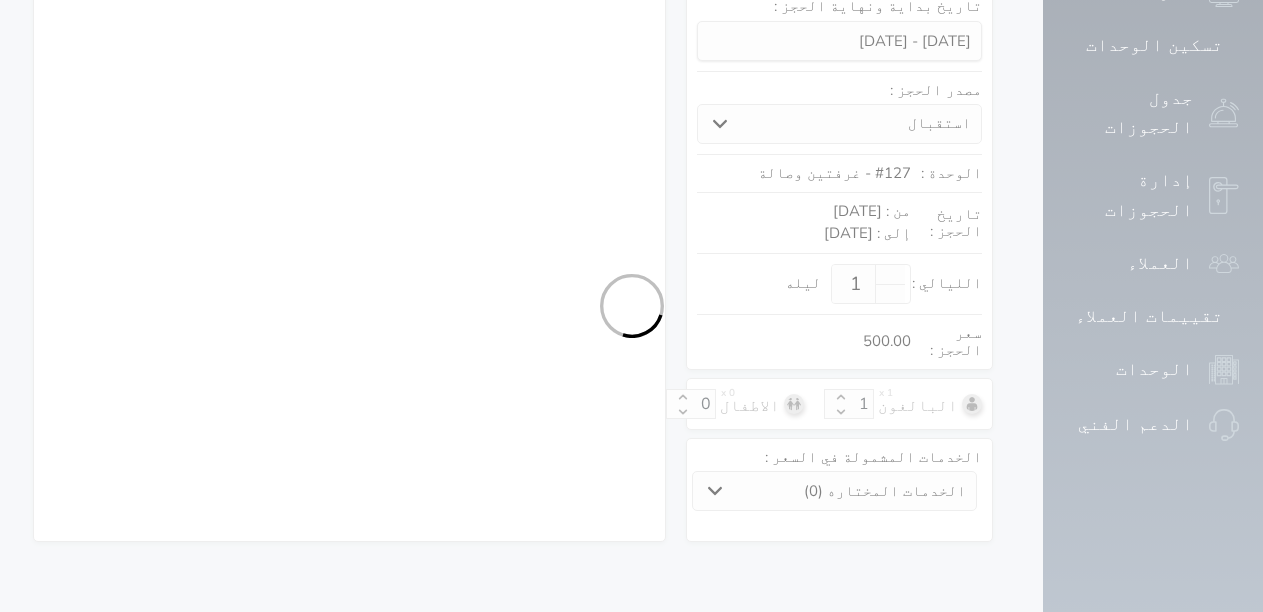 scroll, scrollTop: 297, scrollLeft: 0, axis: vertical 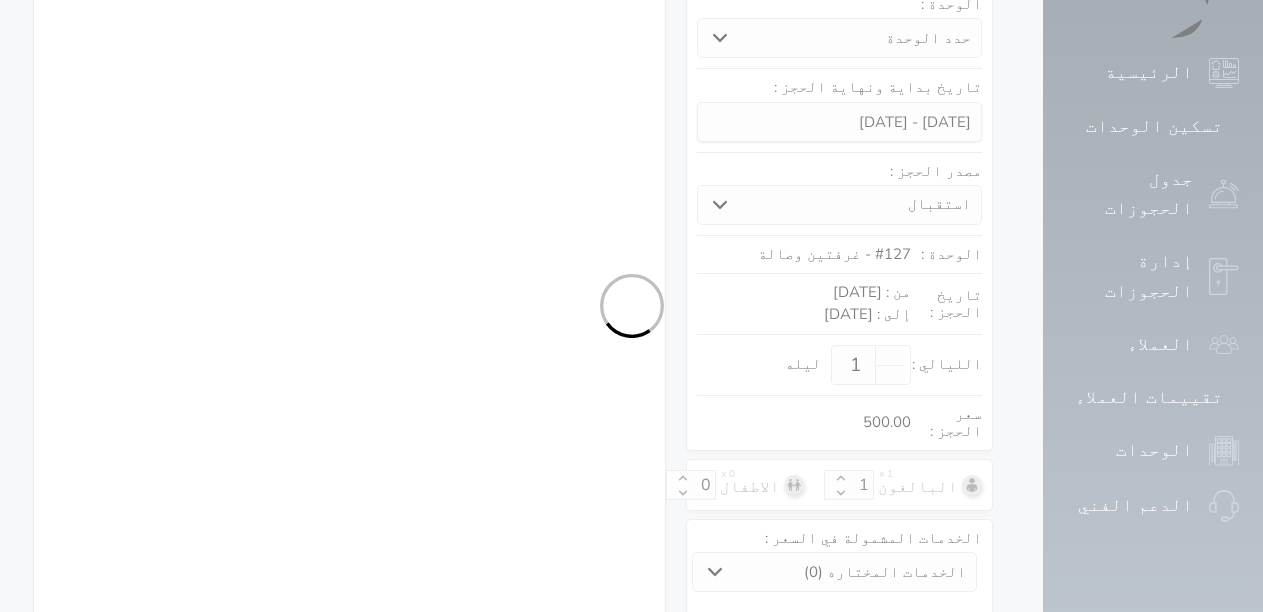 select on "1" 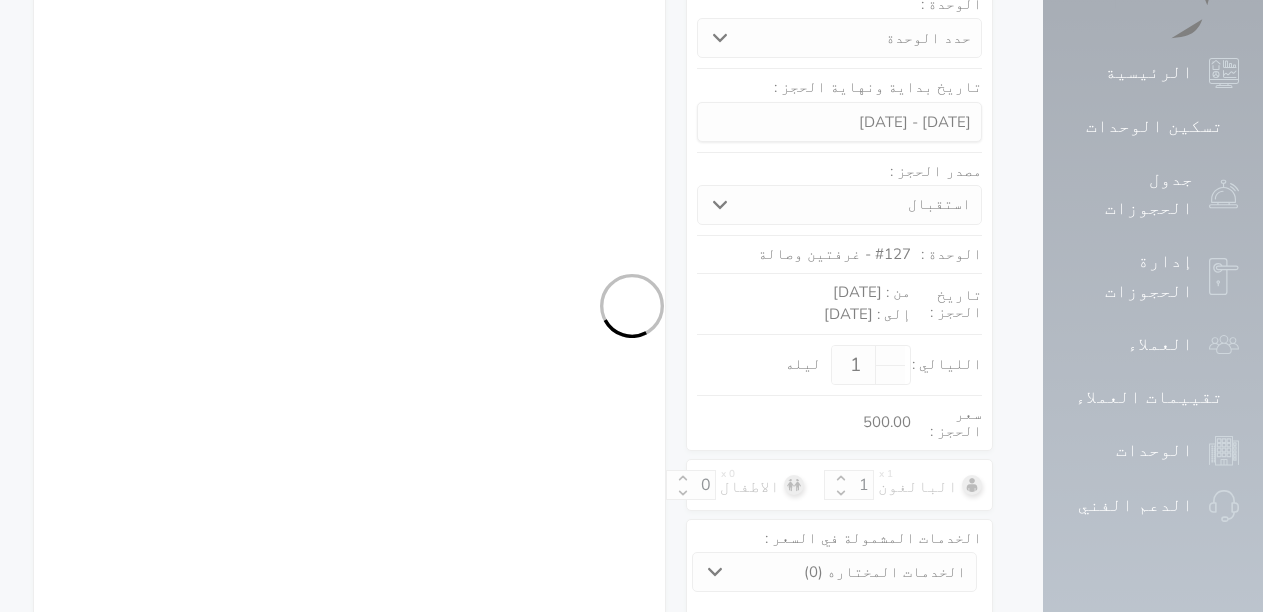 select on "113" 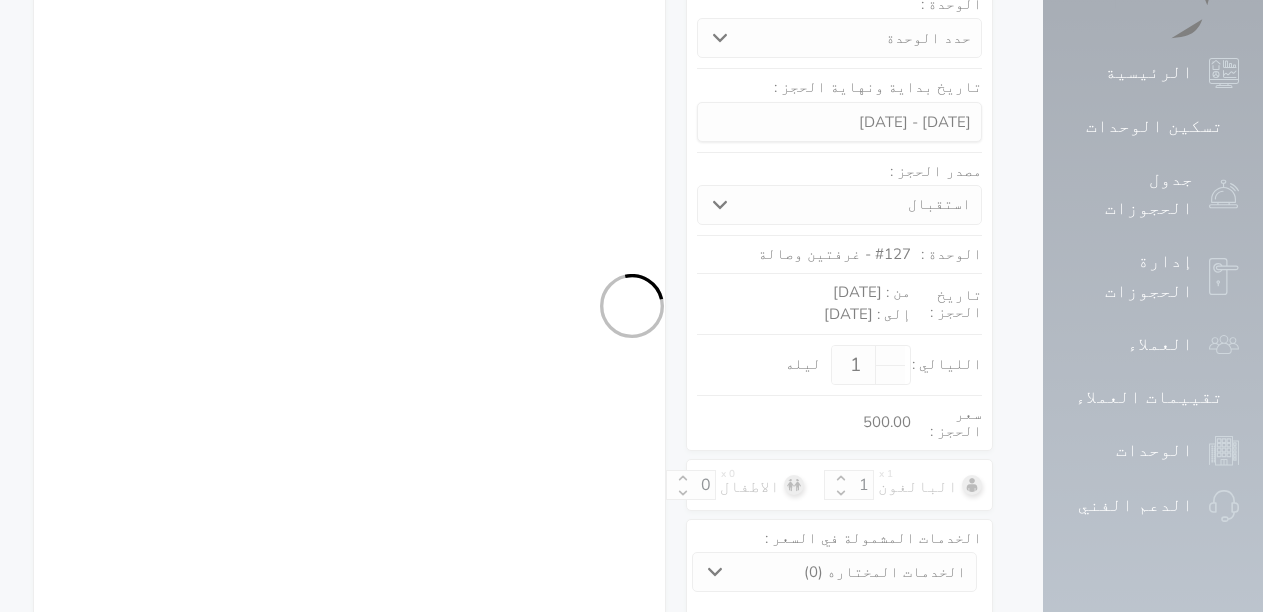 select on "1" 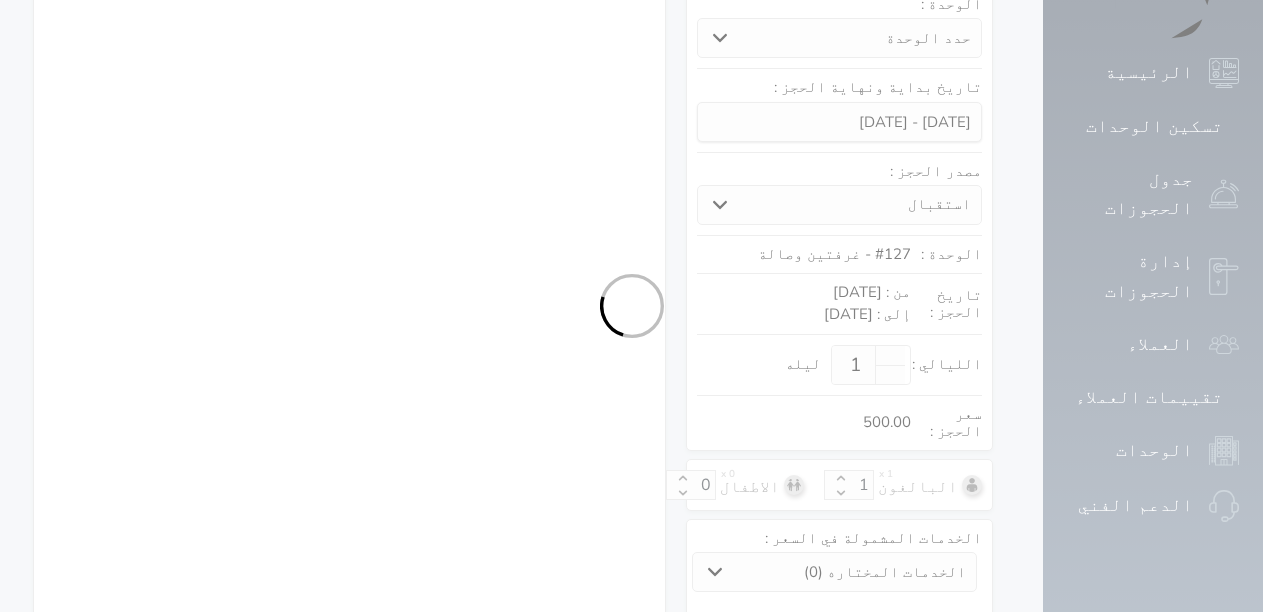 select 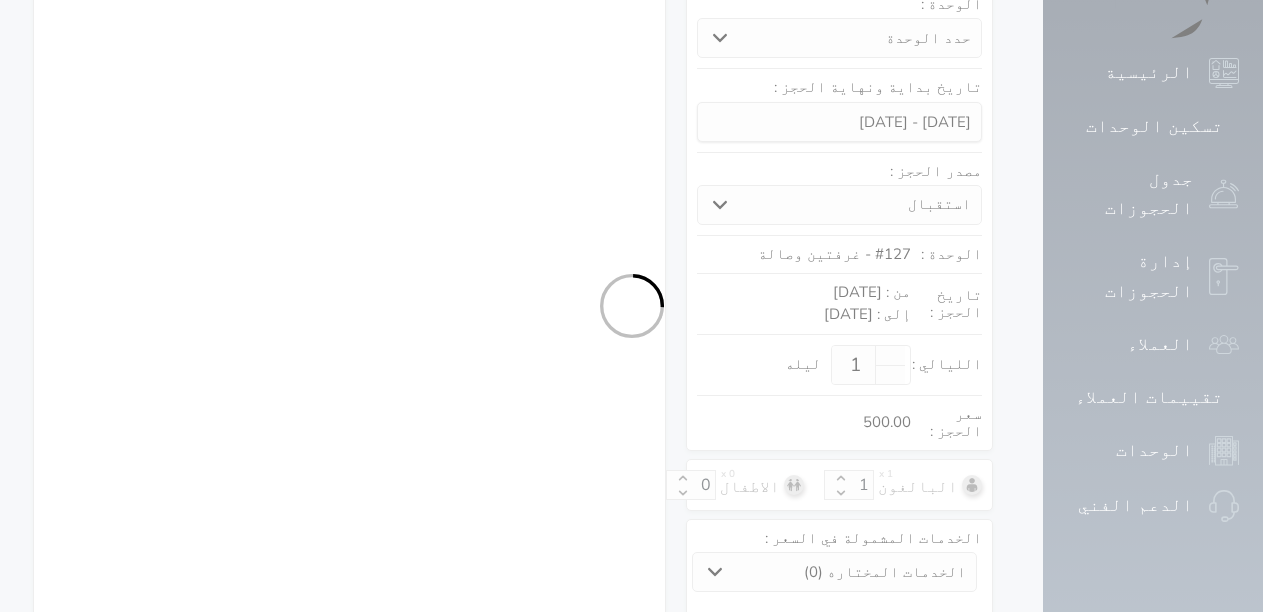 select on "7" 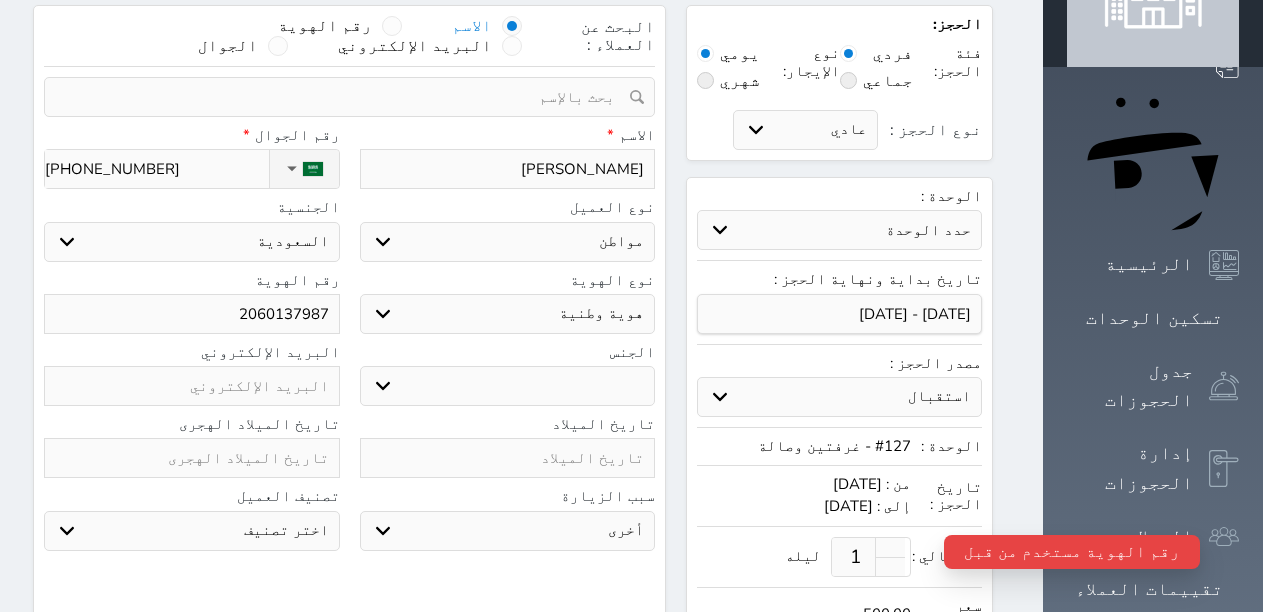 scroll, scrollTop: 21, scrollLeft: 0, axis: vertical 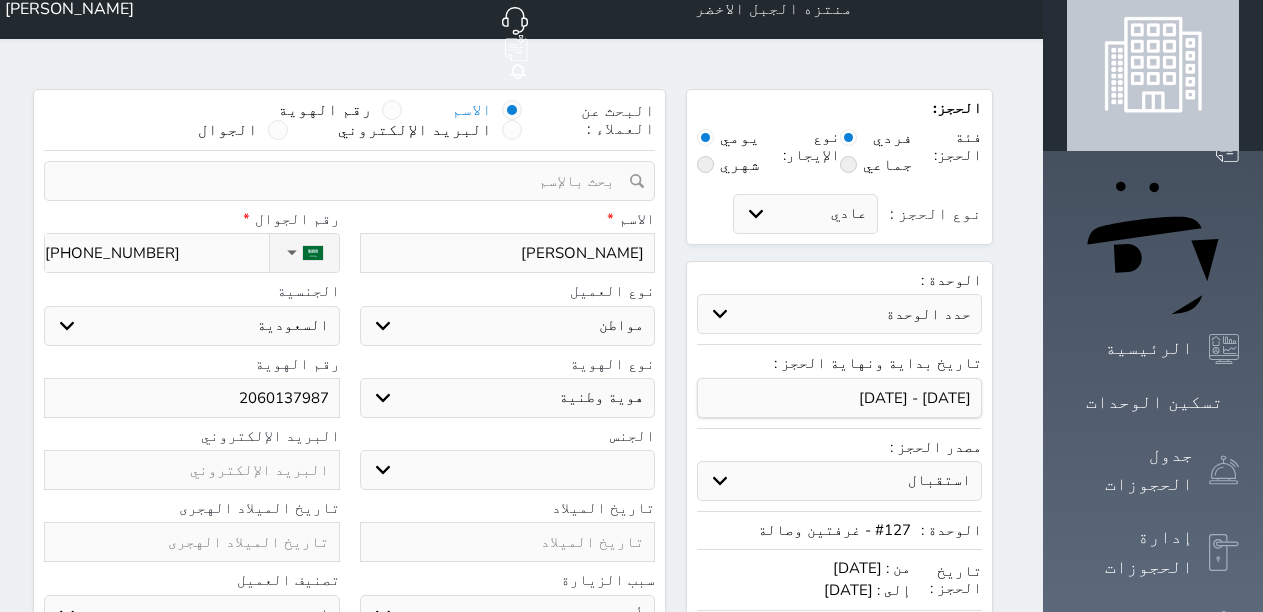 drag, startPoint x: 241, startPoint y: 358, endPoint x: 370, endPoint y: 343, distance: 129.86917 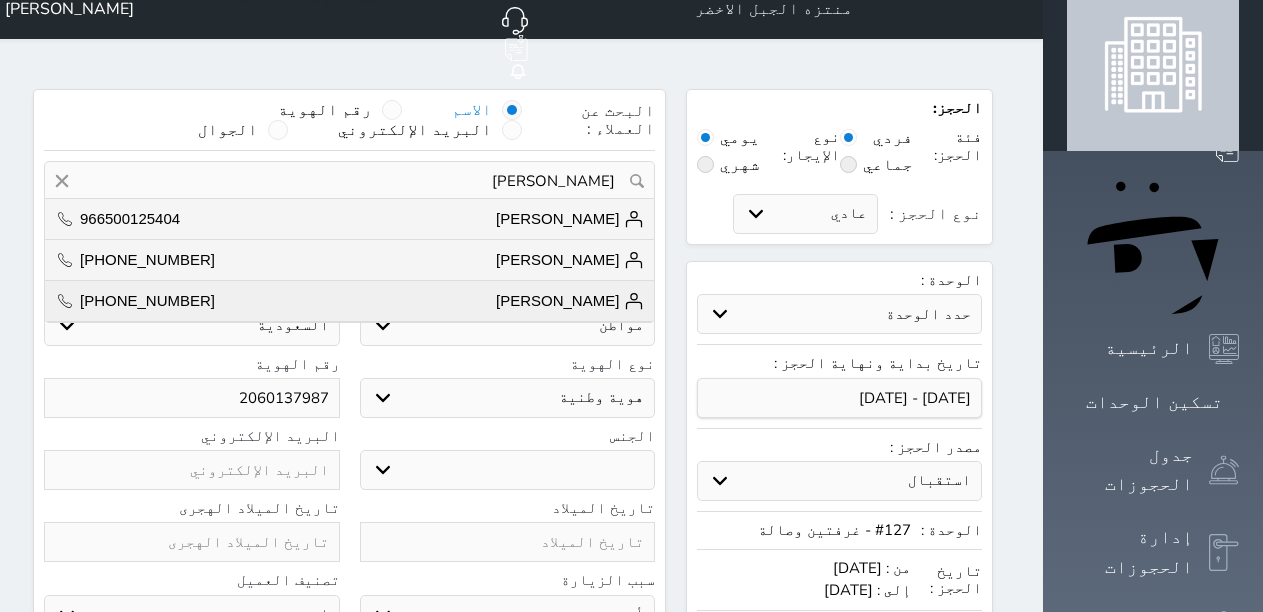 click on "[PERSON_NAME]   [PHONE_NUMBER]" at bounding box center (349, 301) 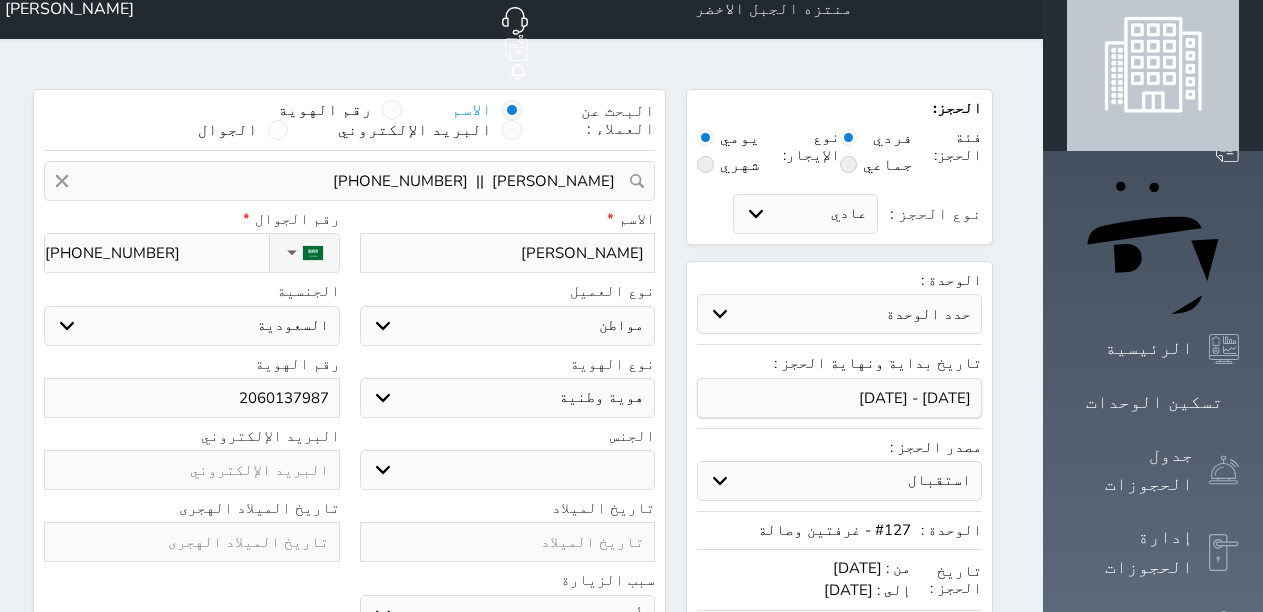select 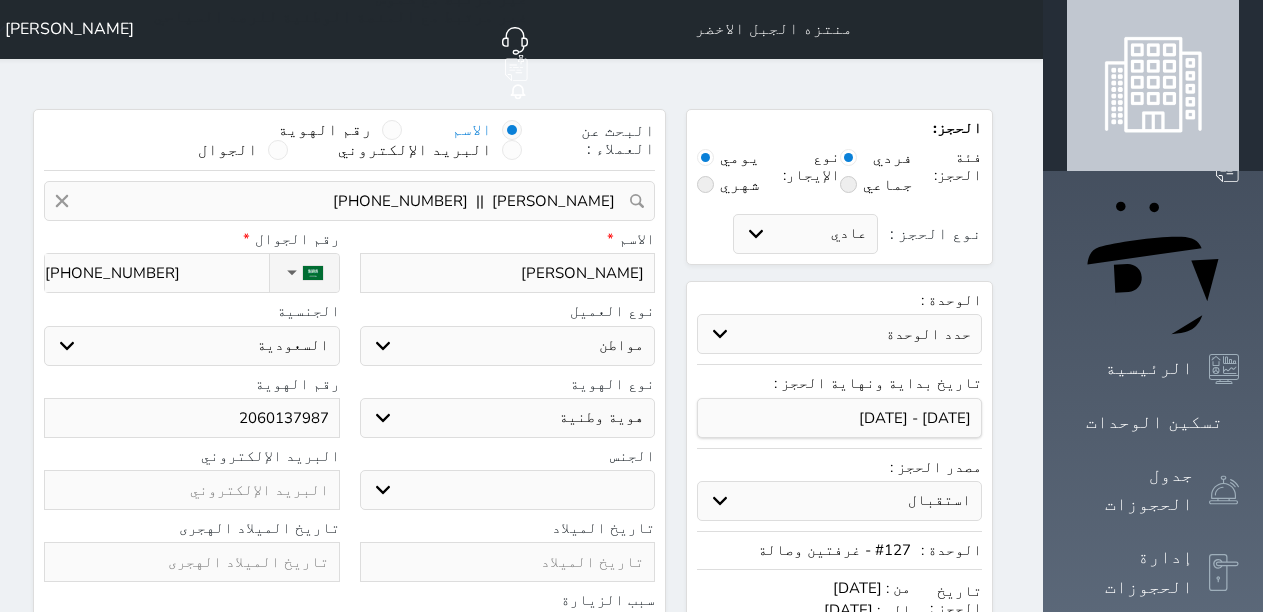 scroll, scrollTop: 0, scrollLeft: 0, axis: both 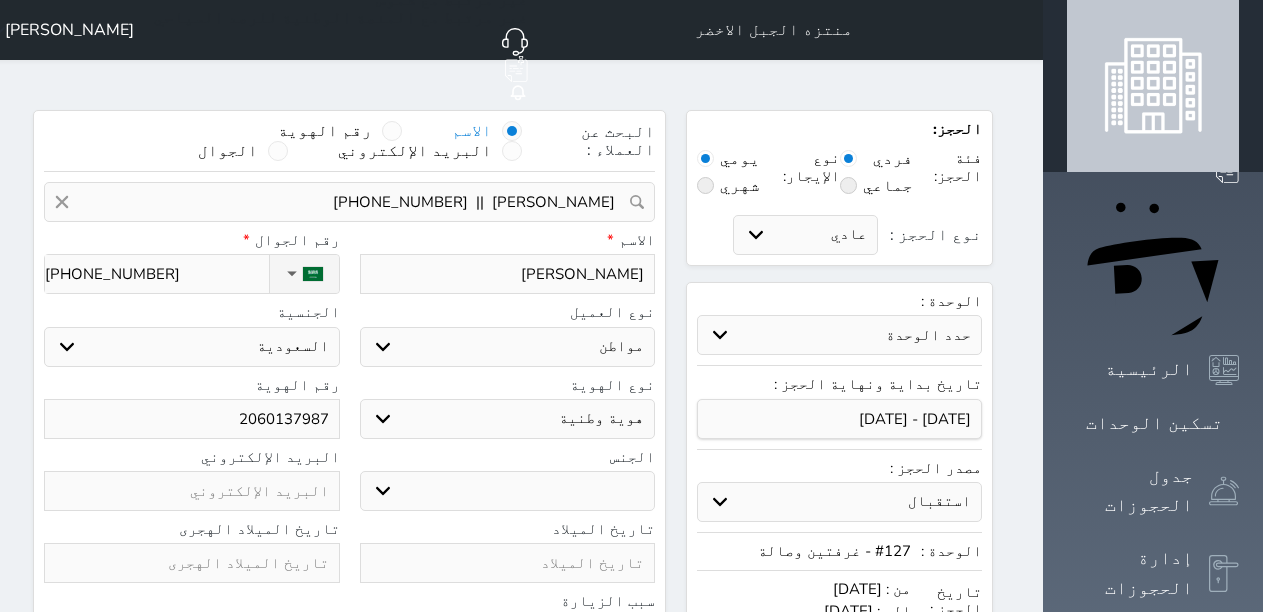 drag, startPoint x: 289, startPoint y: 224, endPoint x: 221, endPoint y: 253, distance: 73.92564 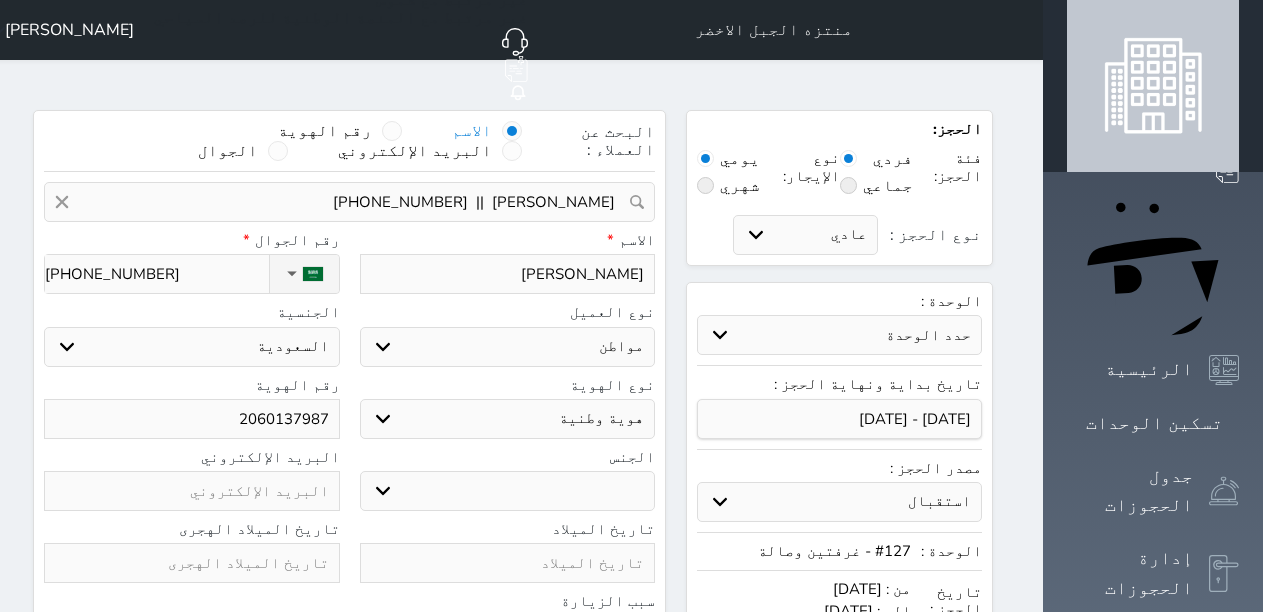 click on "ملاحظات                           سجل حجوزات العميل [PERSON_NAME]                   إجمالى رصيد العميل : 0 ريال     رقم الحجز   الوحدة   من   إلى   نوع الحجز   الرصيد   الاجرائات         النتائج  : من (  ) - إلى  (  )   العدد  :              سجل الكمبيالات الغير محصلة على العميل [PERSON_NAME]                 رقم الحجز   المبلغ الكلى    المبلغ المحصل    المبلغ المتبقى    تاريخ الإستحقاق         النتائج  : من (  ) - إلى  (  )   العدد  : 0     الاسم *   [PERSON_NAME]   رقم الجوال *       ▼     [GEOGRAPHIC_DATA] ([GEOGRAPHIC_DATA])   +93   [GEOGRAPHIC_DATA] ([GEOGRAPHIC_DATA])   +355   [GEOGRAPHIC_DATA] ([GEOGRAPHIC_DATA])   +213   [US_STATE]   +1684   [GEOGRAPHIC_DATA]   +376   [GEOGRAPHIC_DATA]   +244   [GEOGRAPHIC_DATA]   +1264   [GEOGRAPHIC_DATA]   +1268   [GEOGRAPHIC_DATA]   +54" at bounding box center [349, 449] 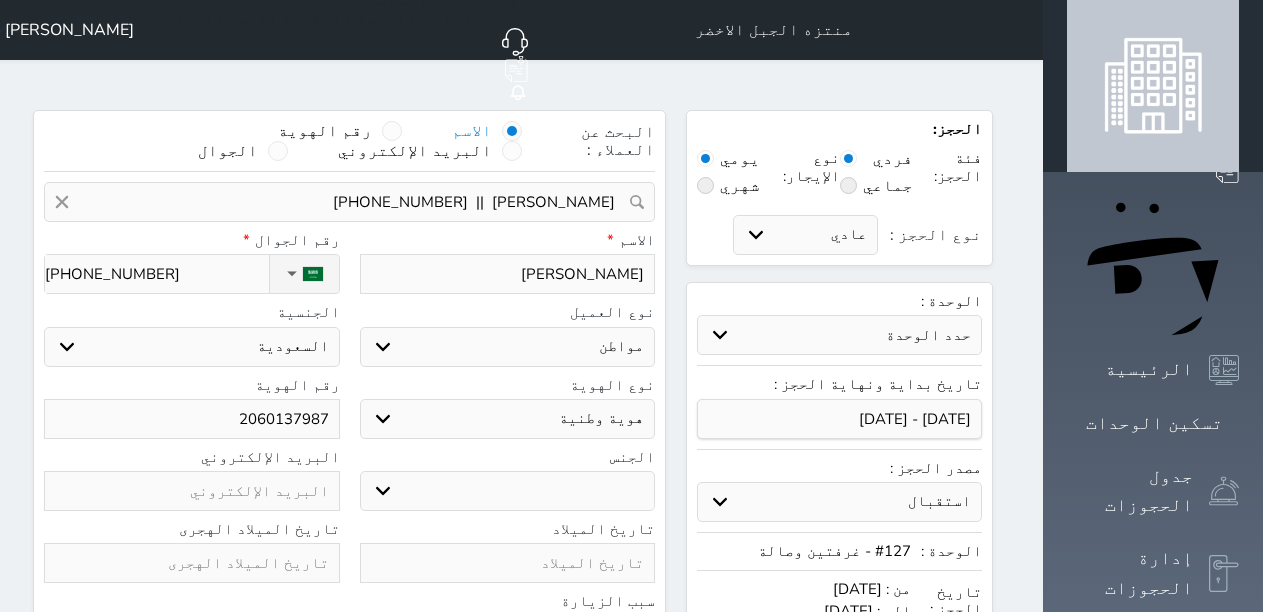 type on "+9665" 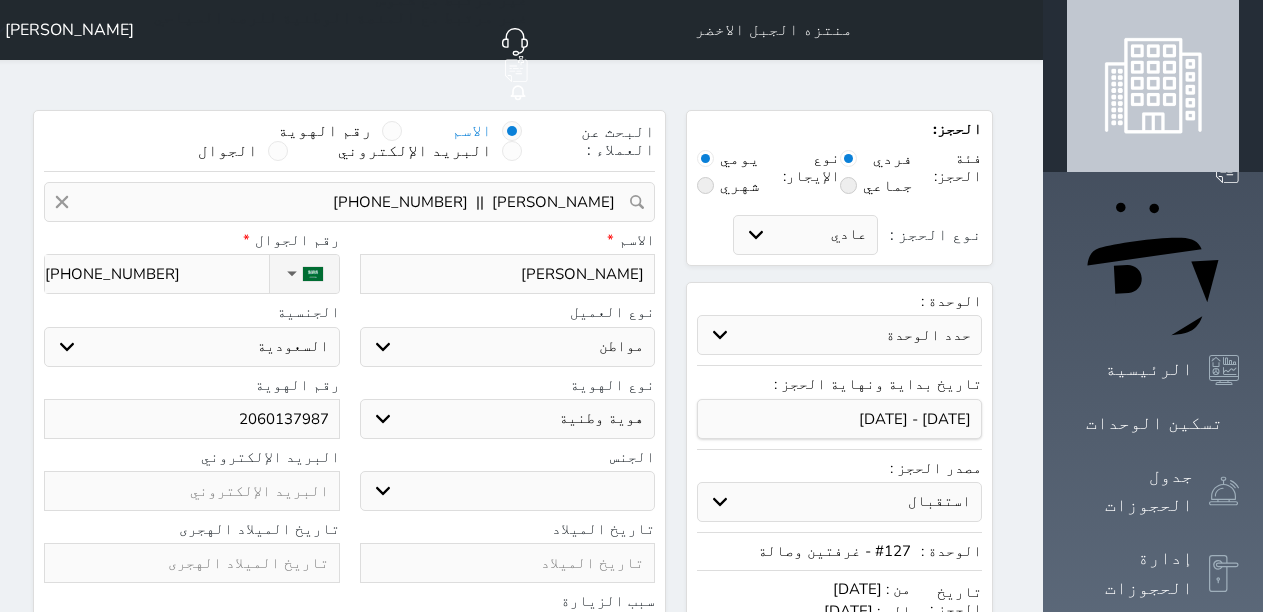 select 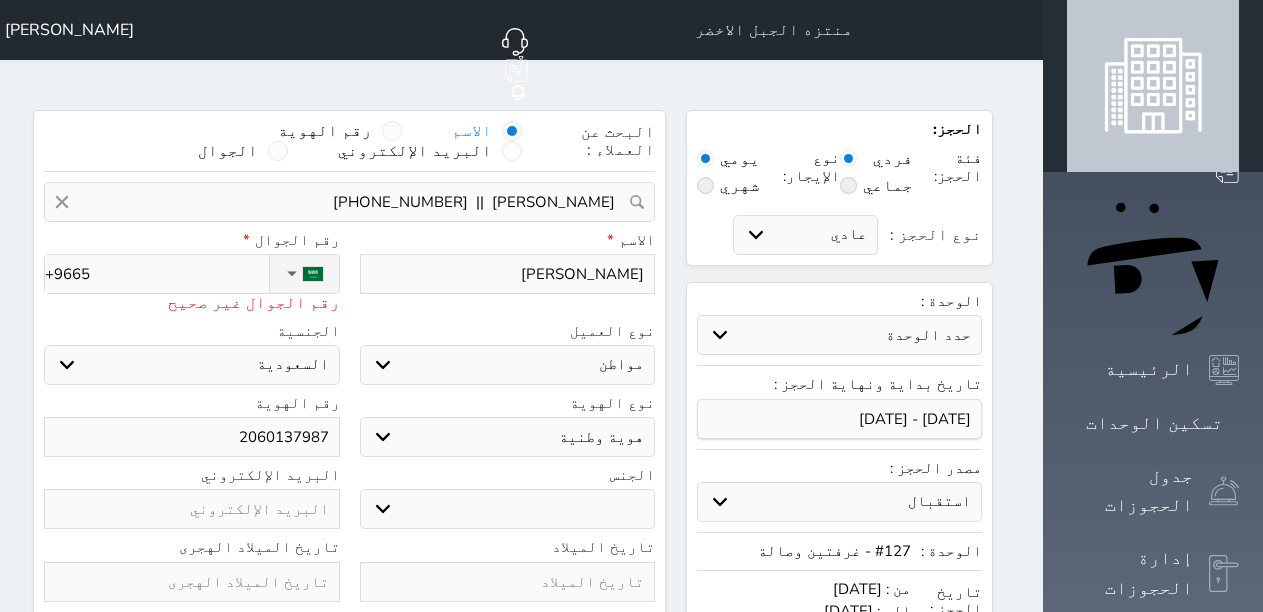 type on "+96656" 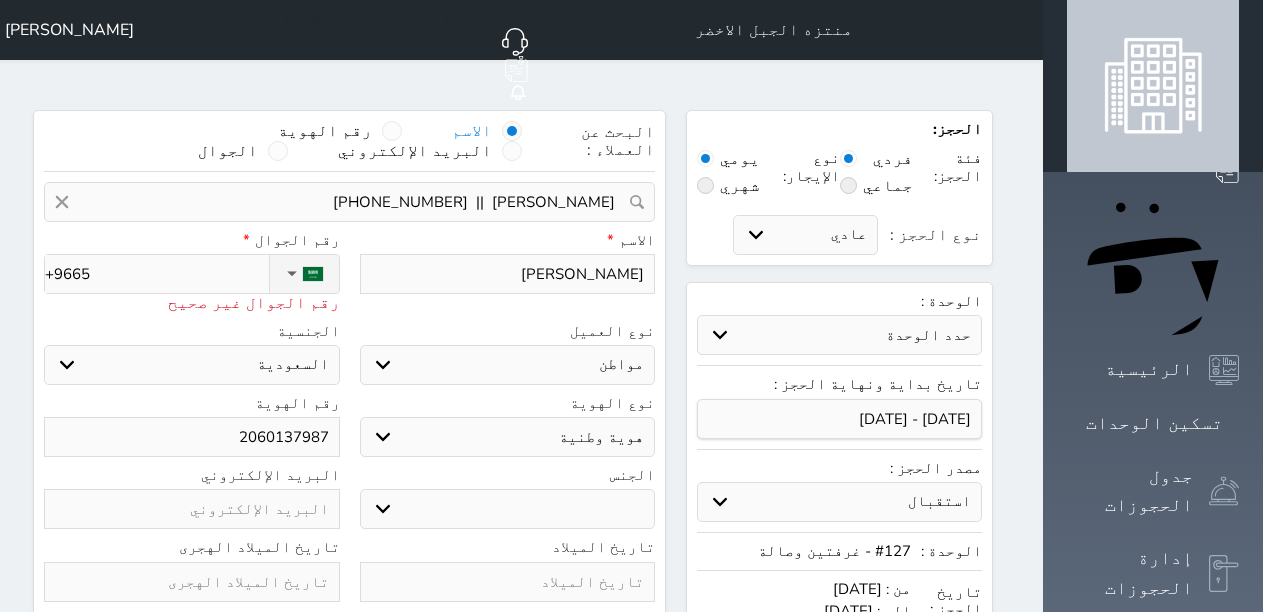 select 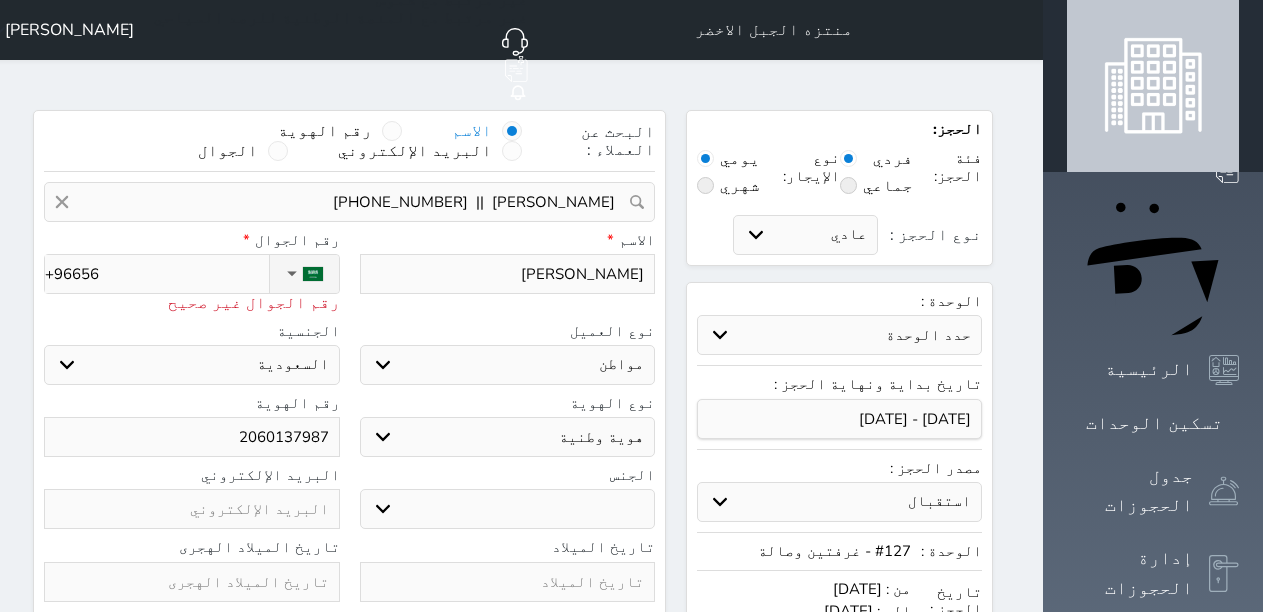 type on "+966560" 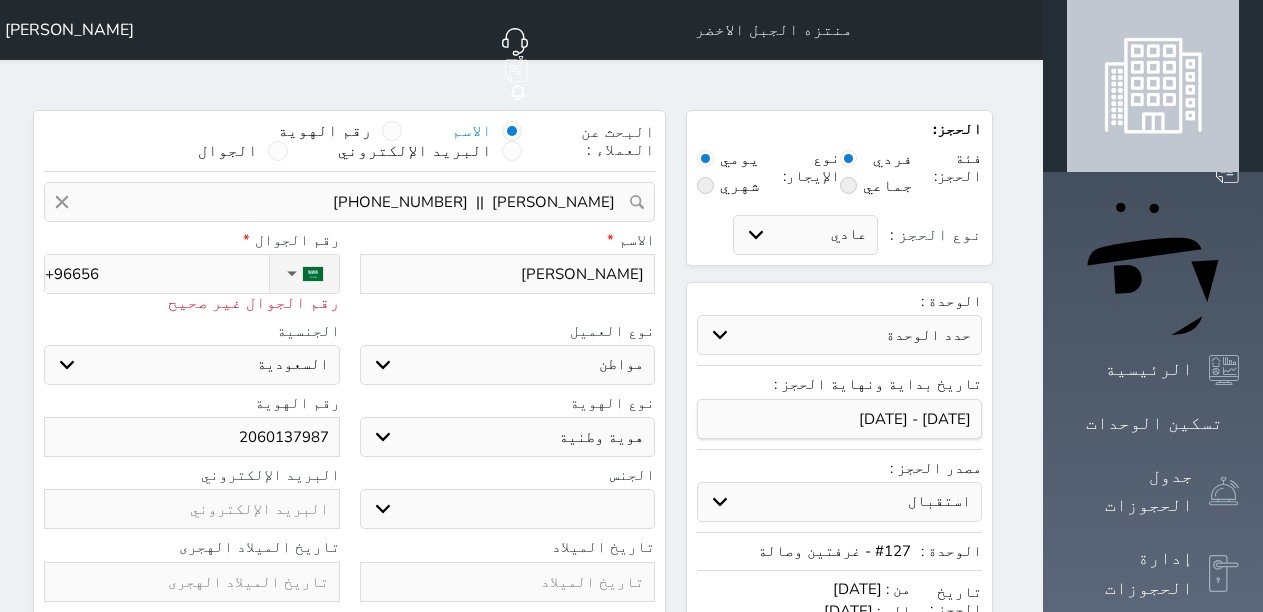 select 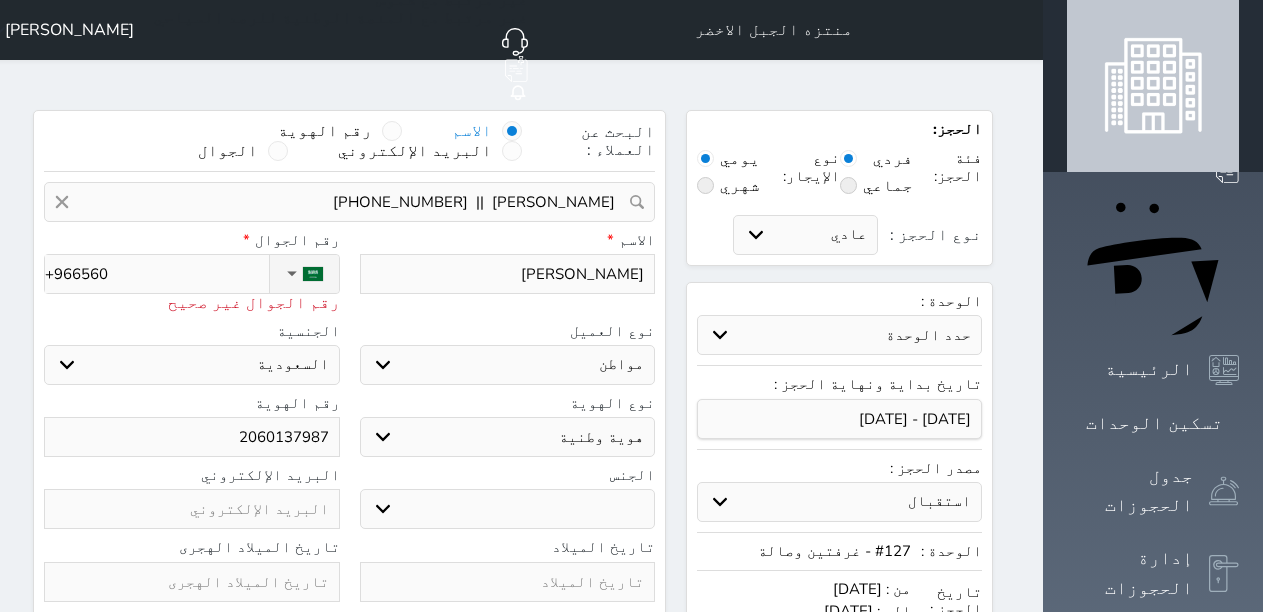 type on "+9665606" 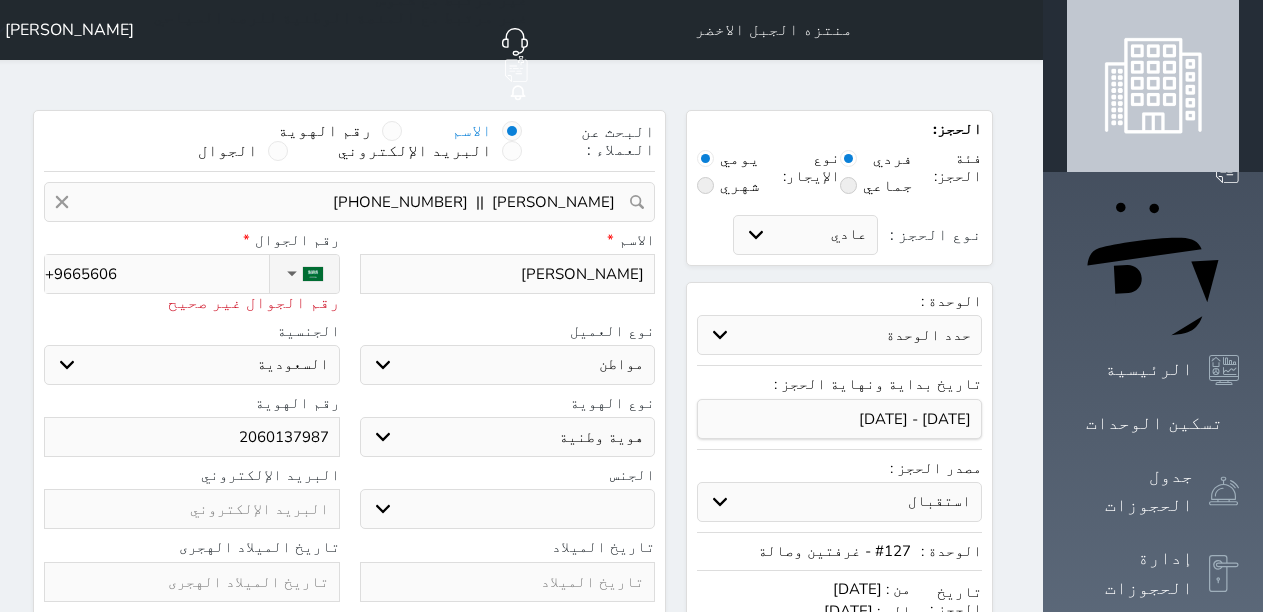 type on "+96656060" 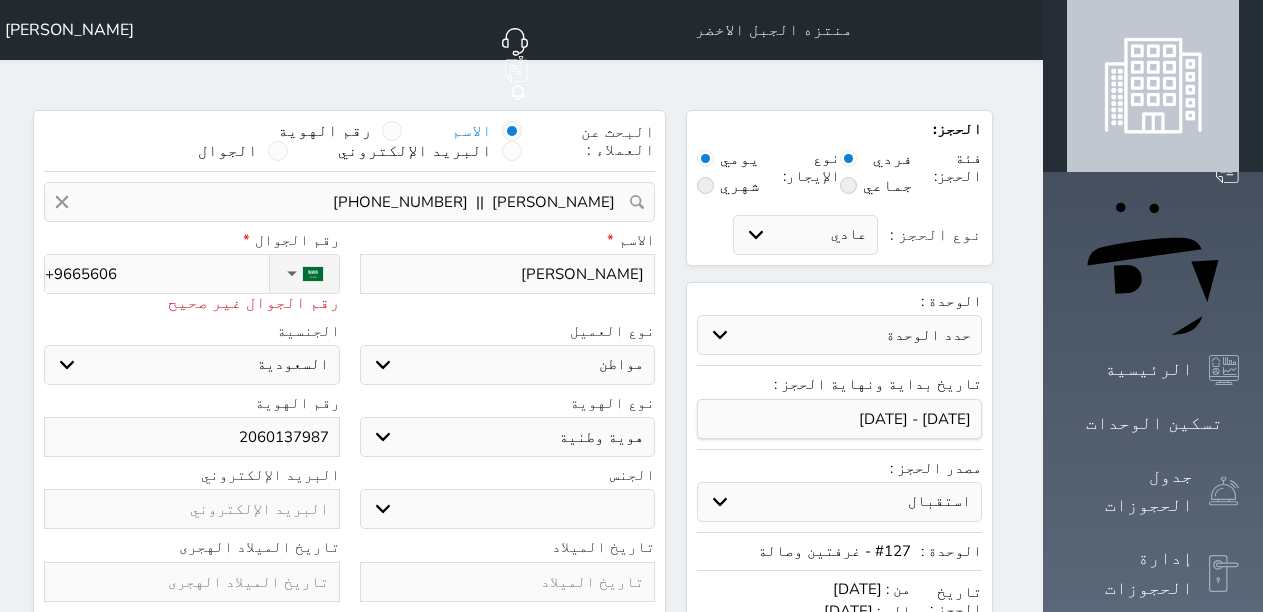 select 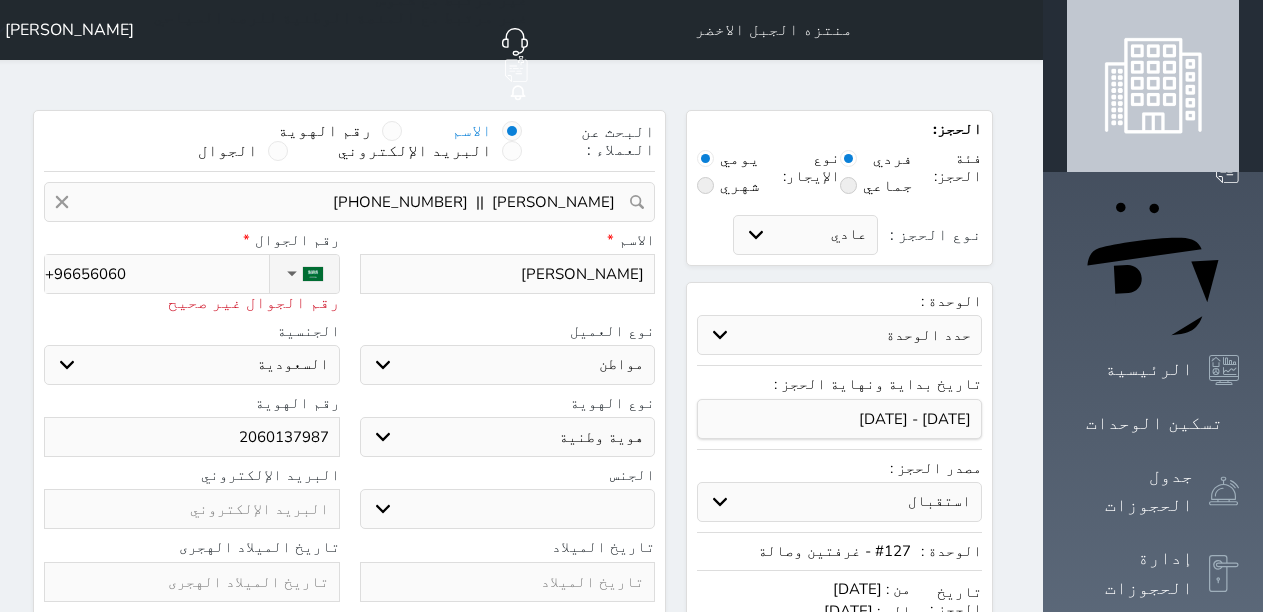 type on "[PHONE_NUMBER]" 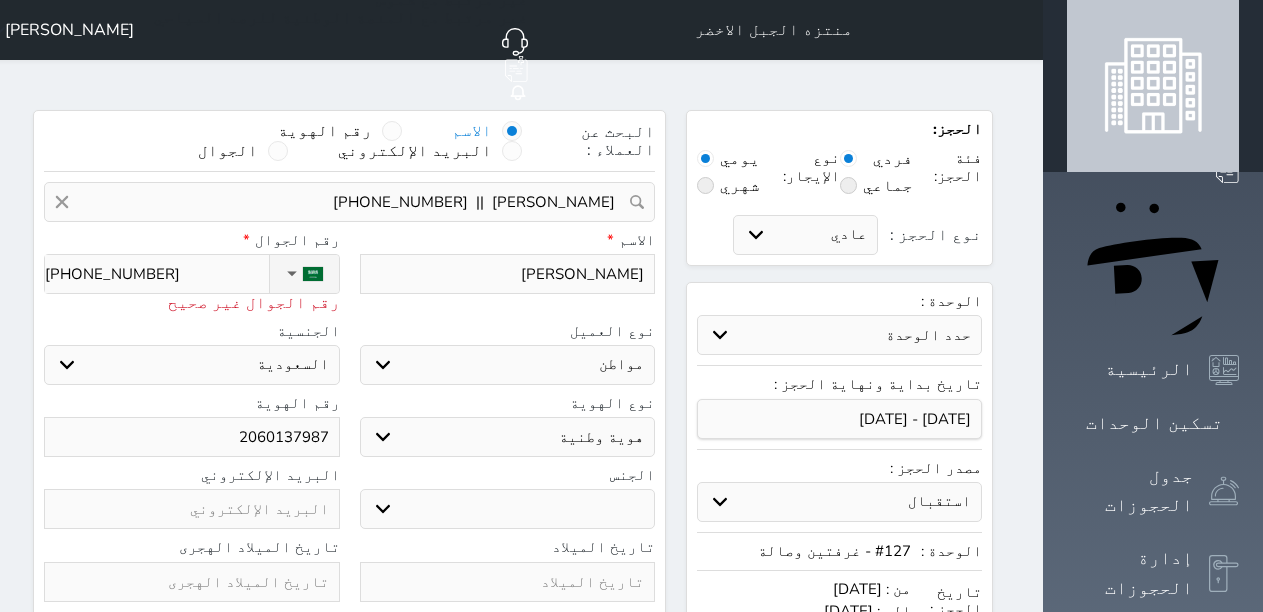type on "[PHONE_NUMBER]" 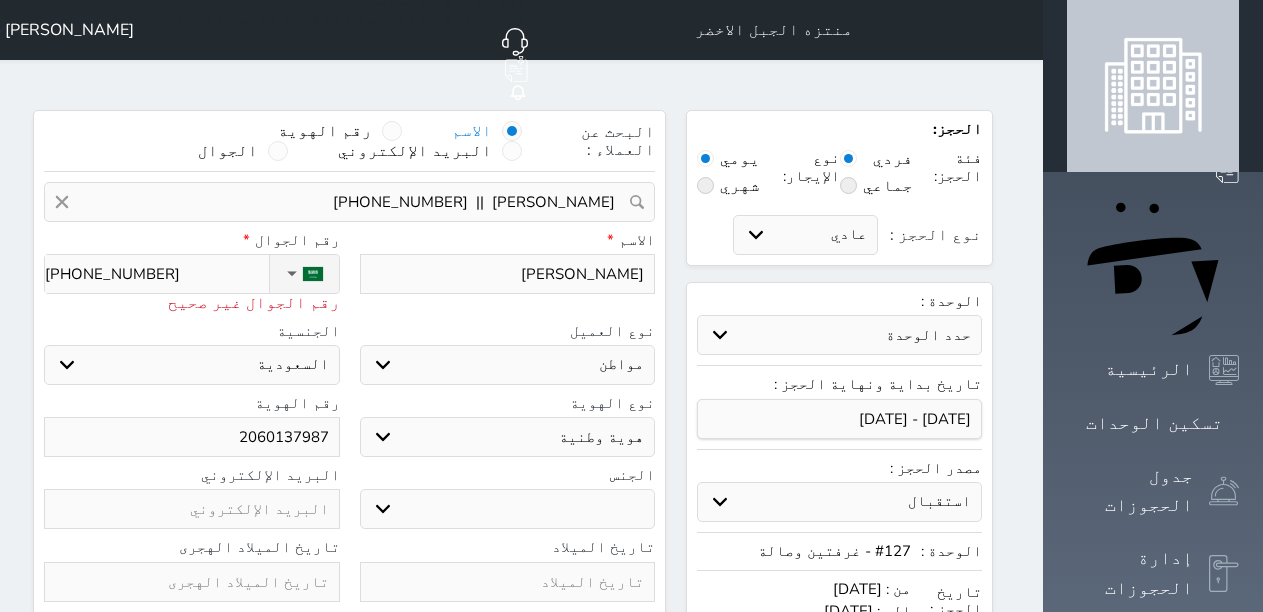 select 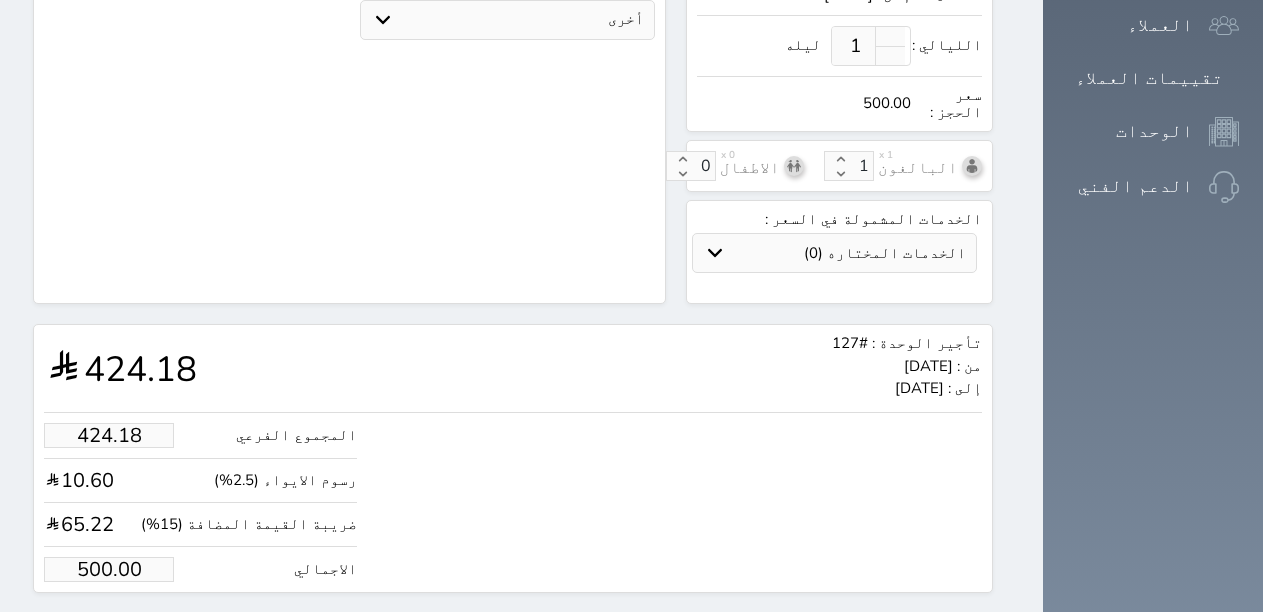 scroll, scrollTop: 621, scrollLeft: 0, axis: vertical 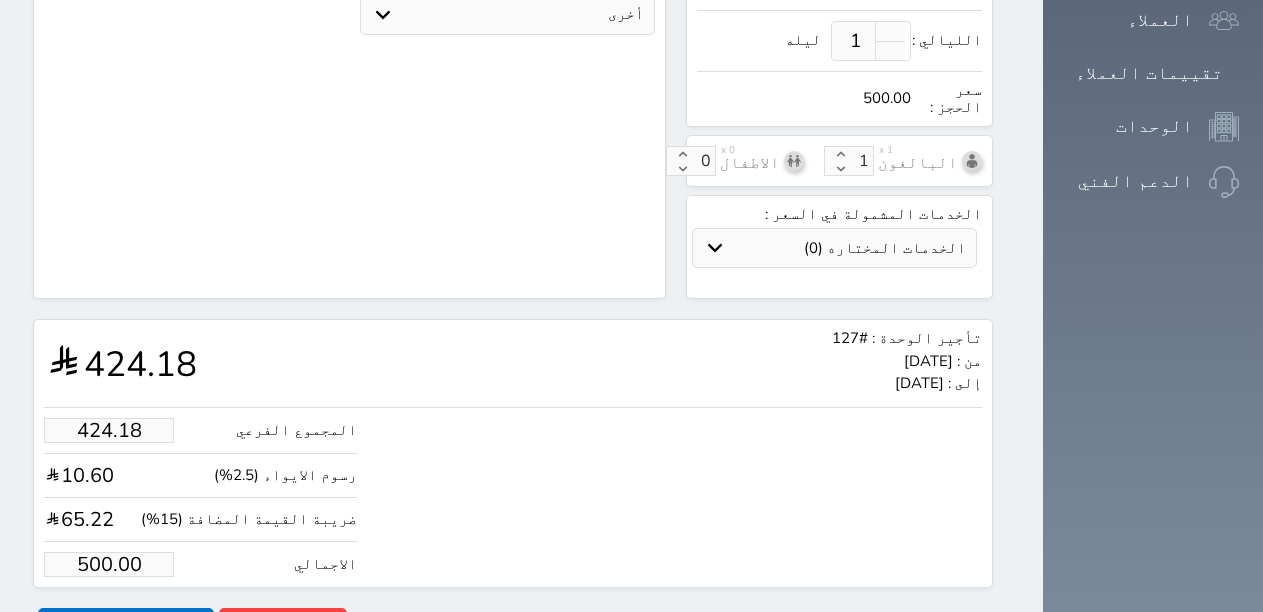 type on "[PHONE_NUMBER]" 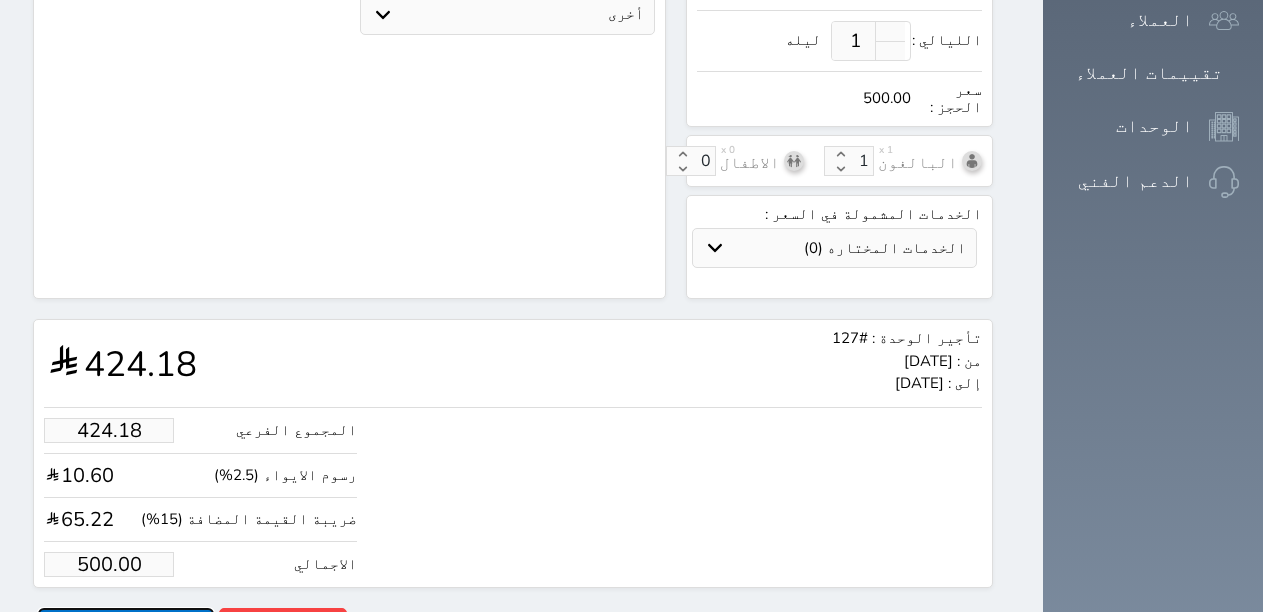 click on "حجز" at bounding box center (126, 625) 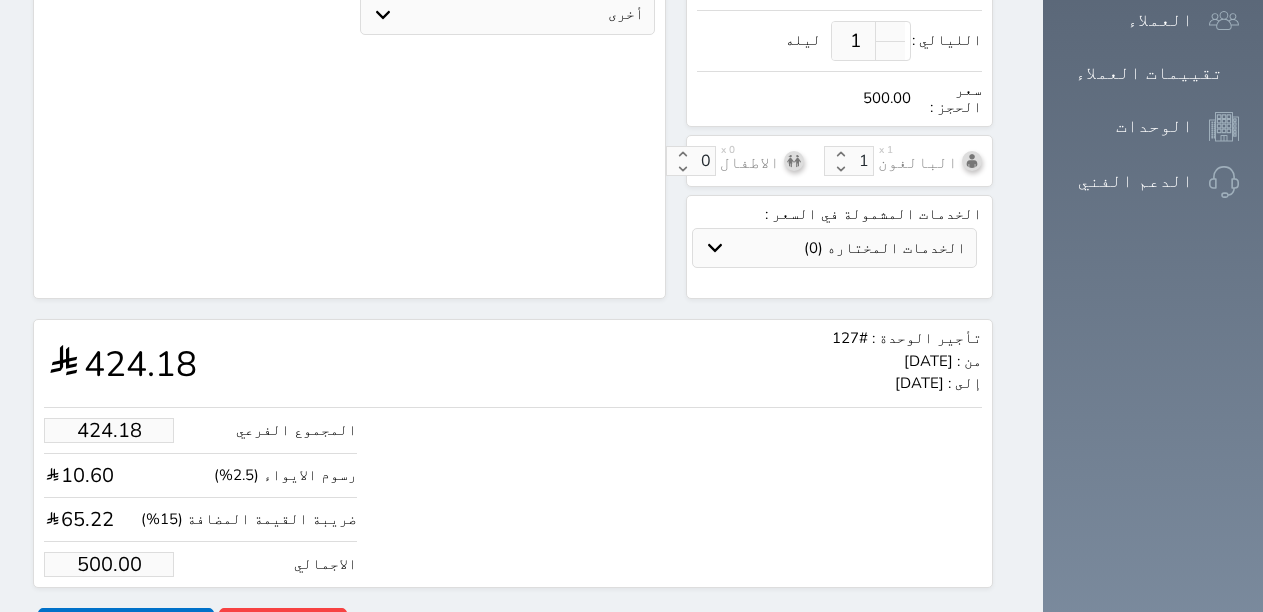 scroll, scrollTop: 297, scrollLeft: 0, axis: vertical 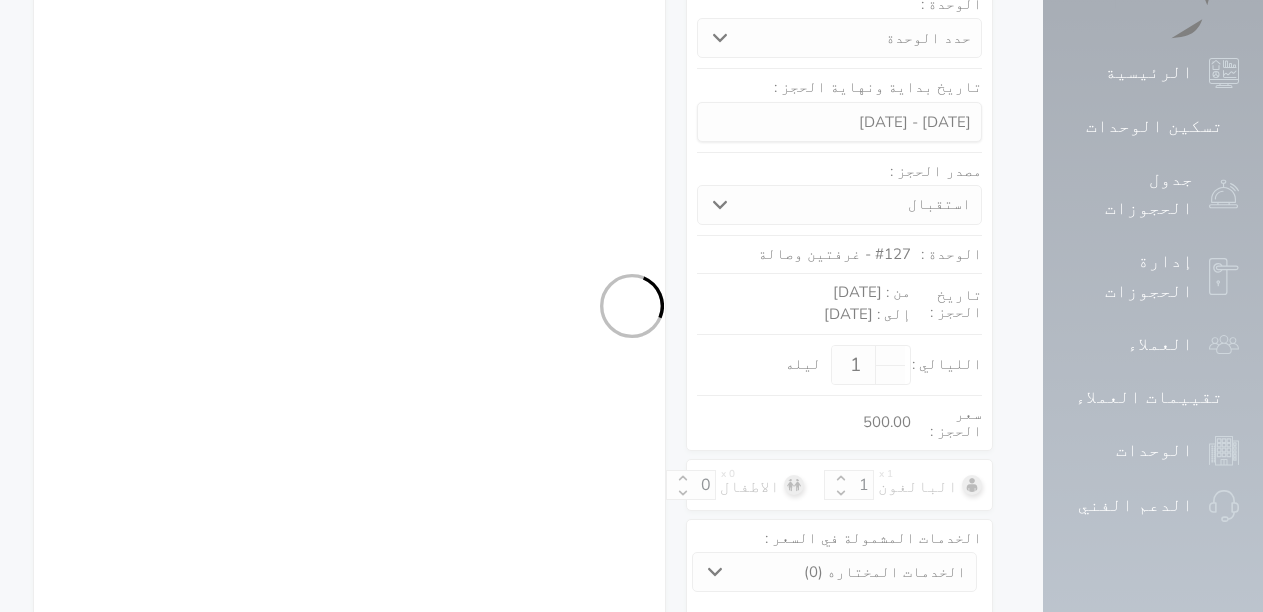 select on "1" 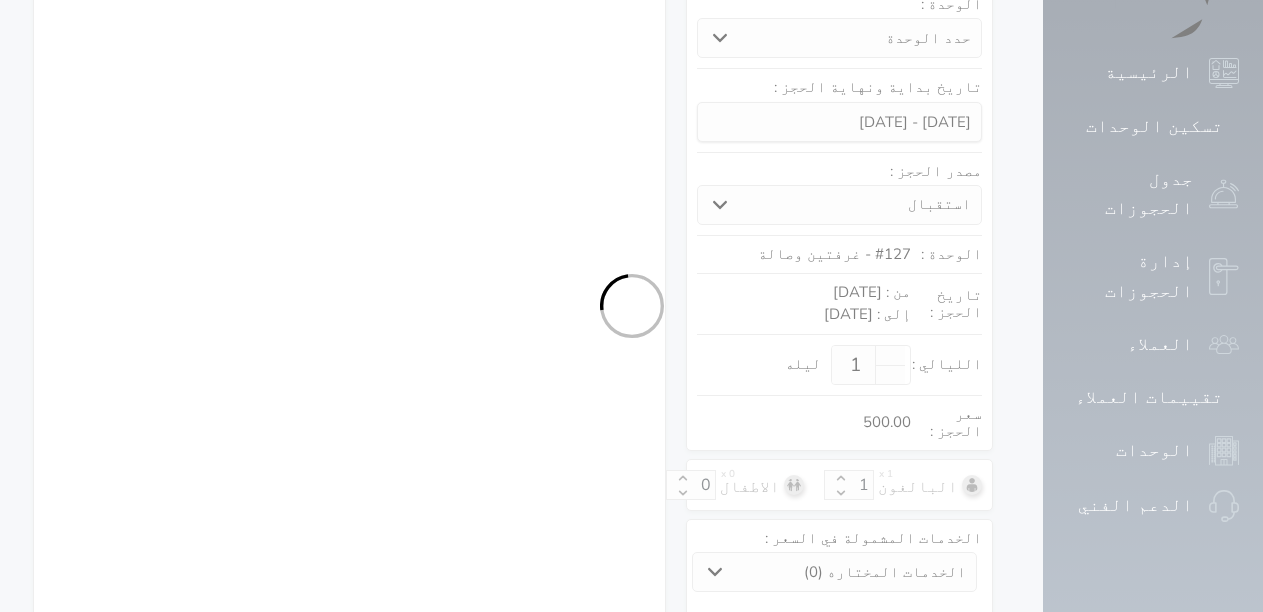 select on "113" 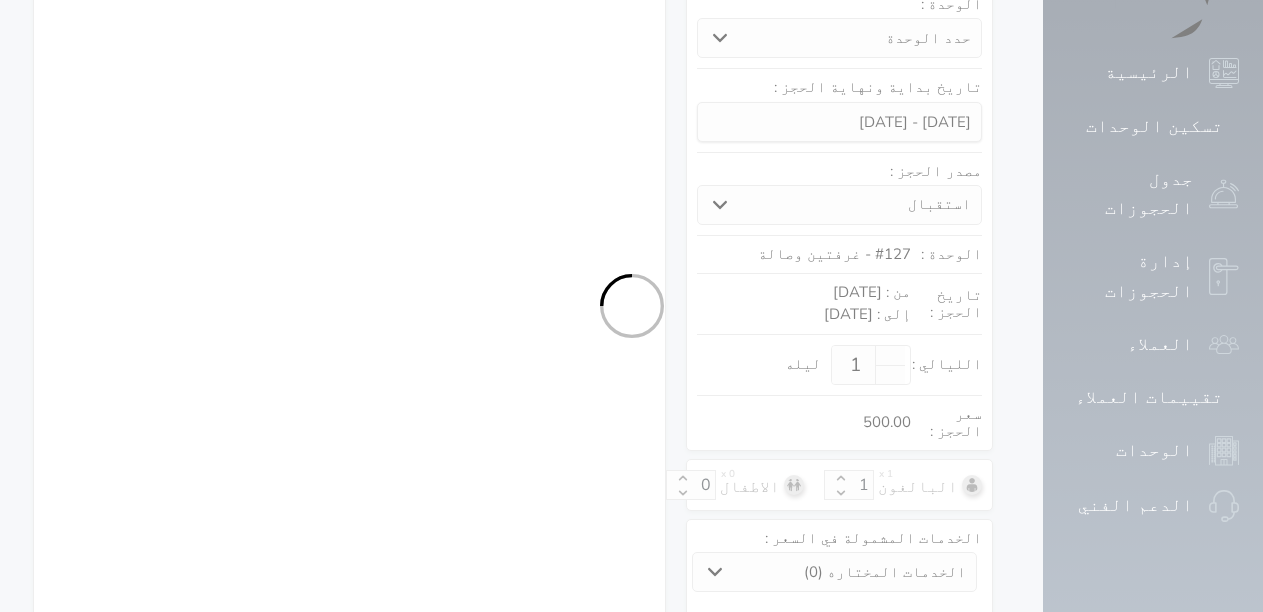 select on "1" 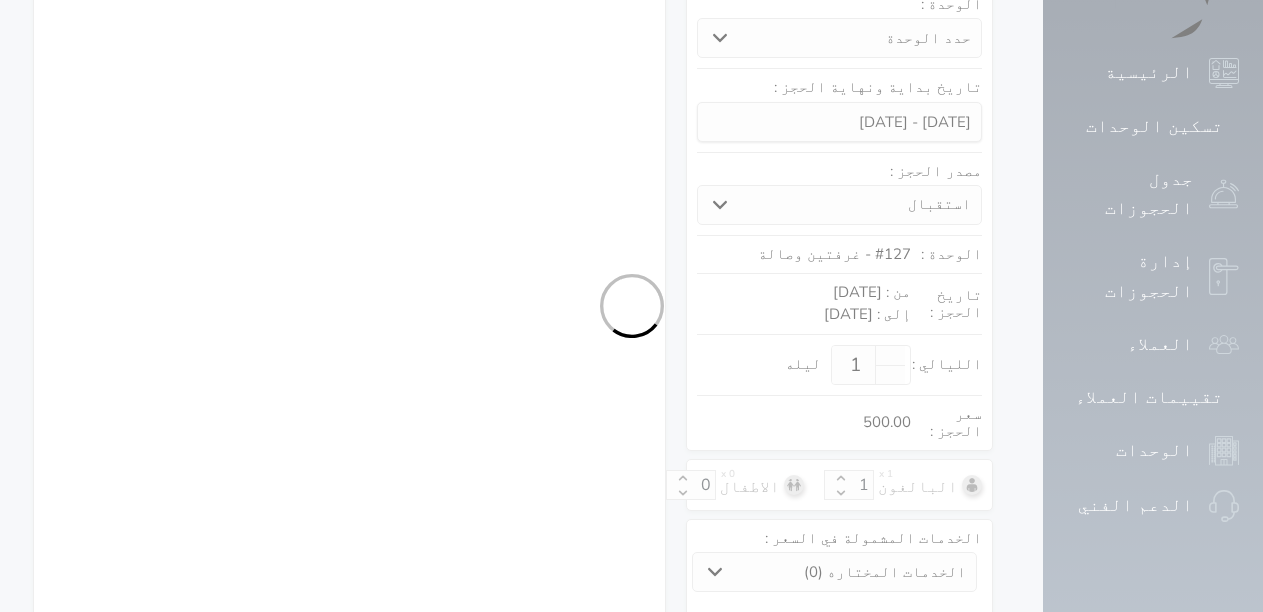 select 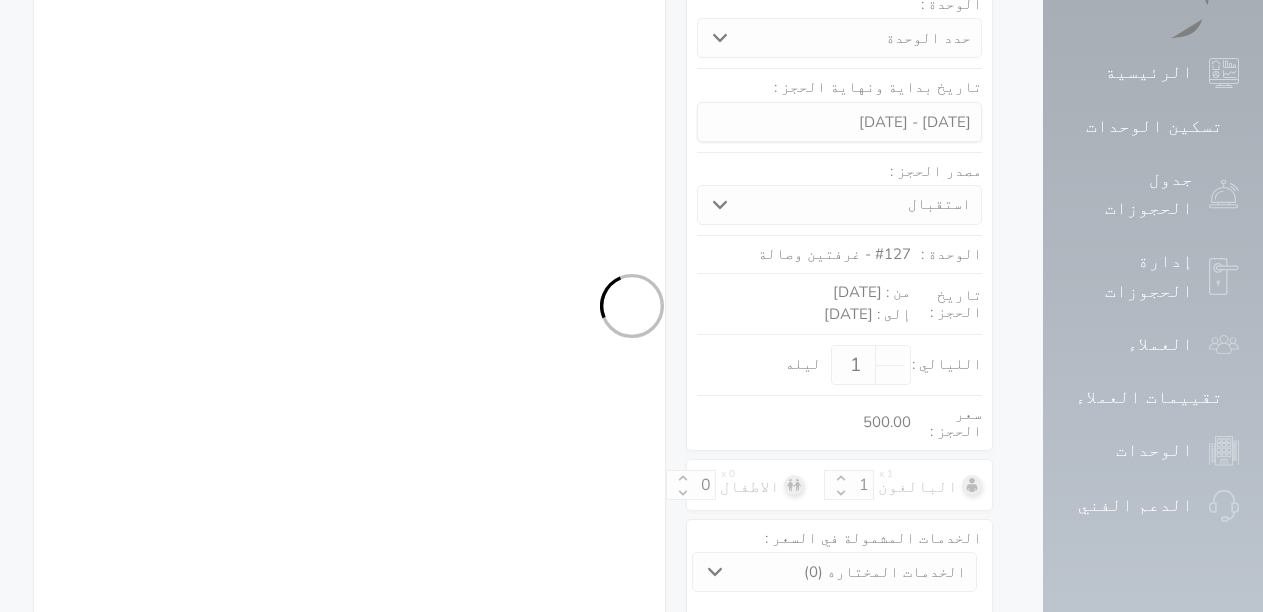 select on "7" 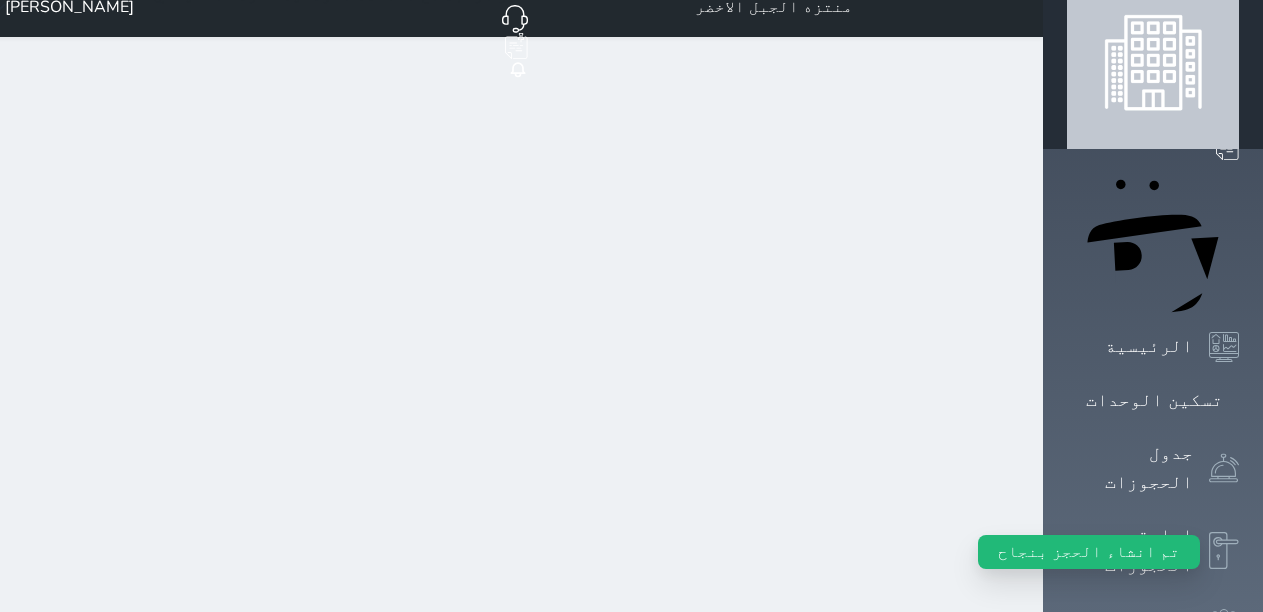 scroll, scrollTop: 0, scrollLeft: 0, axis: both 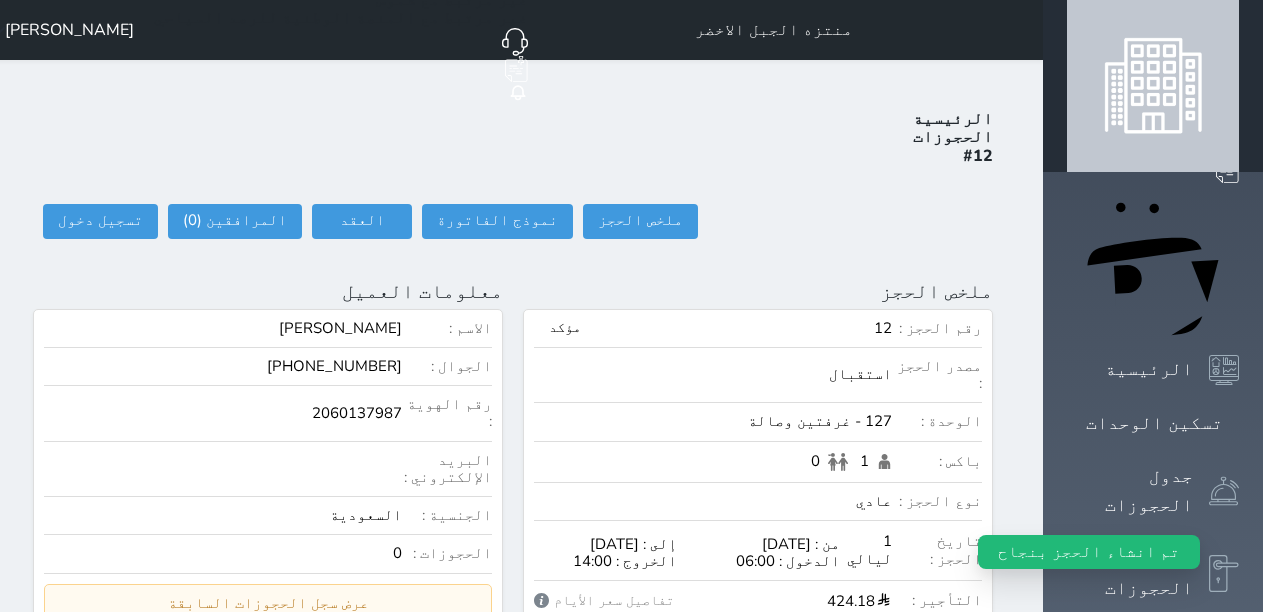 select 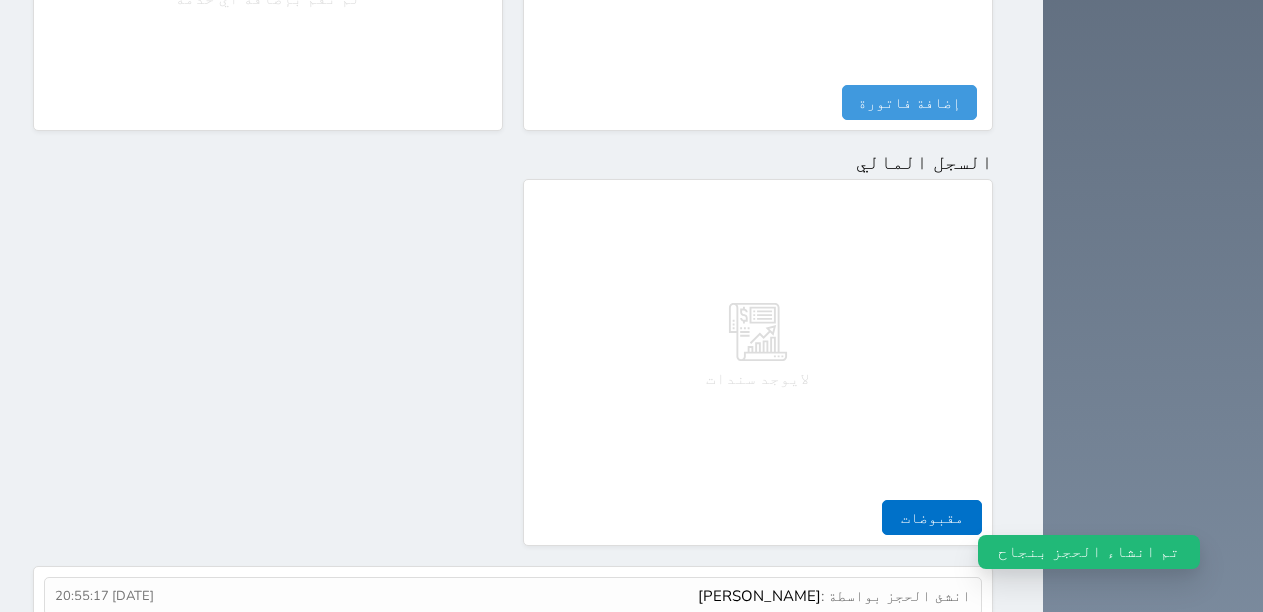 scroll, scrollTop: 1035, scrollLeft: 0, axis: vertical 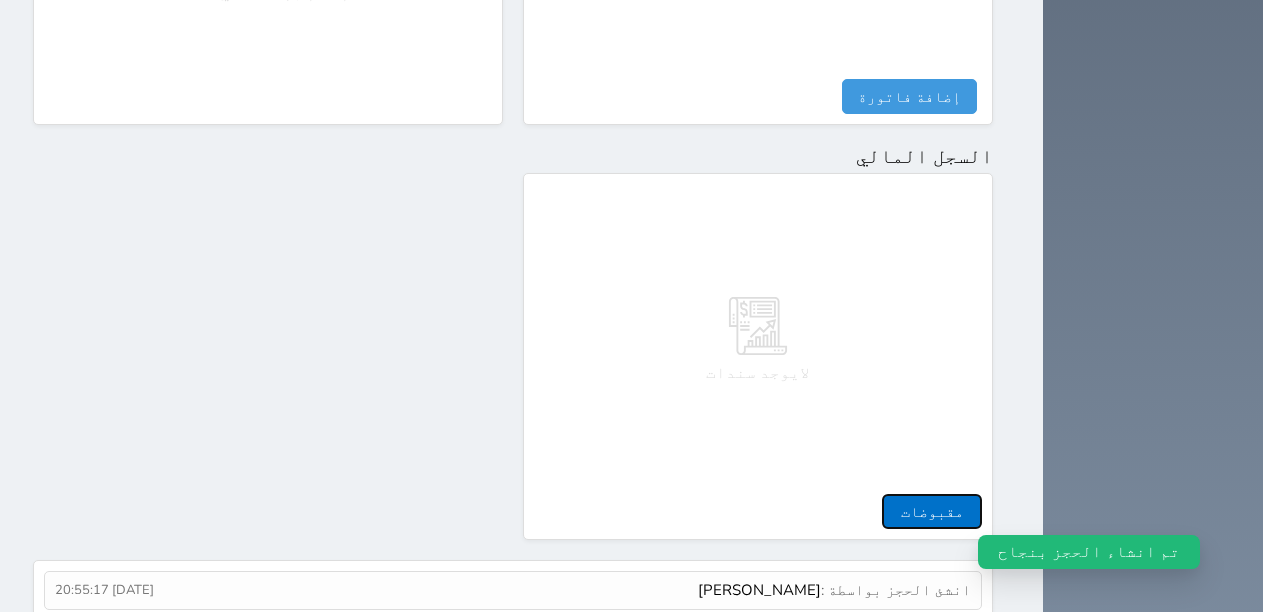 click on "مقبوضات" at bounding box center [932, 511] 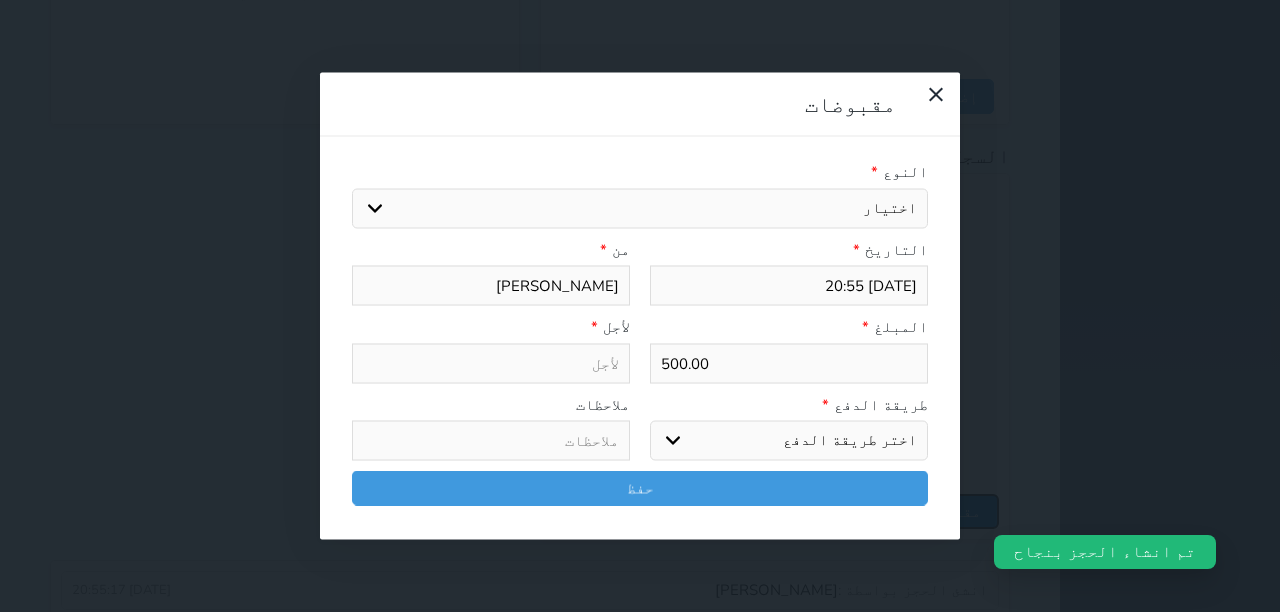 select 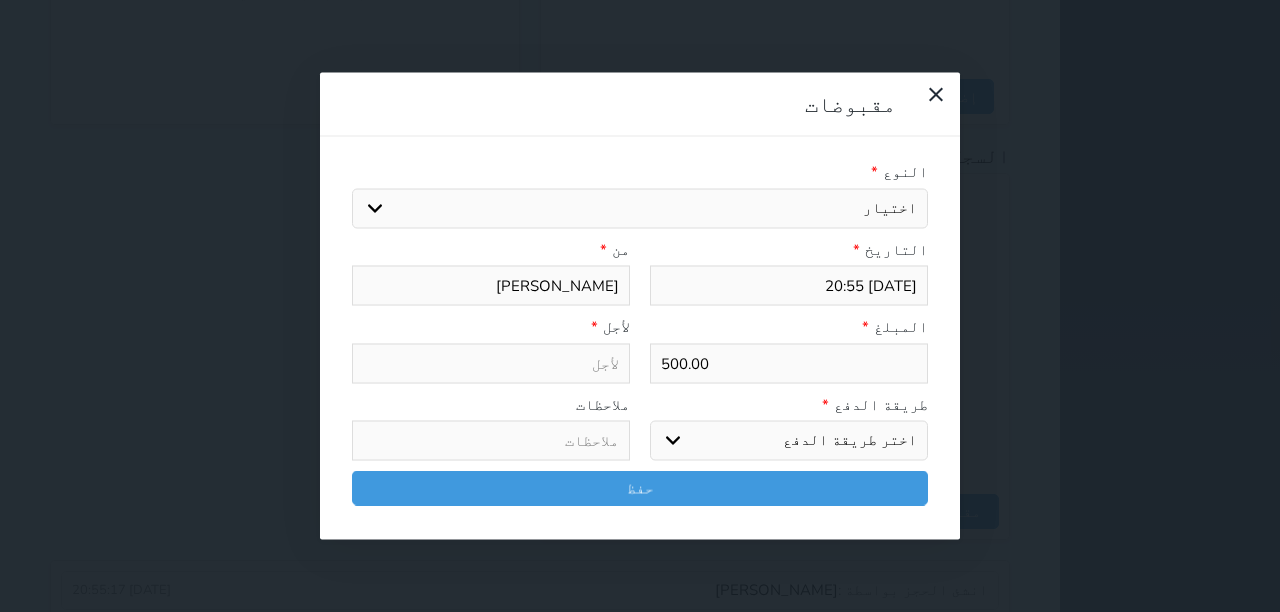 click on "اختيار   مقبوضات عامة قيمة إيجار فواتير تامين عربون لا ينطبق آخر مغسلة واي فاي - الإنترنت مواقف السيارات طعام الأغذية والمشروبات مشروبات المشروبات الباردة المشروبات الساخنة الإفطار غداء عشاء مخبز و كعك حمام سباحة الصالة الرياضية سبا و خدمات الجمال اختيار وإسقاط (خدمات النقل) ميني بار كابل - تلفزيون سرير إضافي تصفيف الشعر التسوق خدمات الجولات السياحية المنظمة خدمات الدليل السياحي" at bounding box center [640, 208] 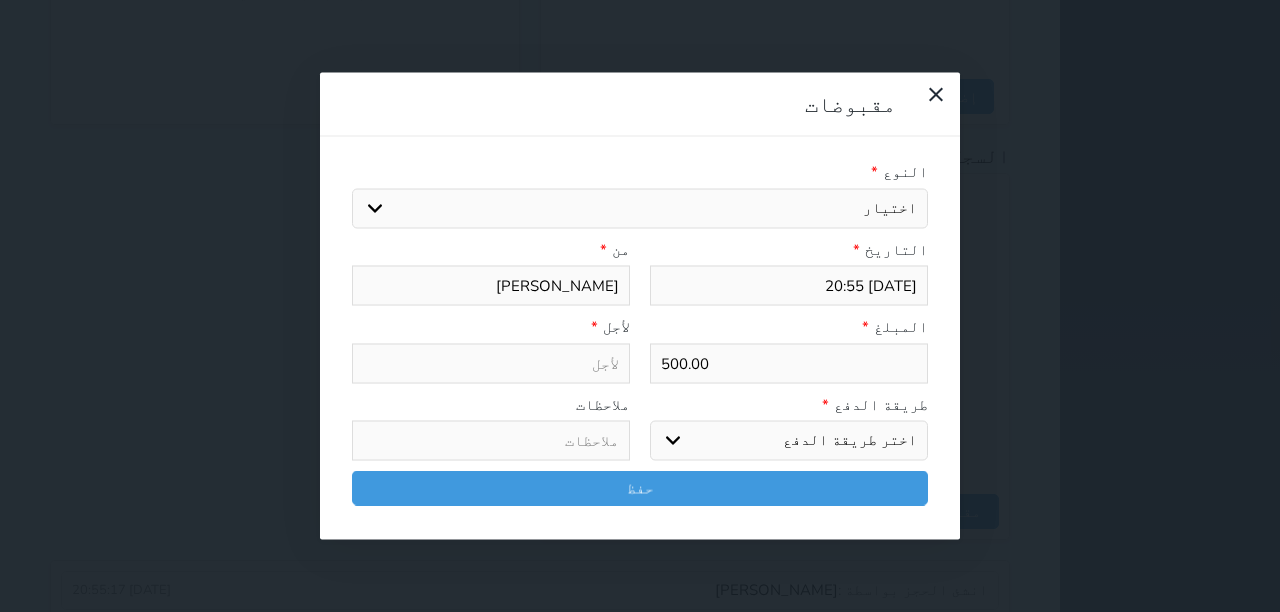 select 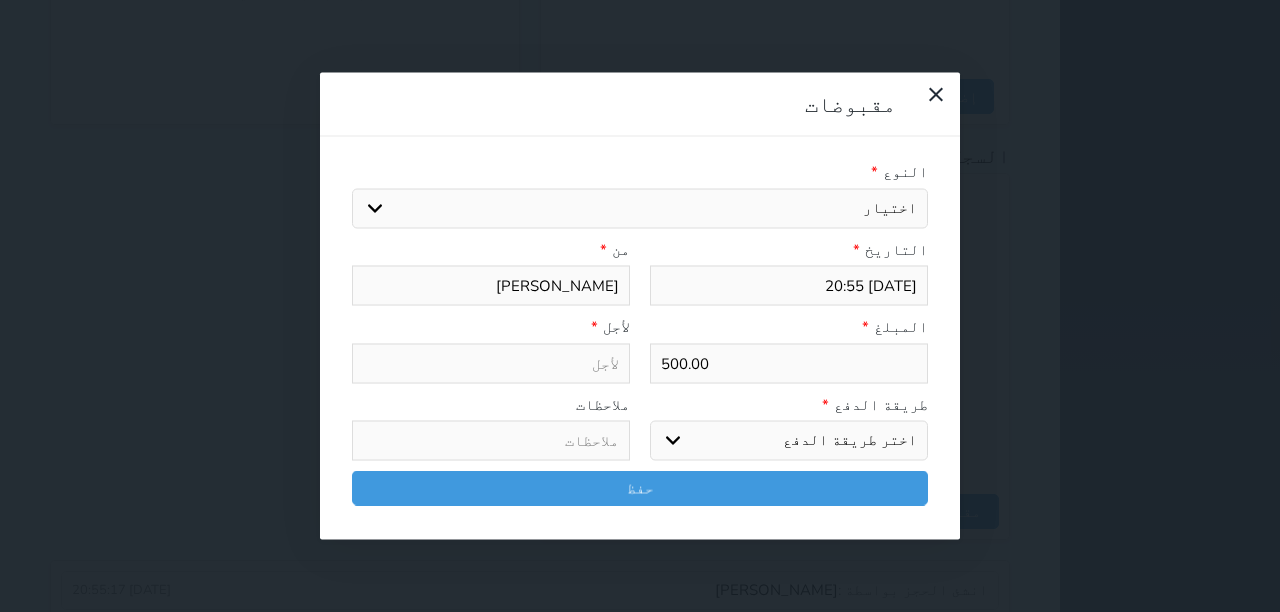 select 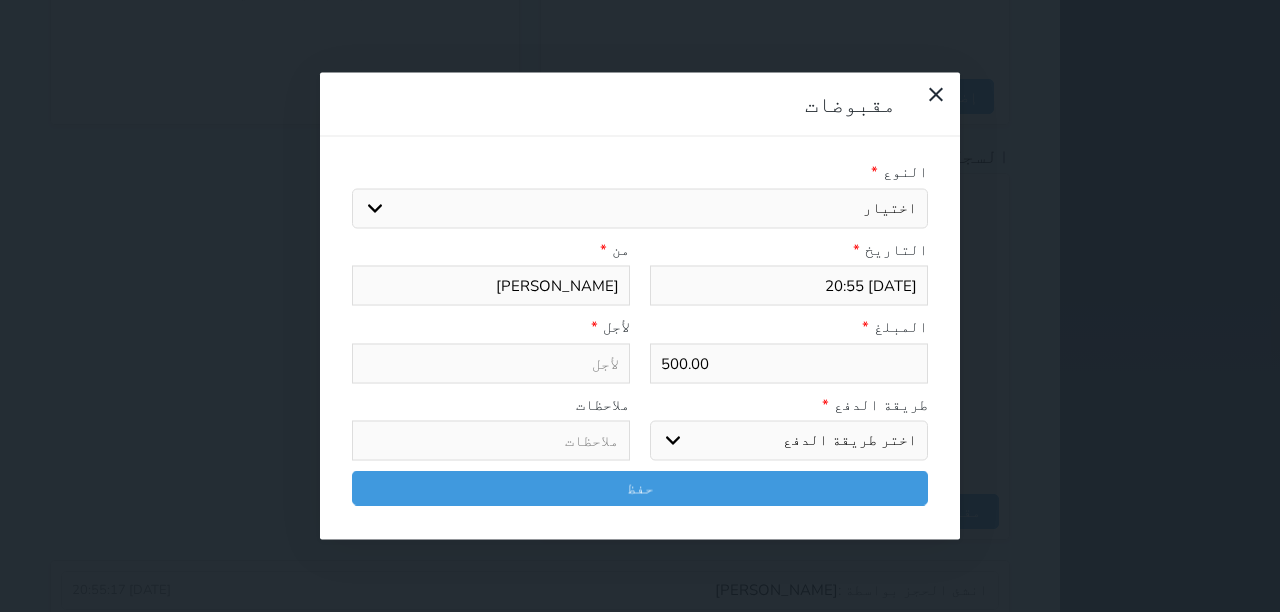 select on "162939" 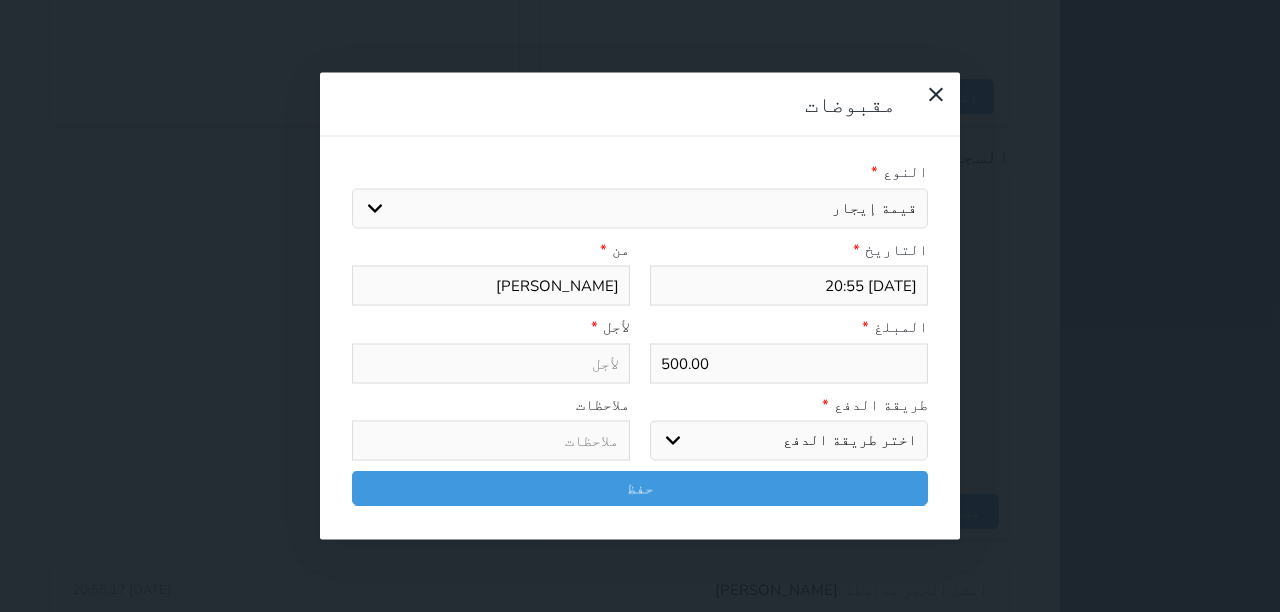 click on "اختيار   مقبوضات عامة قيمة إيجار فواتير تامين عربون لا ينطبق آخر مغسلة واي فاي - الإنترنت مواقف السيارات طعام الأغذية والمشروبات مشروبات المشروبات الباردة المشروبات الساخنة الإفطار غداء عشاء مخبز و كعك حمام سباحة الصالة الرياضية سبا و خدمات الجمال اختيار وإسقاط (خدمات النقل) ميني بار كابل - تلفزيون سرير إضافي تصفيف الشعر التسوق خدمات الجولات السياحية المنظمة خدمات الدليل السياحي" at bounding box center [640, 208] 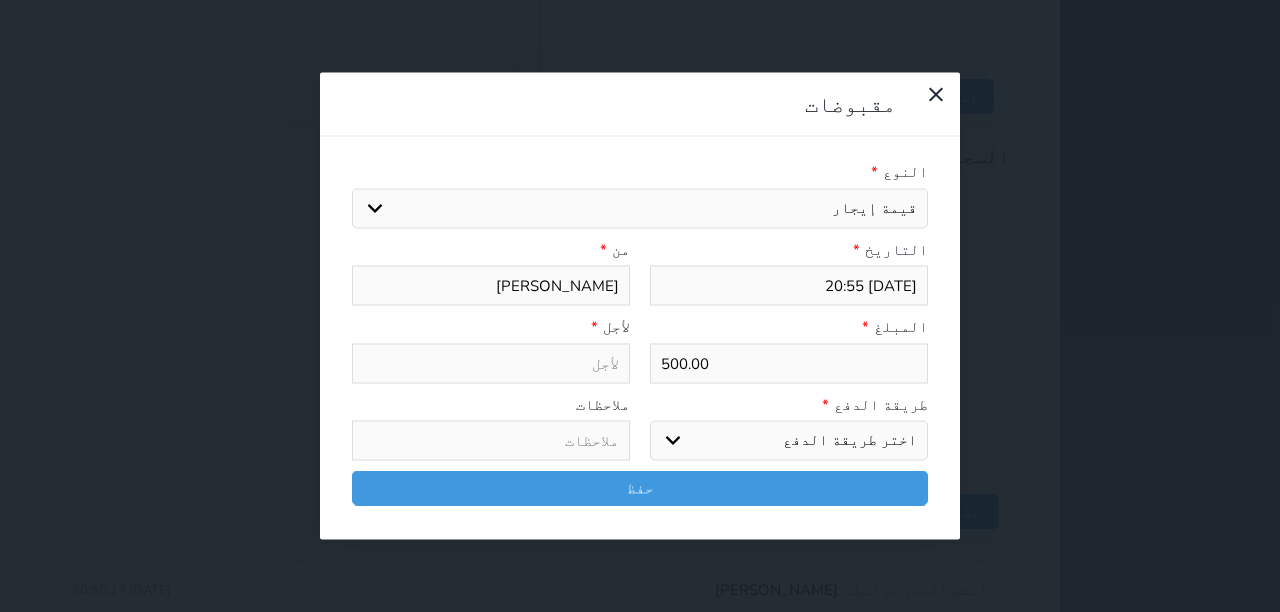 type on "قيمة إيجار - الوحدة - 127" 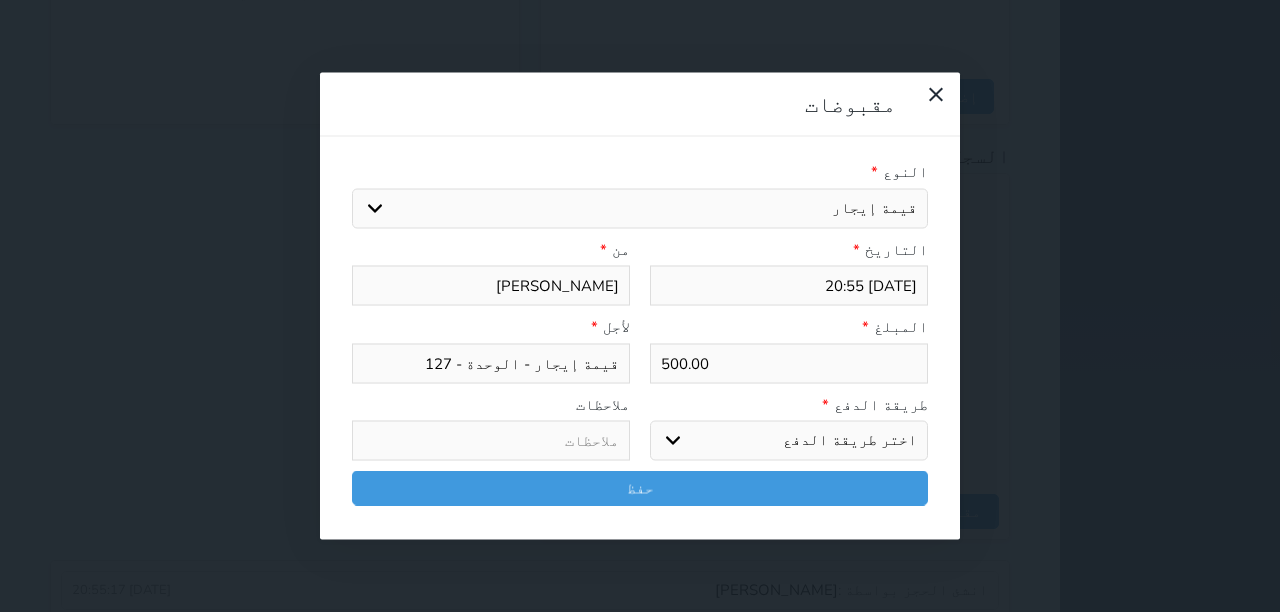 click on "طريقة الدفع *   اختر طريقة الدفع   دفع نقدى   تحويل بنكى   مدى   بطاقة ائتمان   آجل   ملاحظات" at bounding box center (640, 432) 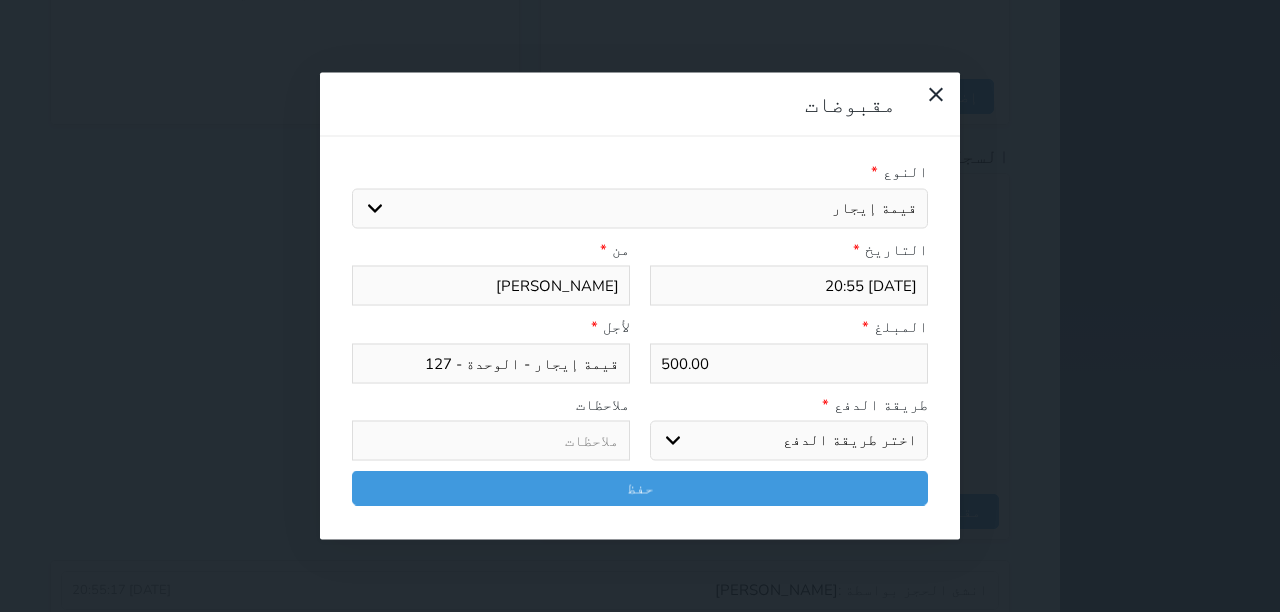 click on "اختر طريقة الدفع   دفع نقدى   تحويل بنكى   مدى   بطاقة ائتمان   آجل" at bounding box center (789, 441) 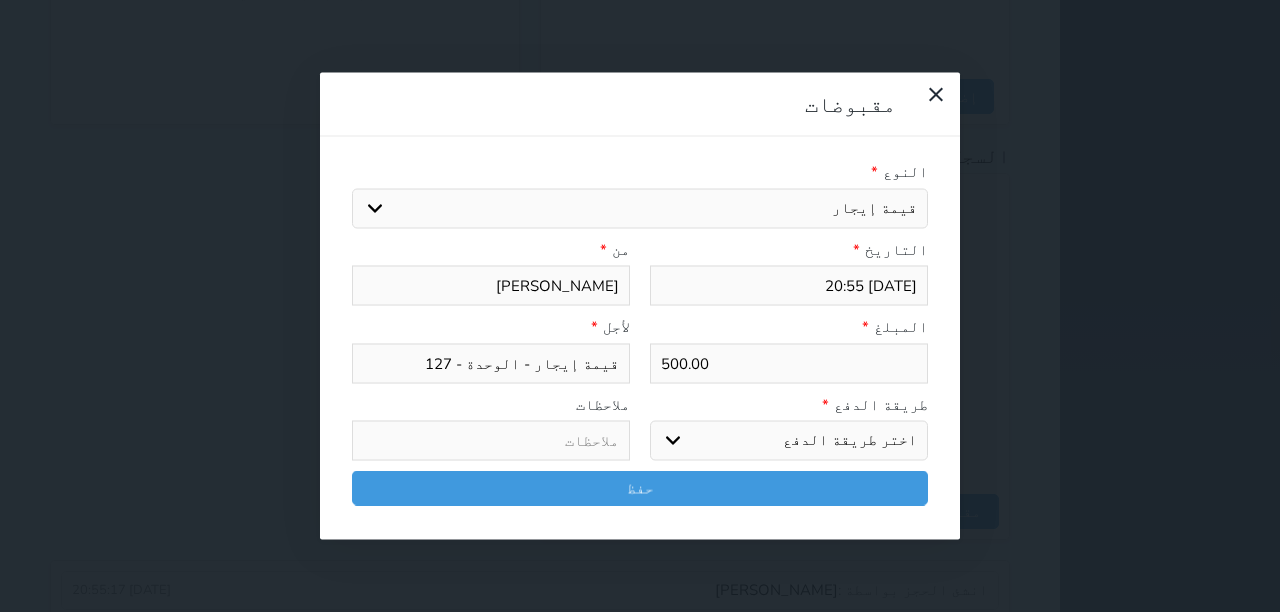 select on "mada" 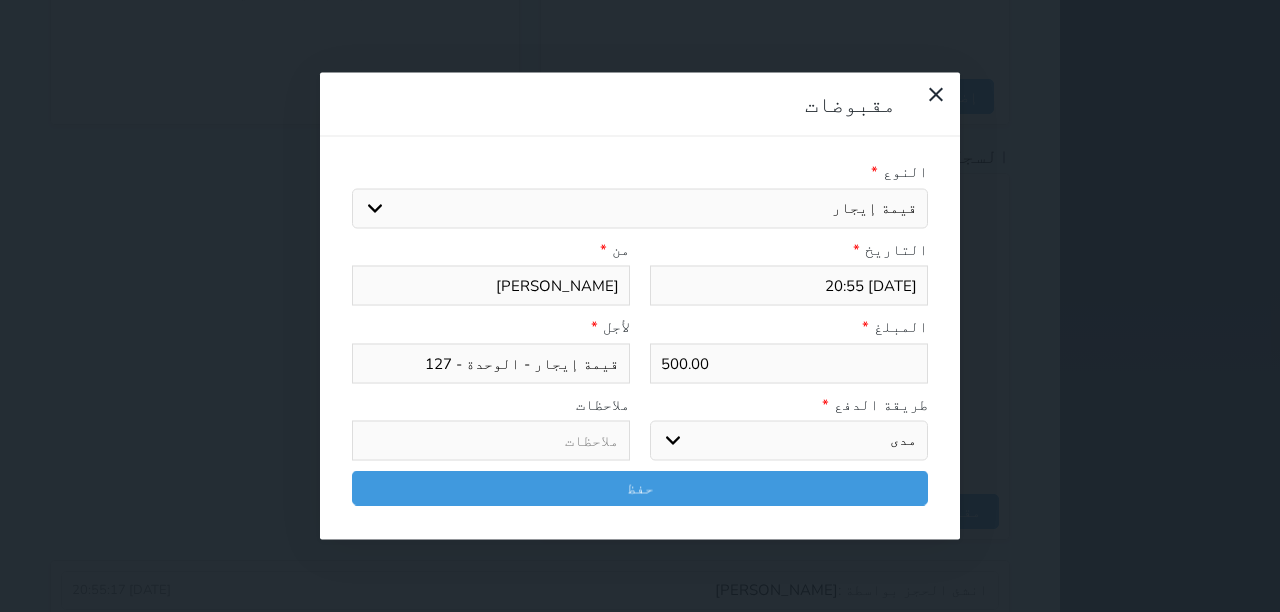 click on "اختر طريقة الدفع   دفع نقدى   تحويل بنكى   مدى   بطاقة ائتمان   آجل" at bounding box center (789, 441) 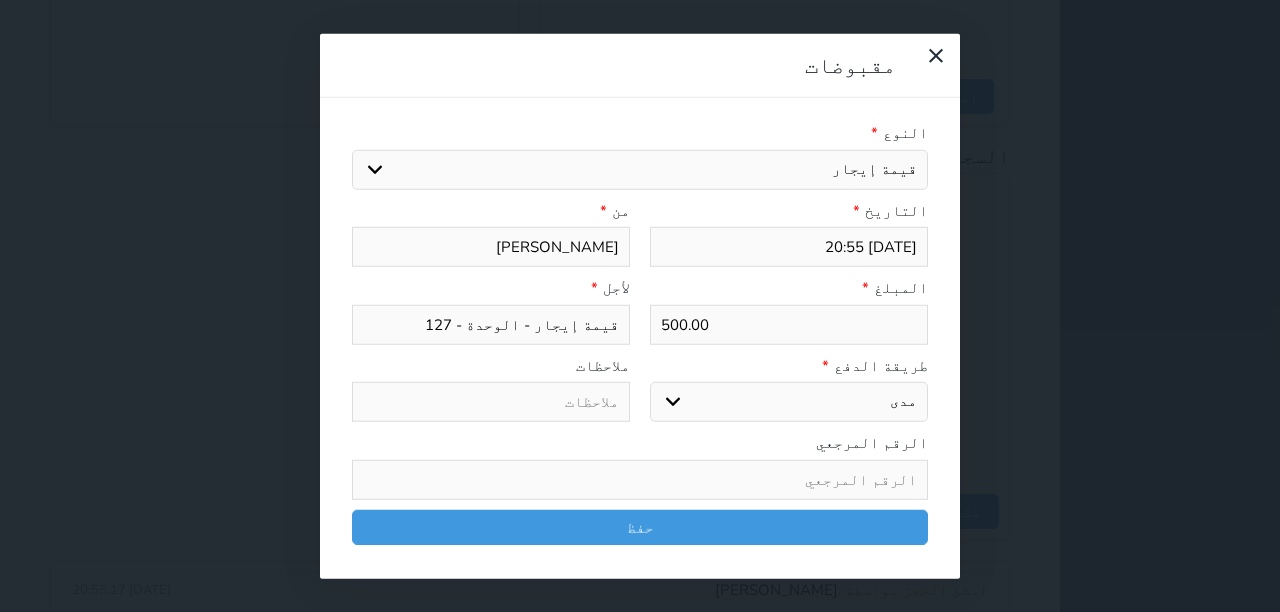 click at bounding box center (491, 402) 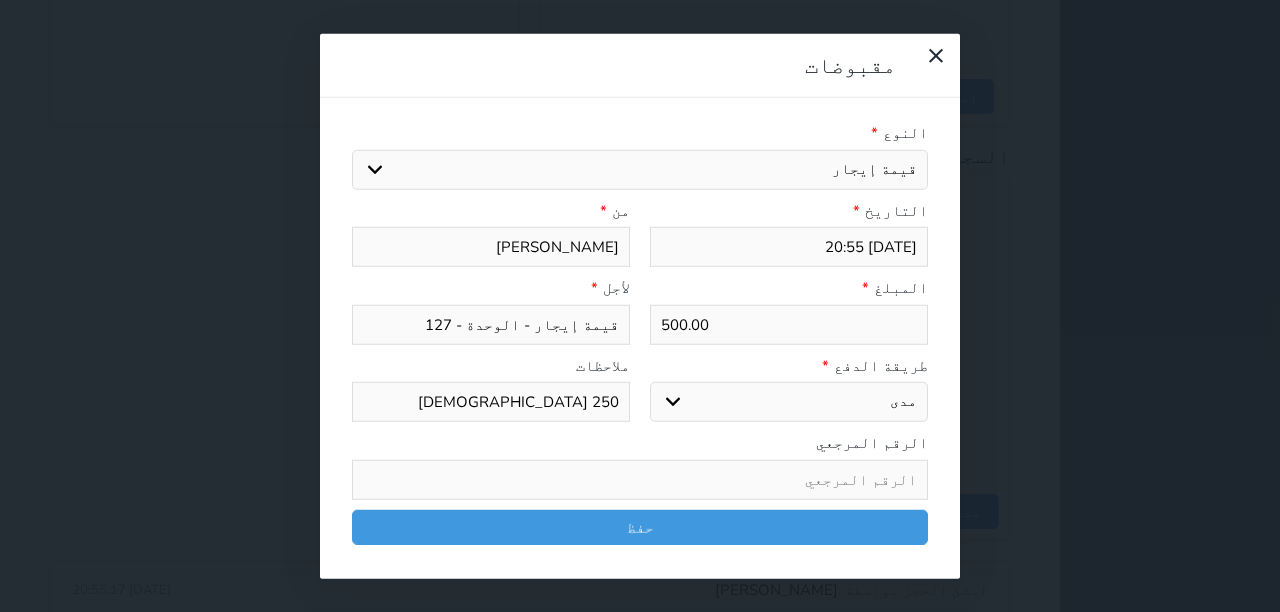 type on "250 [DEMOGRAPHIC_DATA]" 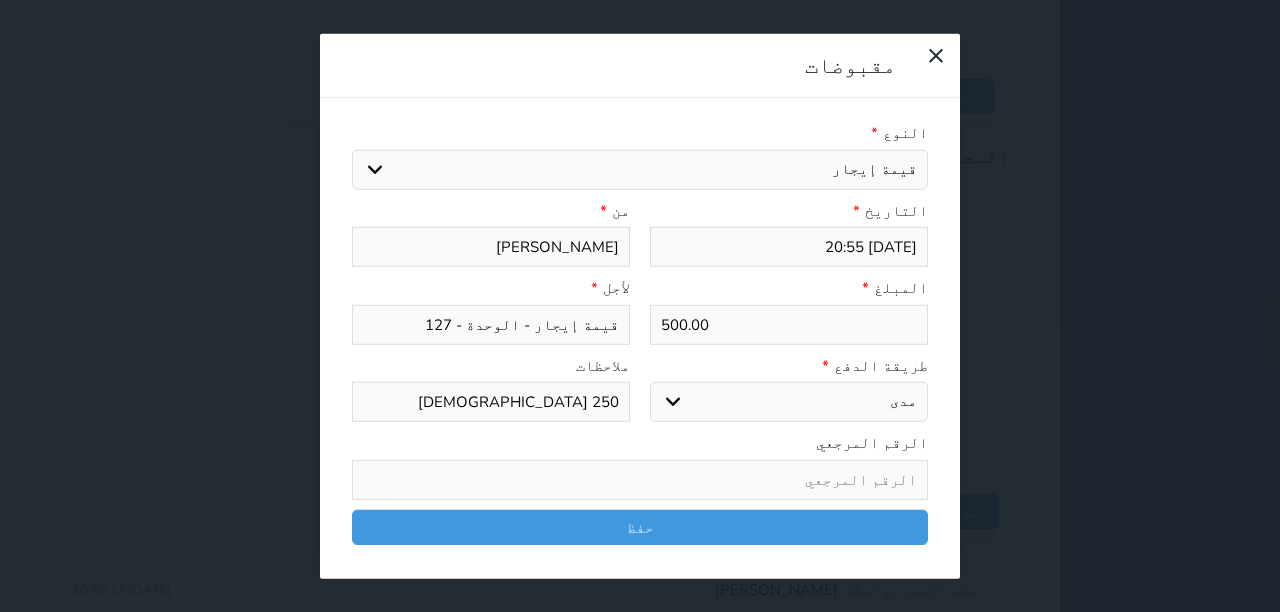 drag, startPoint x: 891, startPoint y: 289, endPoint x: 939, endPoint y: 289, distance: 48 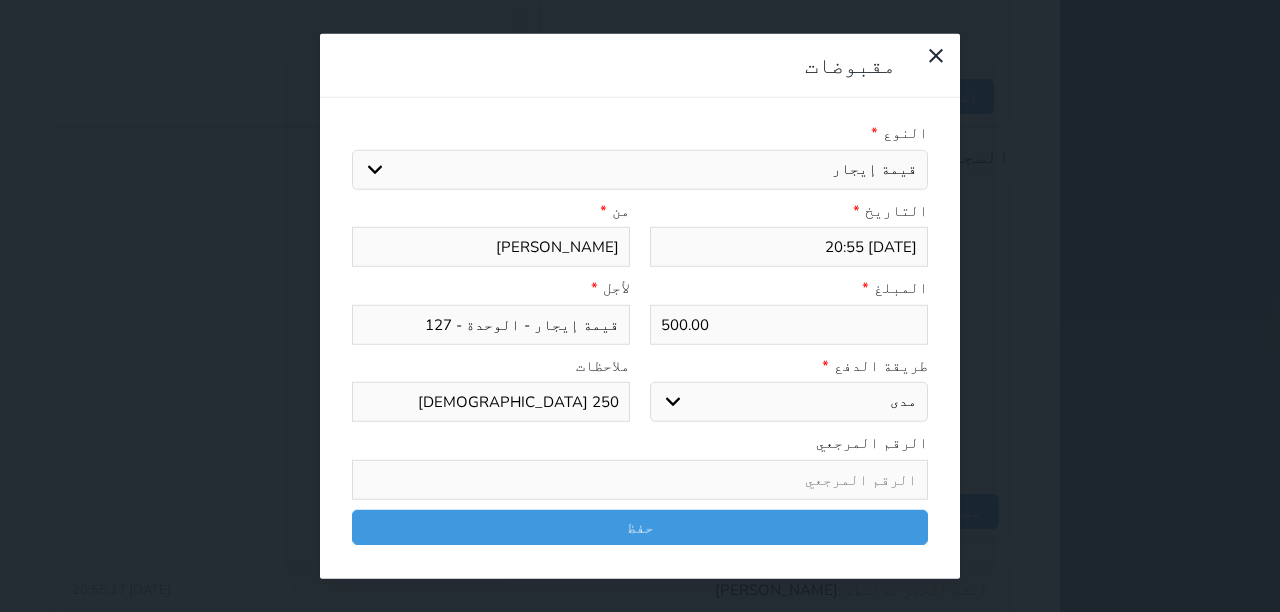 click on "500.00" at bounding box center [789, 324] 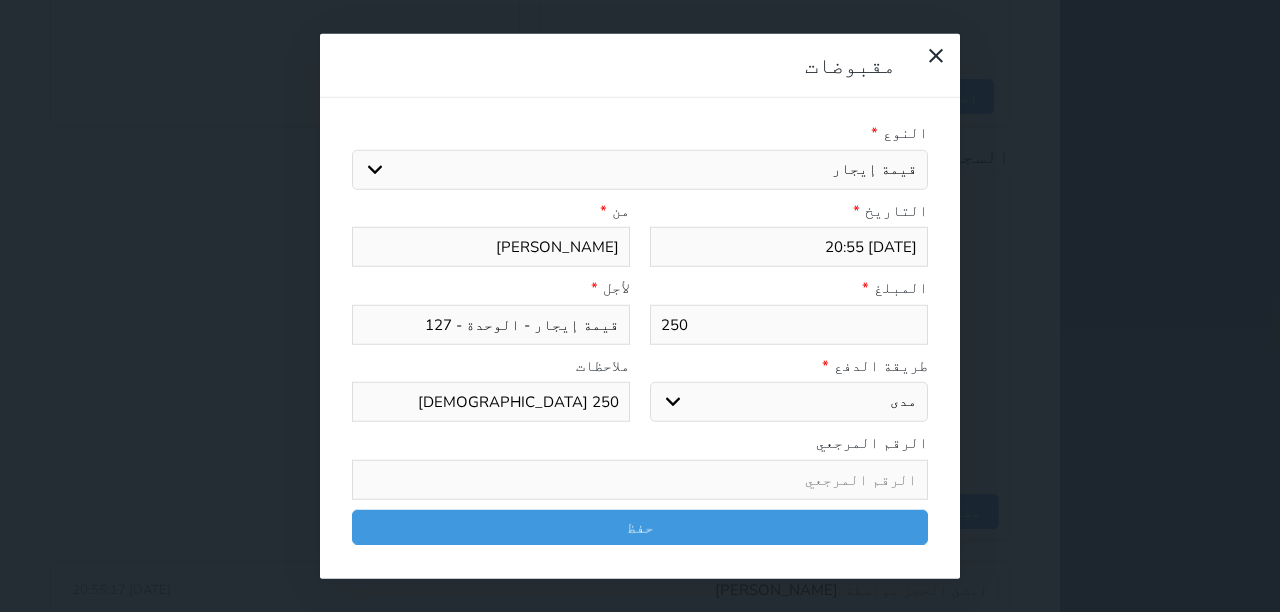 type on "250" 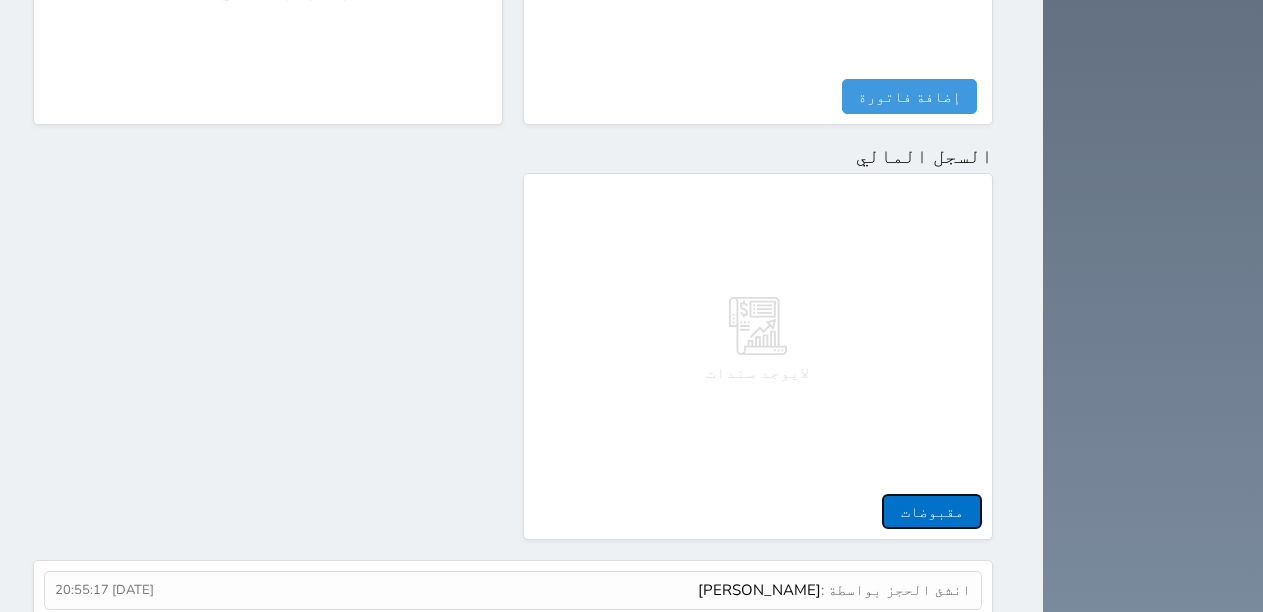click on "مقبوضات" at bounding box center (932, 511) 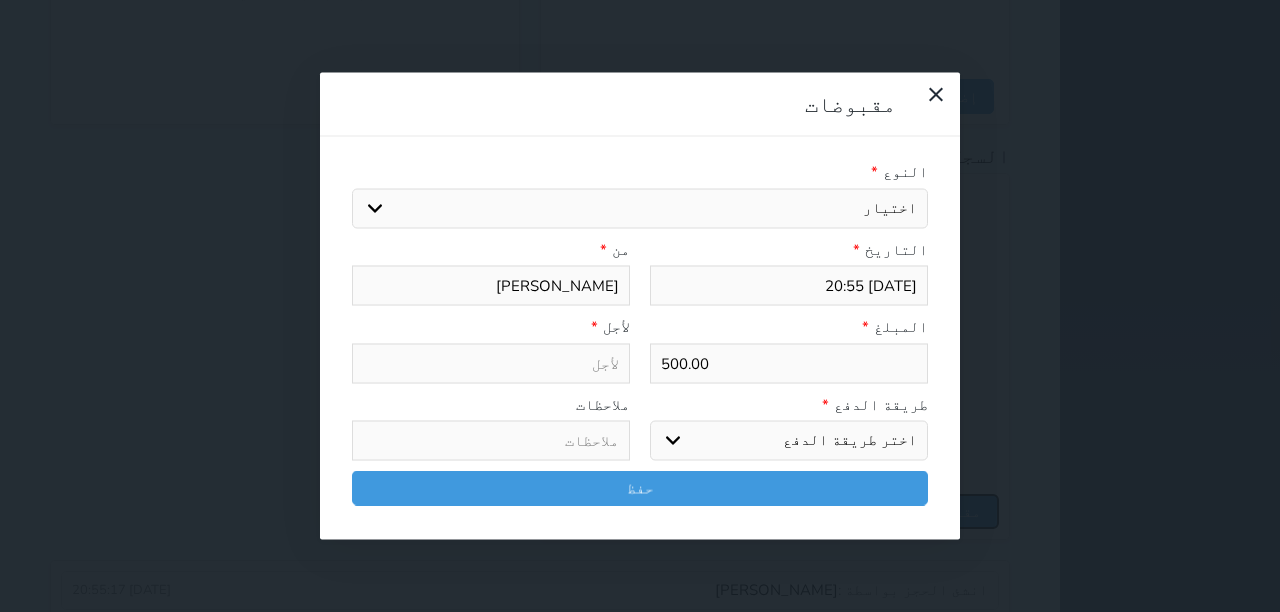 select 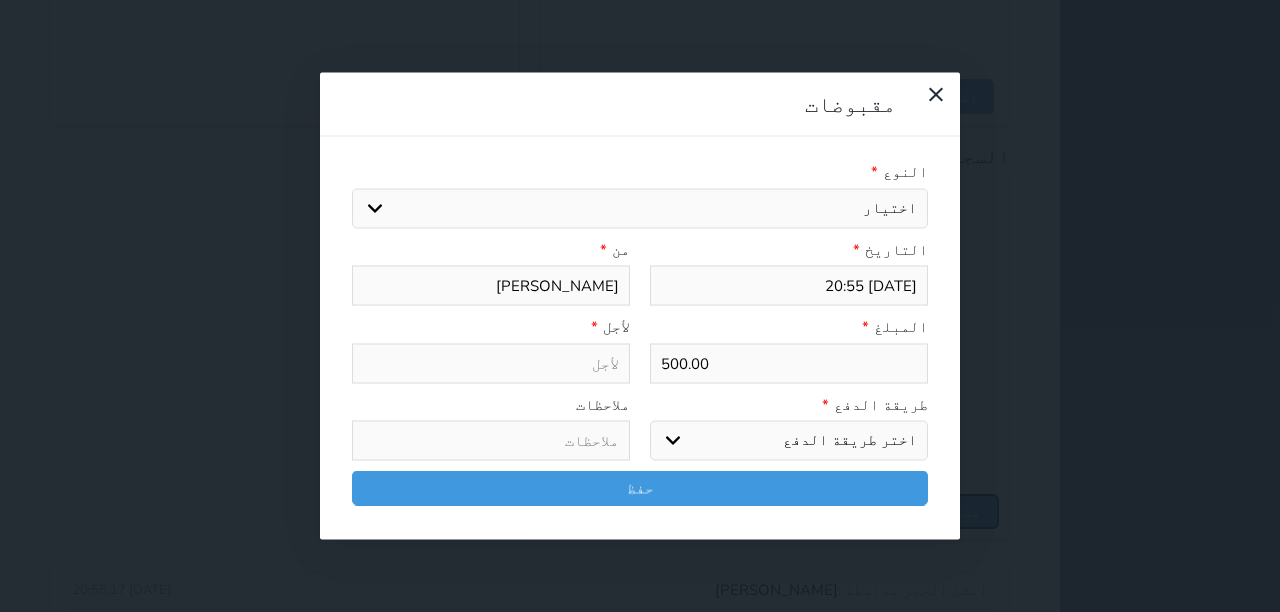select 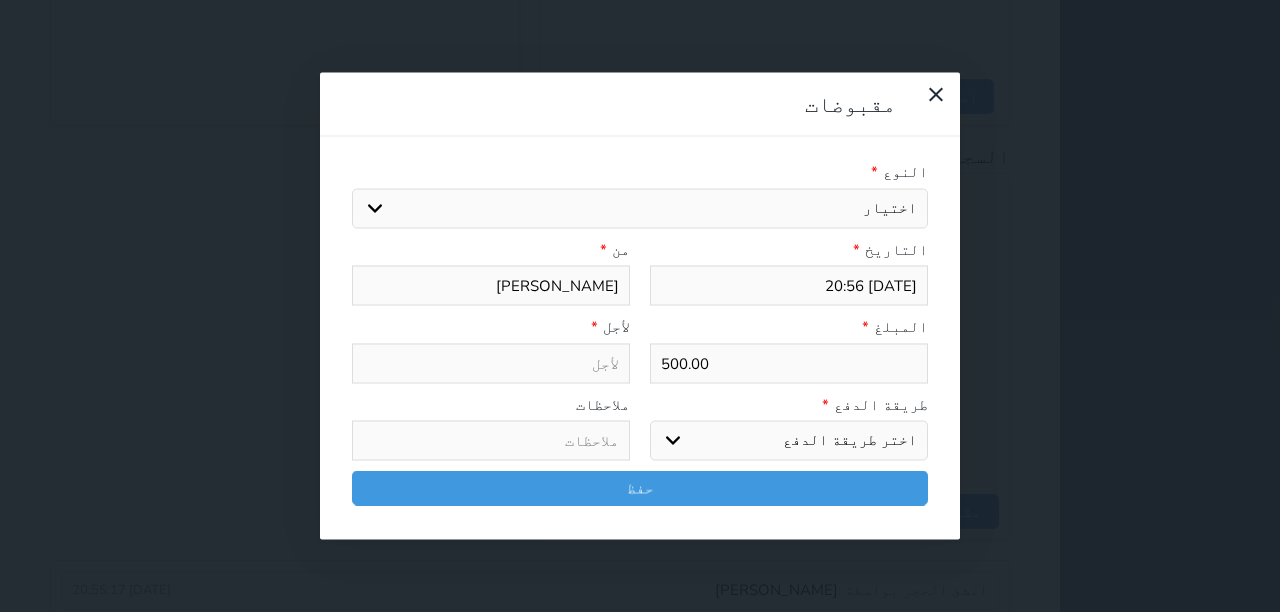 click on "مقبوضات                 النوع  *    اختيار   مقبوضات عامة قيمة إيجار فواتير تامين عربون لا ينطبق آخر مغسلة واي فاي - الإنترنت مواقف السيارات طعام الأغذية والمشروبات مشروبات المشروبات الباردة المشروبات الساخنة الإفطار غداء عشاء مخبز و كعك حمام سباحة الصالة الرياضية سبا و خدمات الجمال اختيار وإسقاط (خدمات النقل) ميني بار كابل - تلفزيون سرير إضافي تصفيف الشعر التسوق خدمات الجولات السياحية المنظمة خدمات الدليل السياحي   التاريخ *   [DATE] 20:56   من *   [PERSON_NAME]   المبلغ *   500.00   لأجل *     طريقة الدفع *   اختر طريقة الدفع   دفع نقدى   تحويل بنكى   مدى   بطاقة ائتمان   آجل" at bounding box center (640, 306) 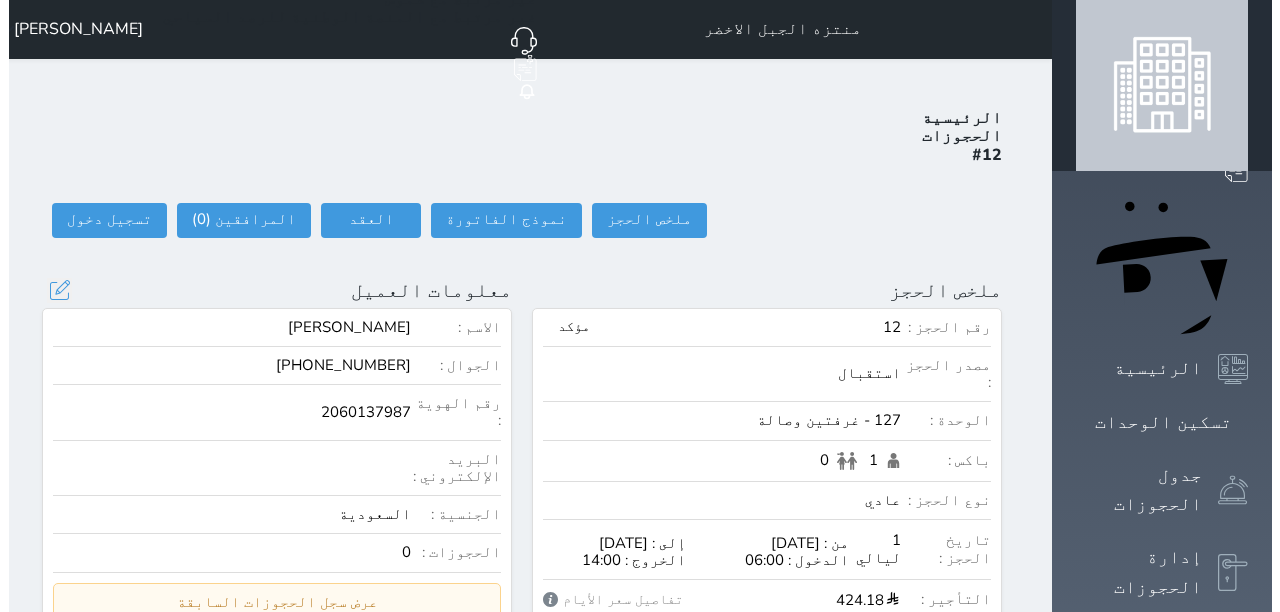 scroll, scrollTop: 0, scrollLeft: 0, axis: both 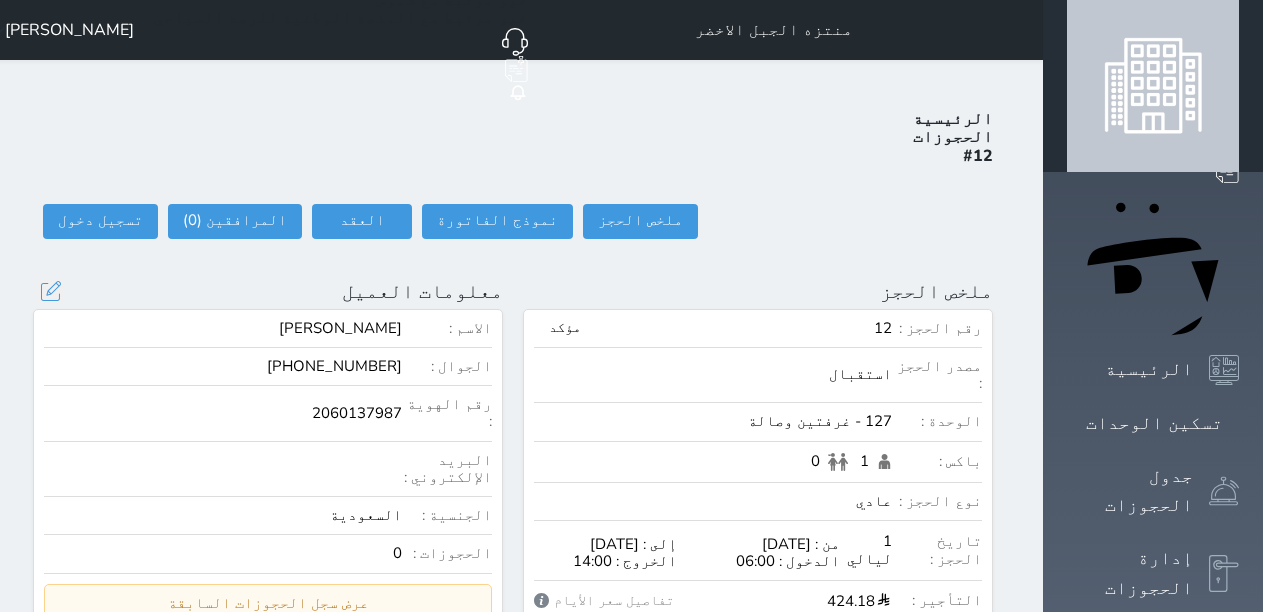 click on "الاسم :   [PERSON_NAME]     الجوال :   [PHONE_NUMBER]     رقم الهوية :   2060137987   البريد الإلكتروني :     الجنسية :   السعودية   الحجوزات :   0     عرض سجل الحجوزات السابقة         سجل حجوزات العميل                    إجمالى رصيد العميل : 0      رقم الحجز   الوحدة   من   إلى   نوع الحجز   الرصيد   الاجرائات         النتائج  : من (  ) - إلى  (  )   العدد  :        إرسالة رسالة / بريد إلكتروني   إضافة شركة       المزيد .." at bounding box center (268, 544) 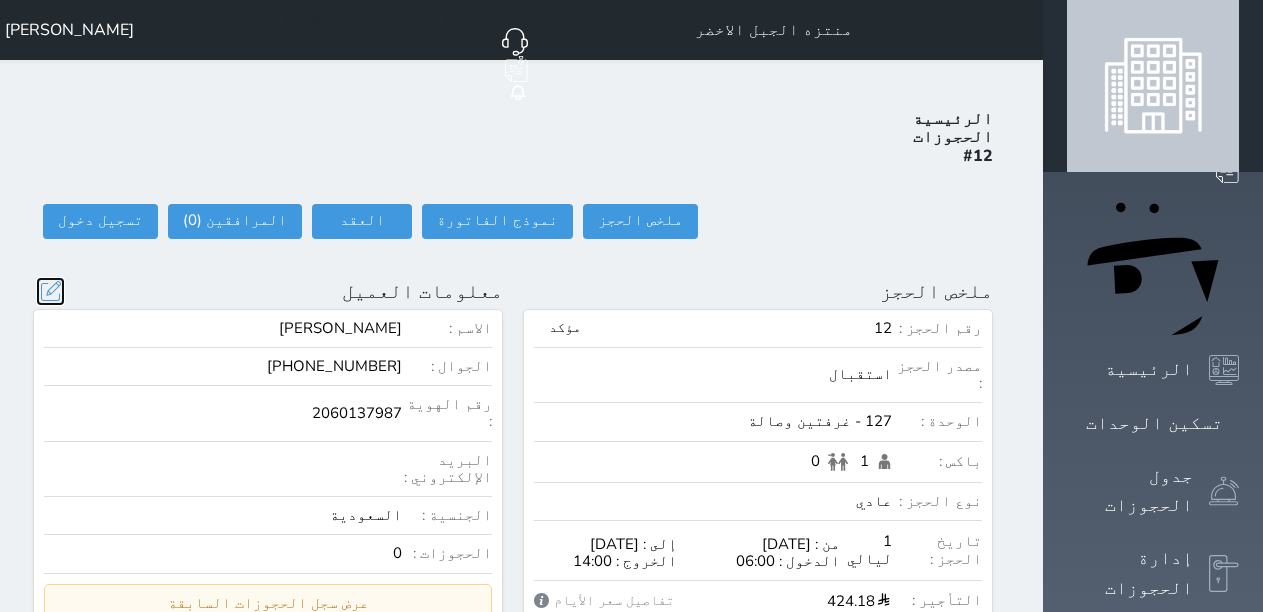 click at bounding box center (50, 291) 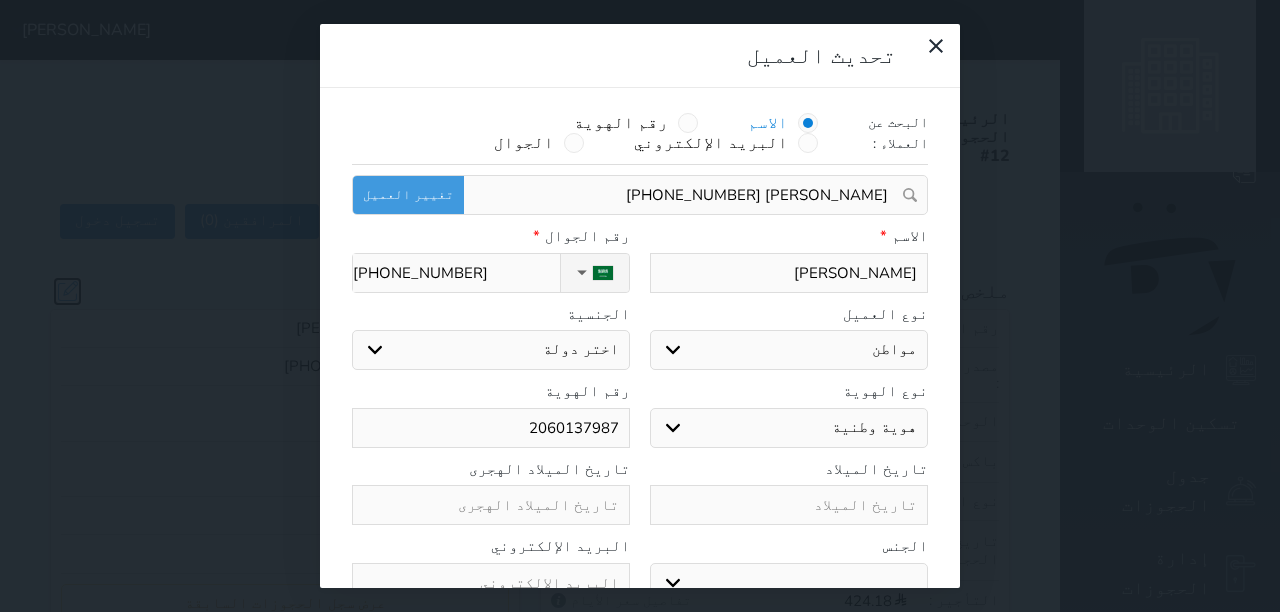 select 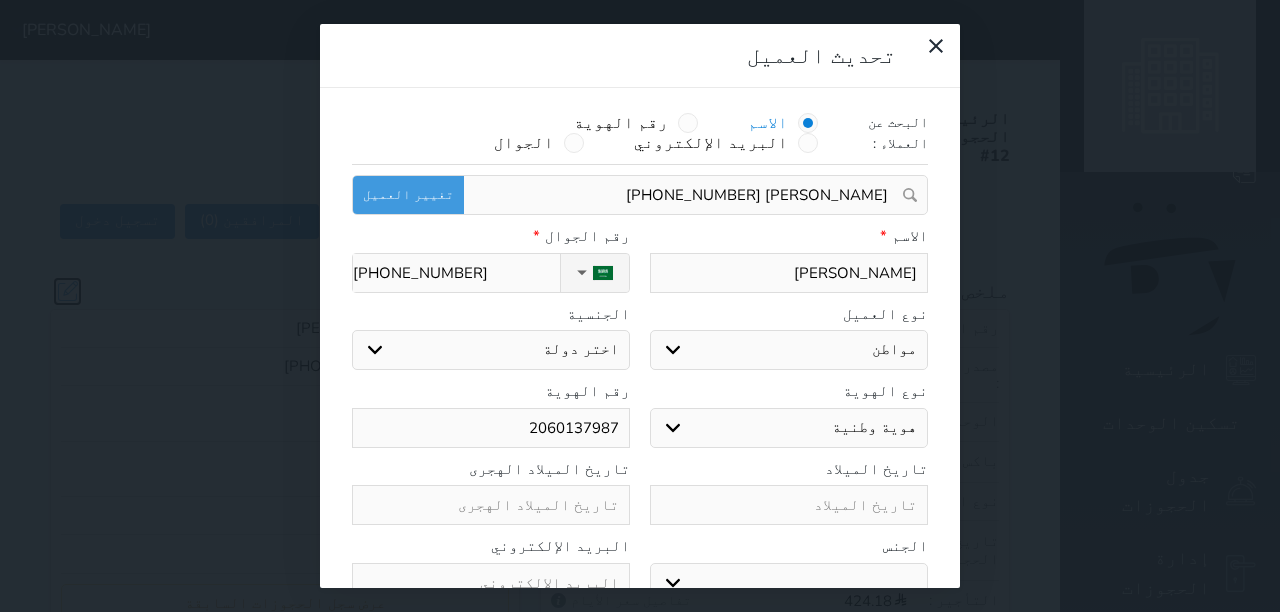 select 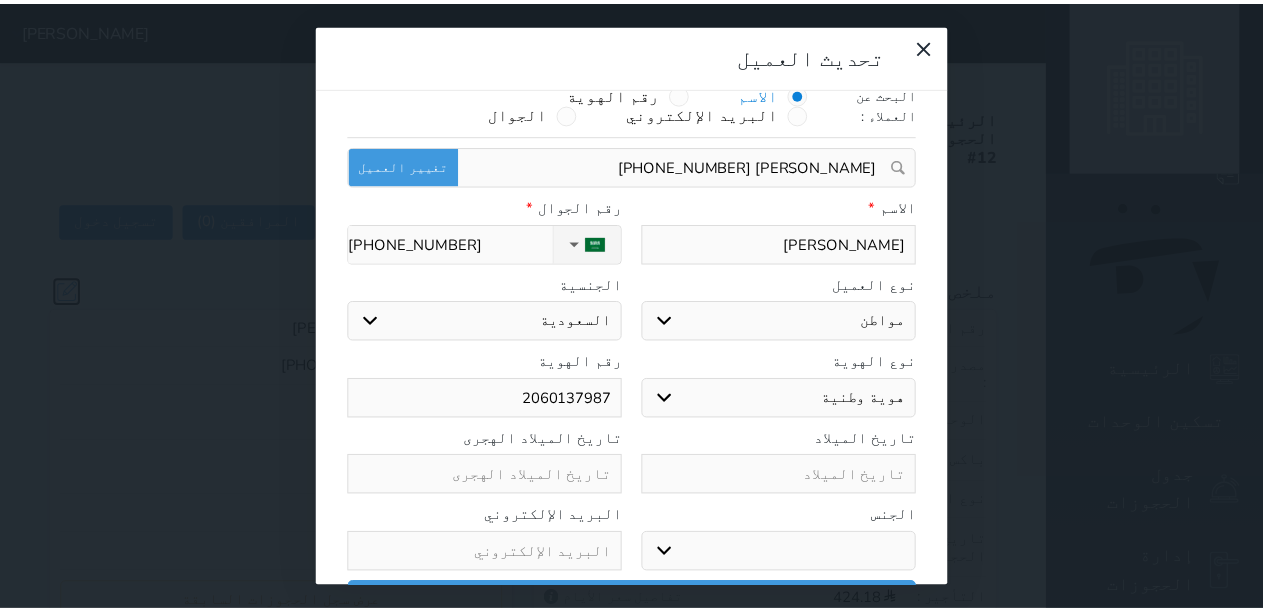 scroll, scrollTop: 45, scrollLeft: 0, axis: vertical 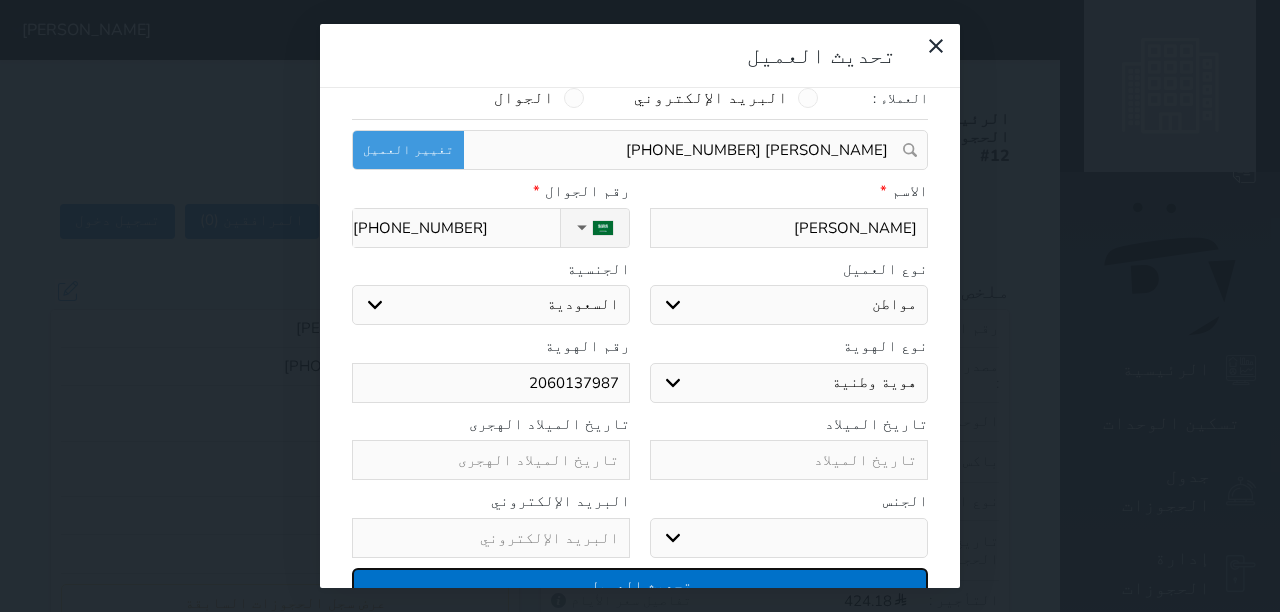 click on "تحديث العميل" at bounding box center (640, 585) 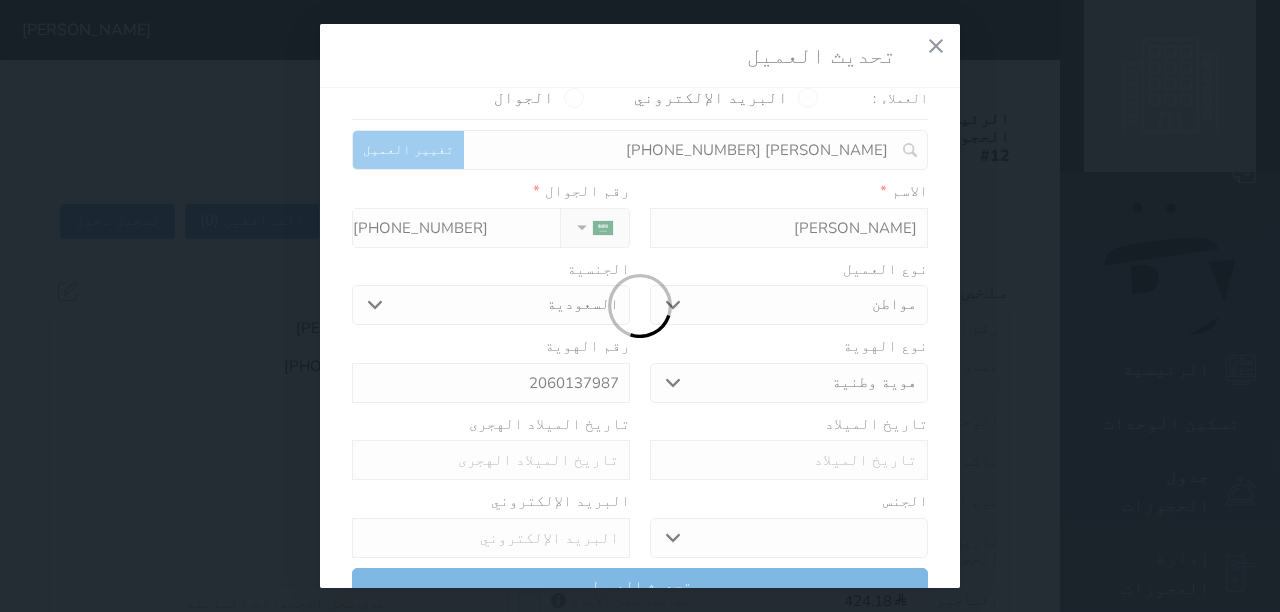 select 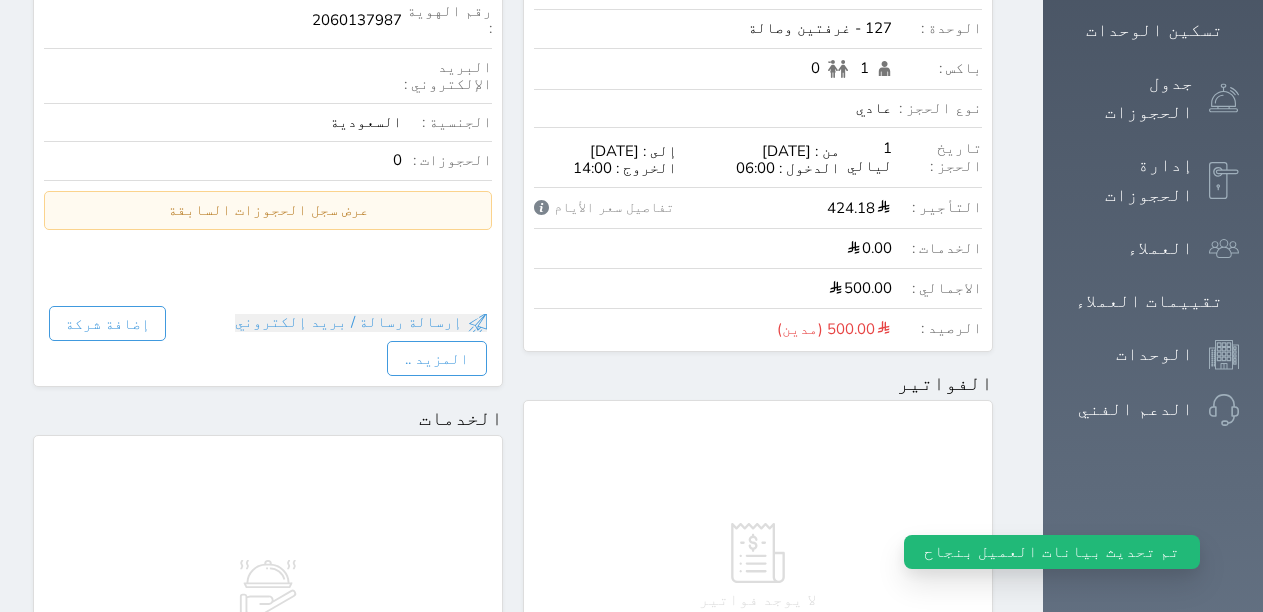 scroll, scrollTop: 100, scrollLeft: 0, axis: vertical 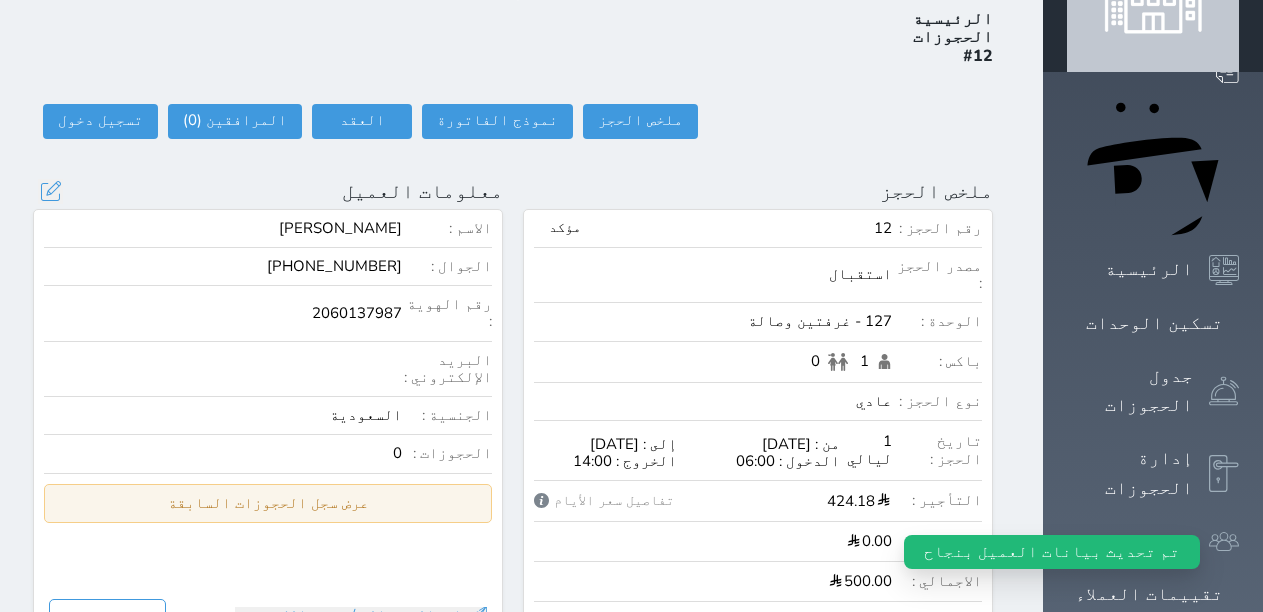 click on "عرض سجل الحجوزات السابقة" at bounding box center (268, 503) 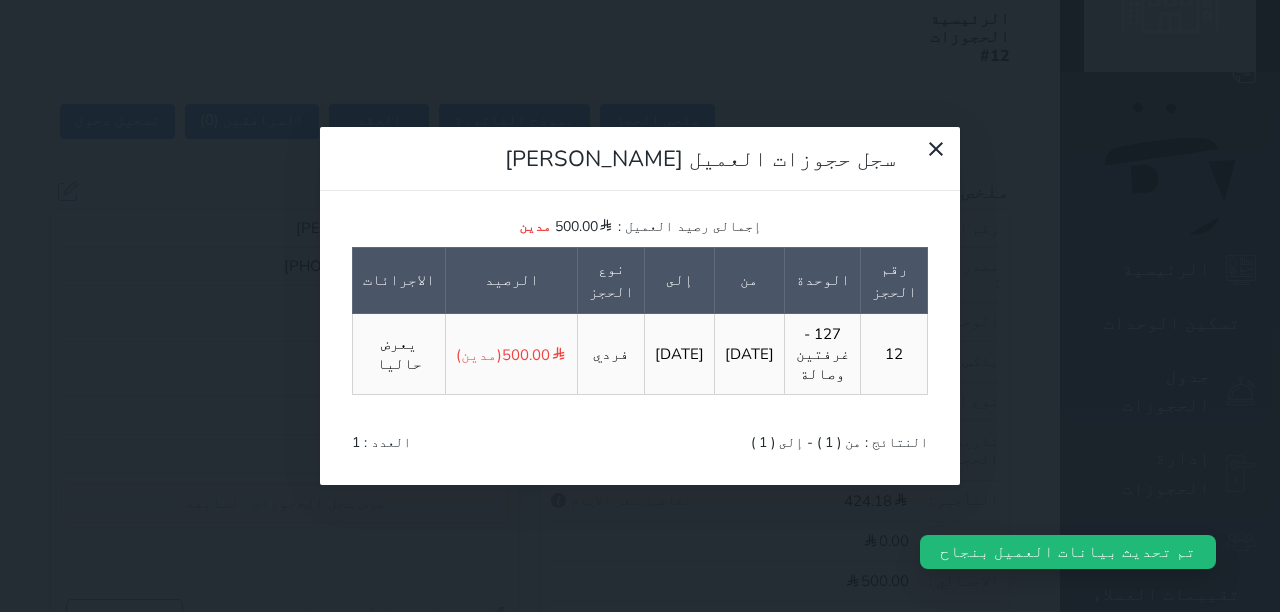 click on "سجل حجوزات العميل [PERSON_NAME]                 إجمالى رصيد العميل : 500.00    مدين       رقم الحجز   الوحدة   من   إلى   نوع الحجز   الرصيد   الاجرائات   12   127 - غرفتين وصالة   [DATE]   [DATE]   فردي   500.00   (مدين)   يعرض حاليا       النتائج  : من ( 1 ) - إلى  ( 1 )   العدد  : 1" at bounding box center (640, 306) 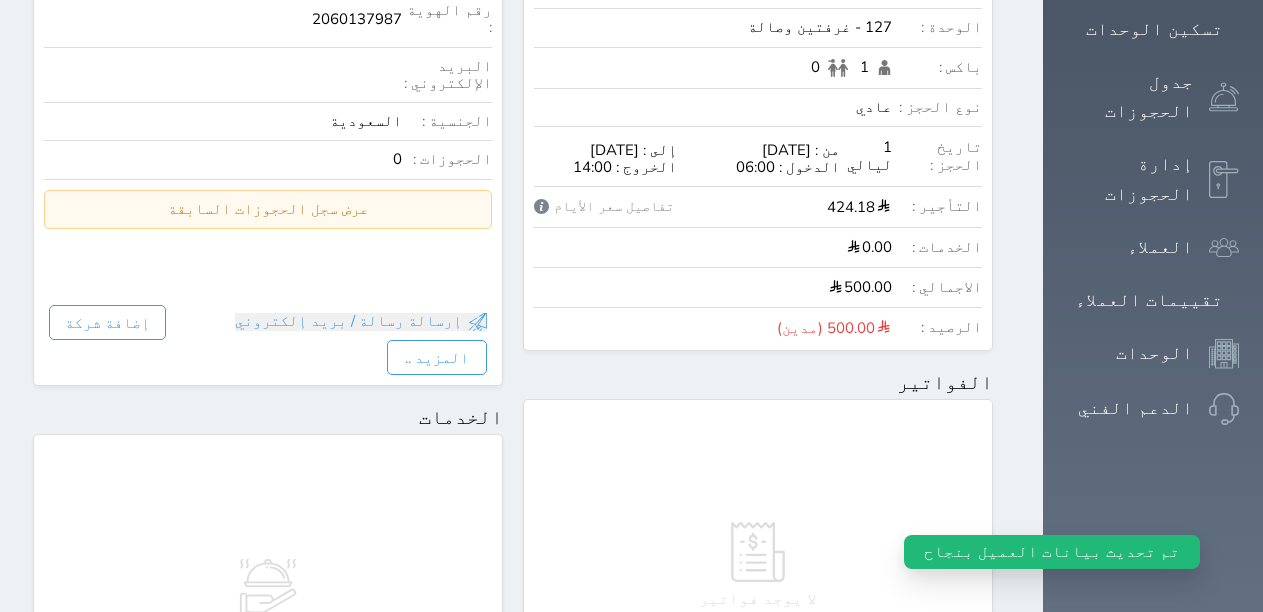 scroll, scrollTop: 400, scrollLeft: 0, axis: vertical 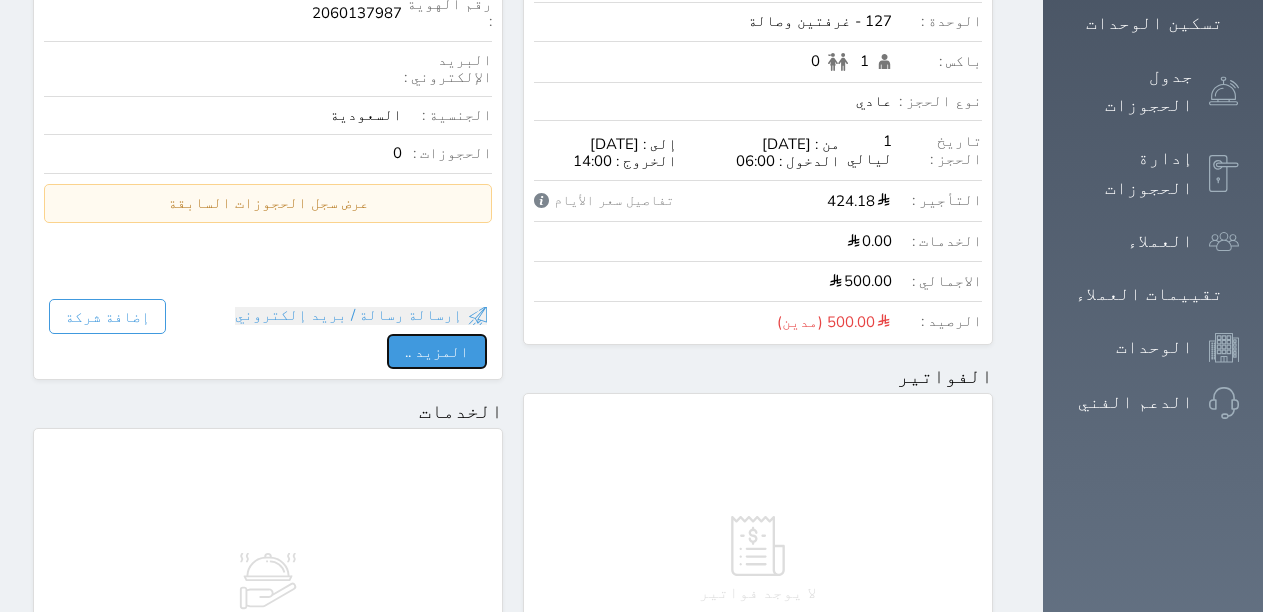 click on "المزيد .." at bounding box center (437, 351) 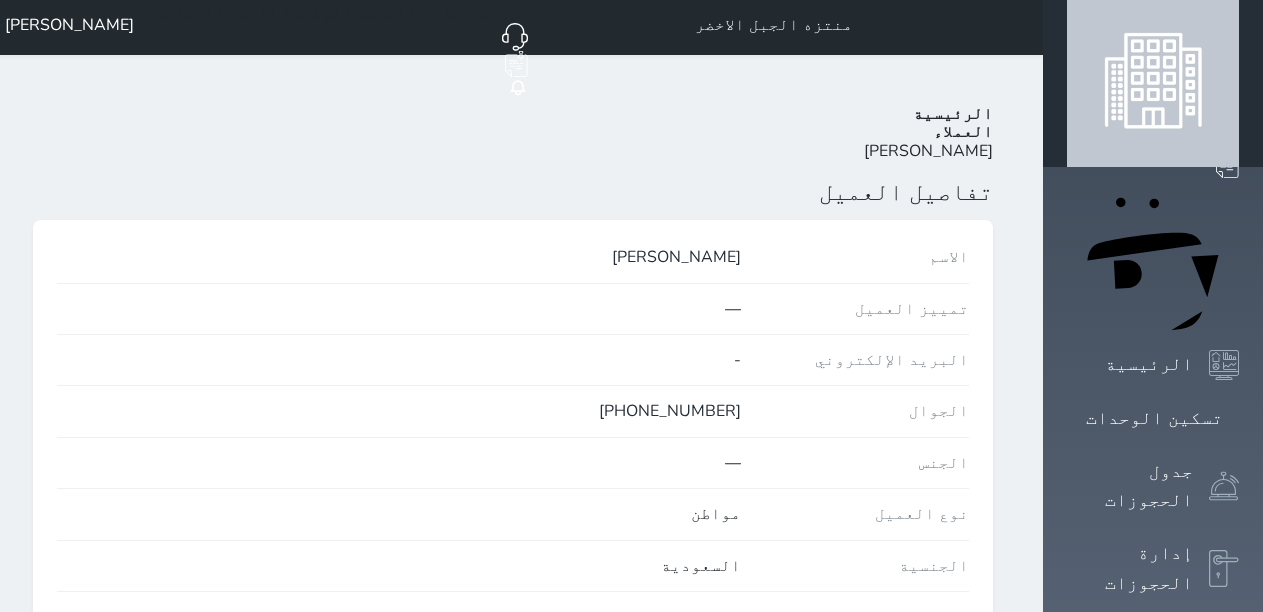 scroll, scrollTop: 0, scrollLeft: 0, axis: both 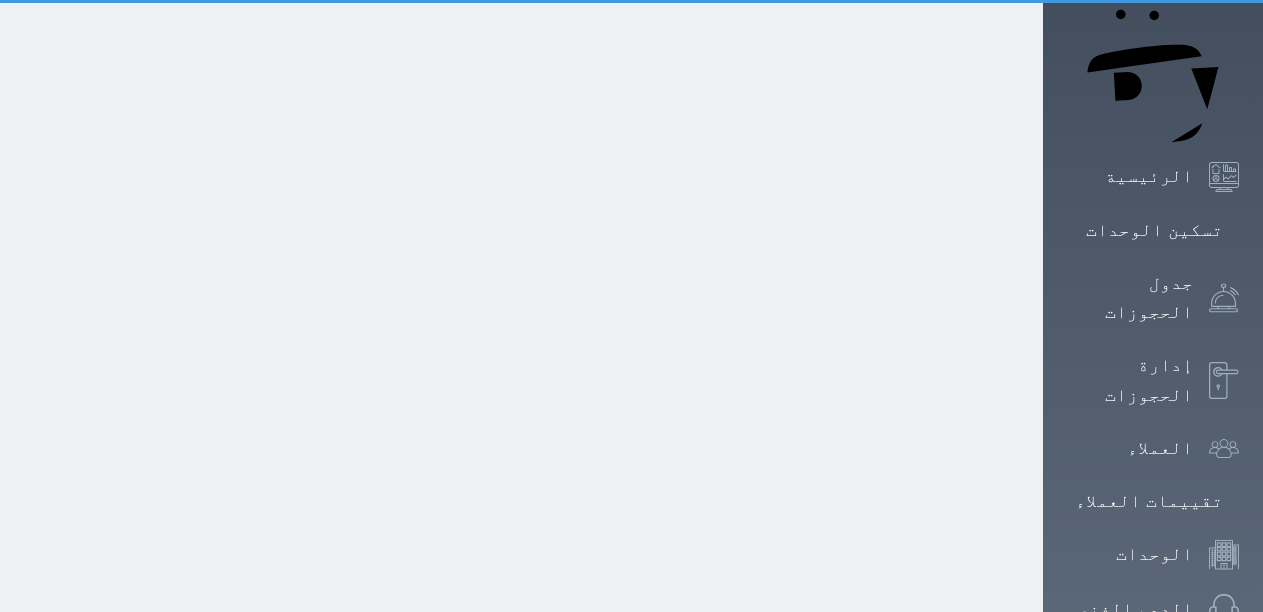 select on "1" 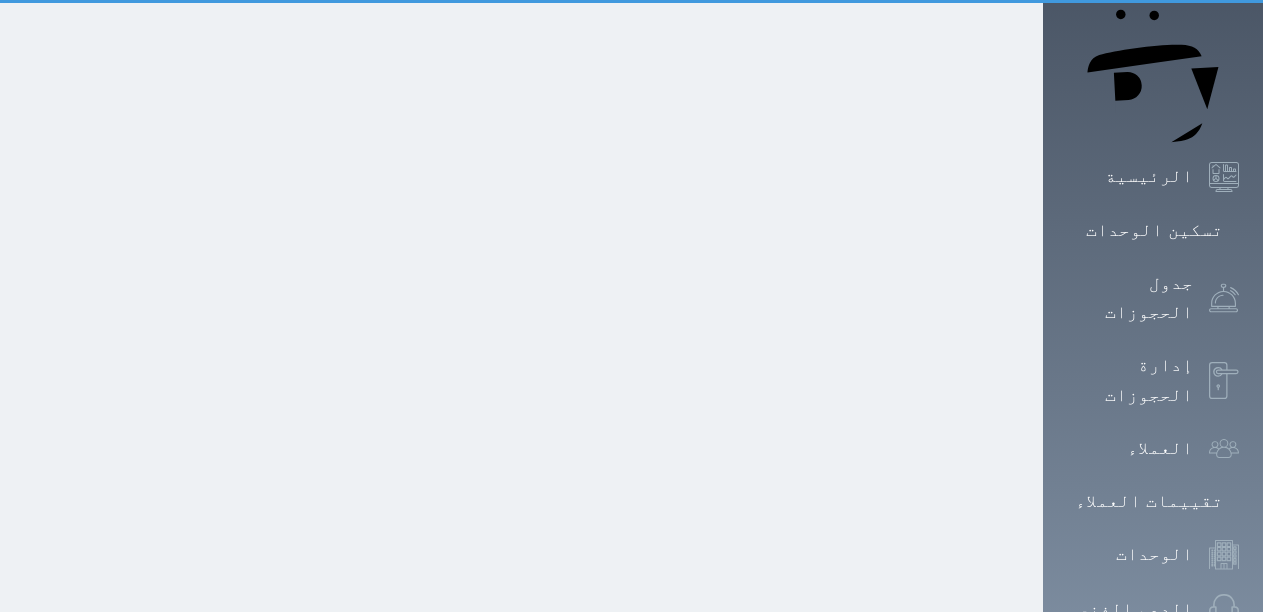 scroll, scrollTop: 0, scrollLeft: 0, axis: both 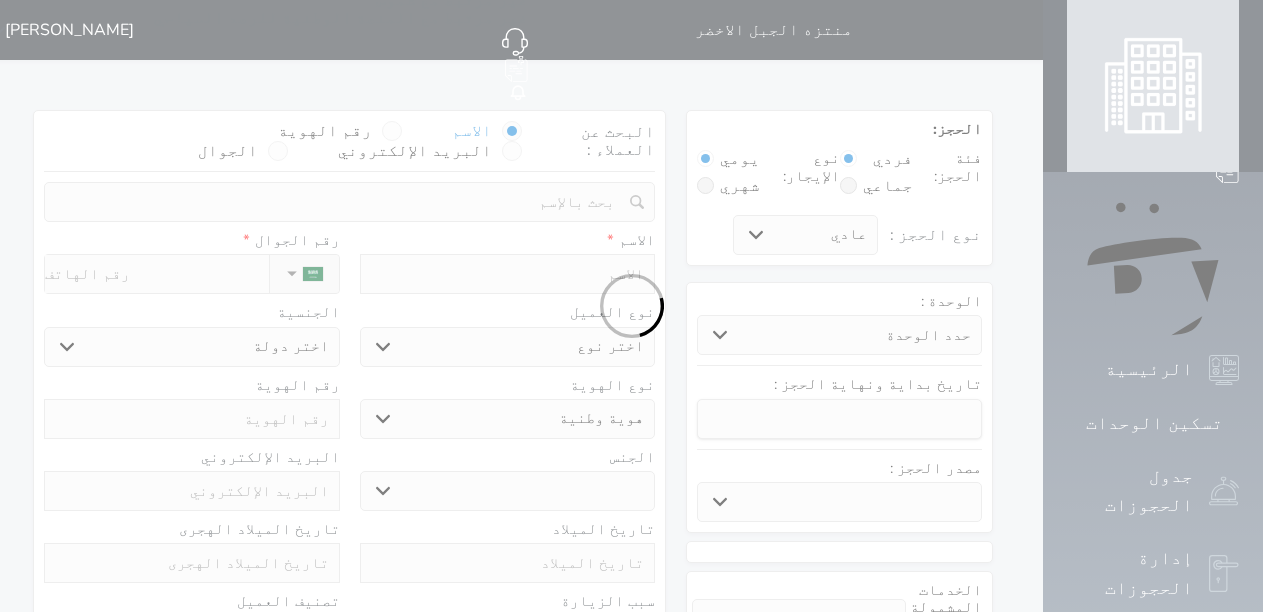select 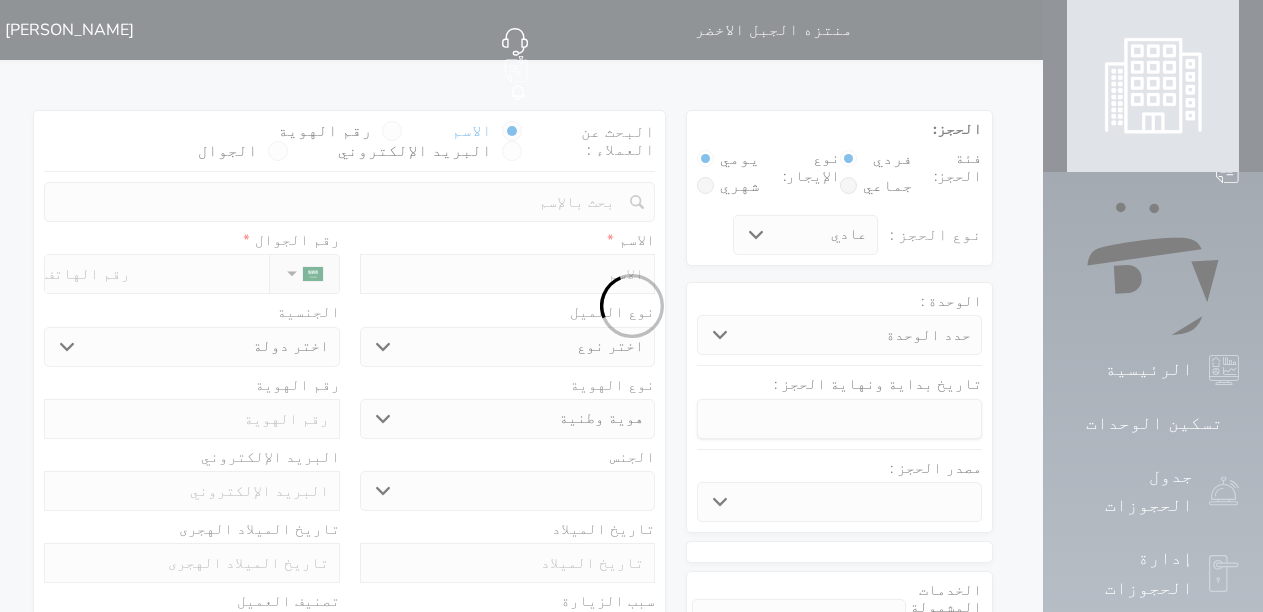 select 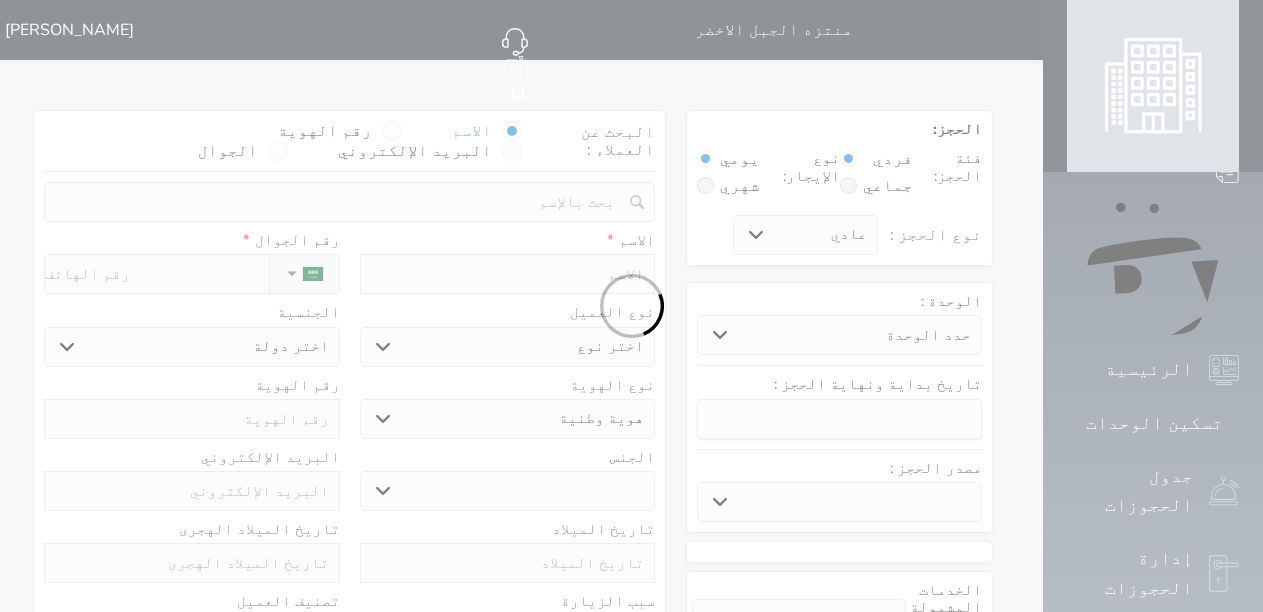 select 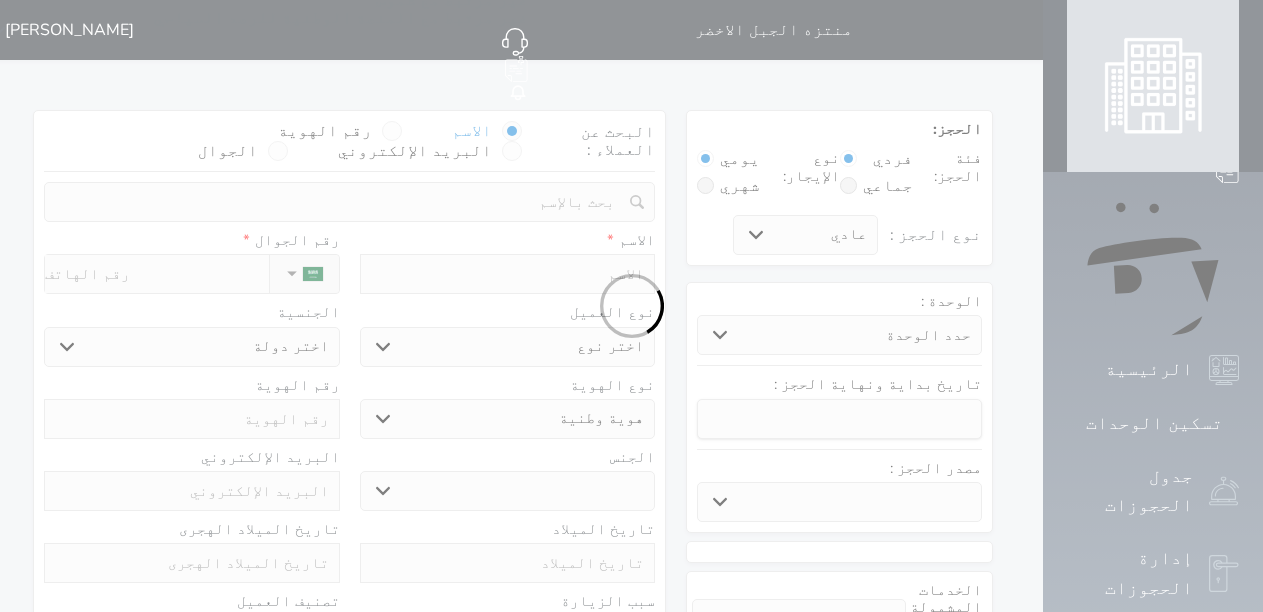 select 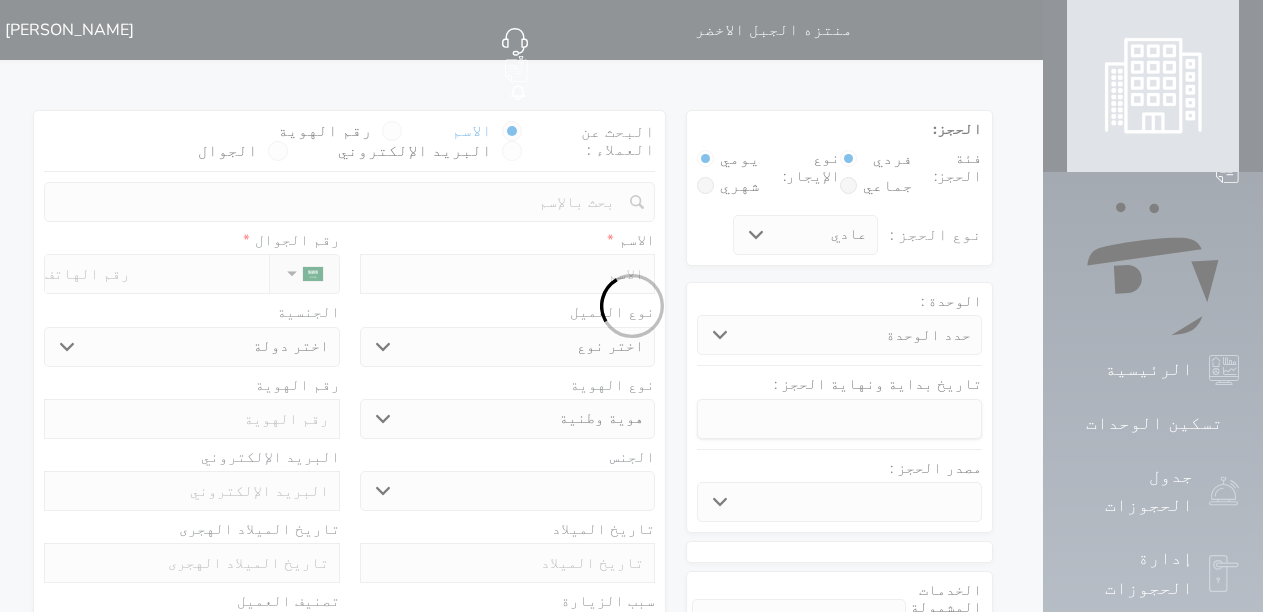 select 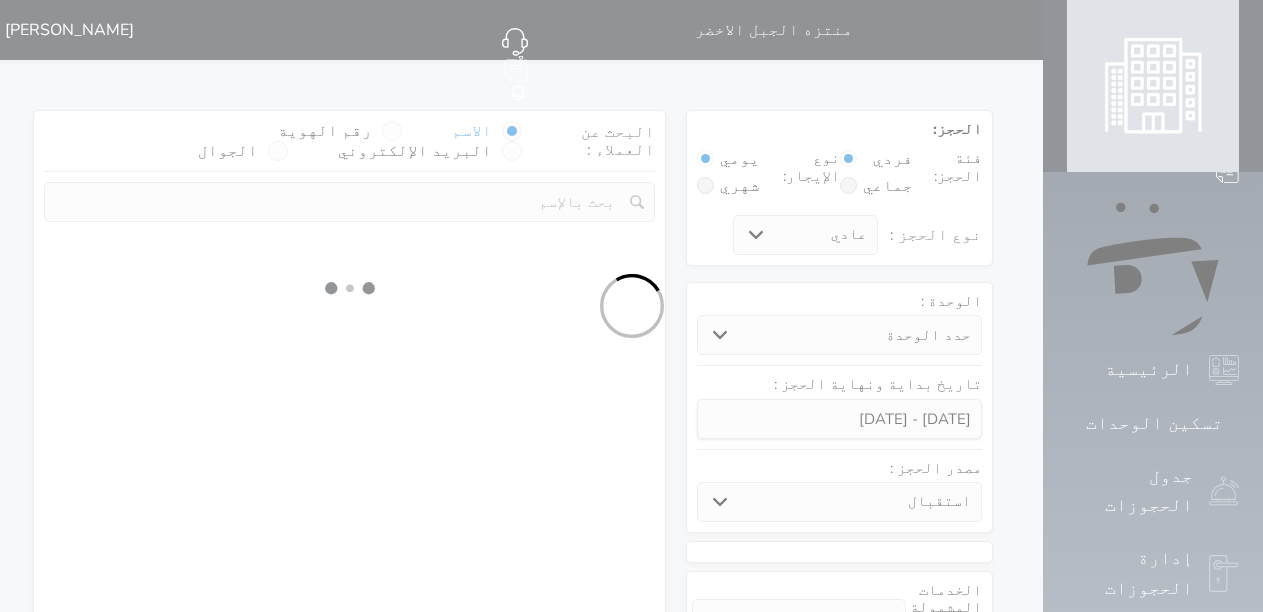 select 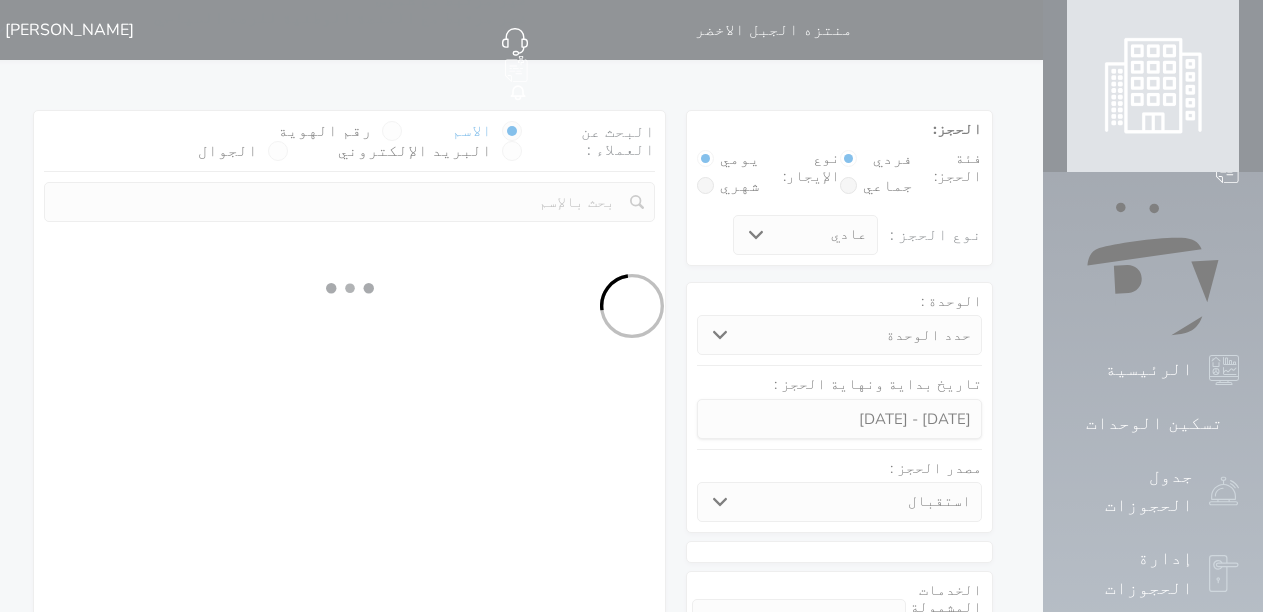 select on "1" 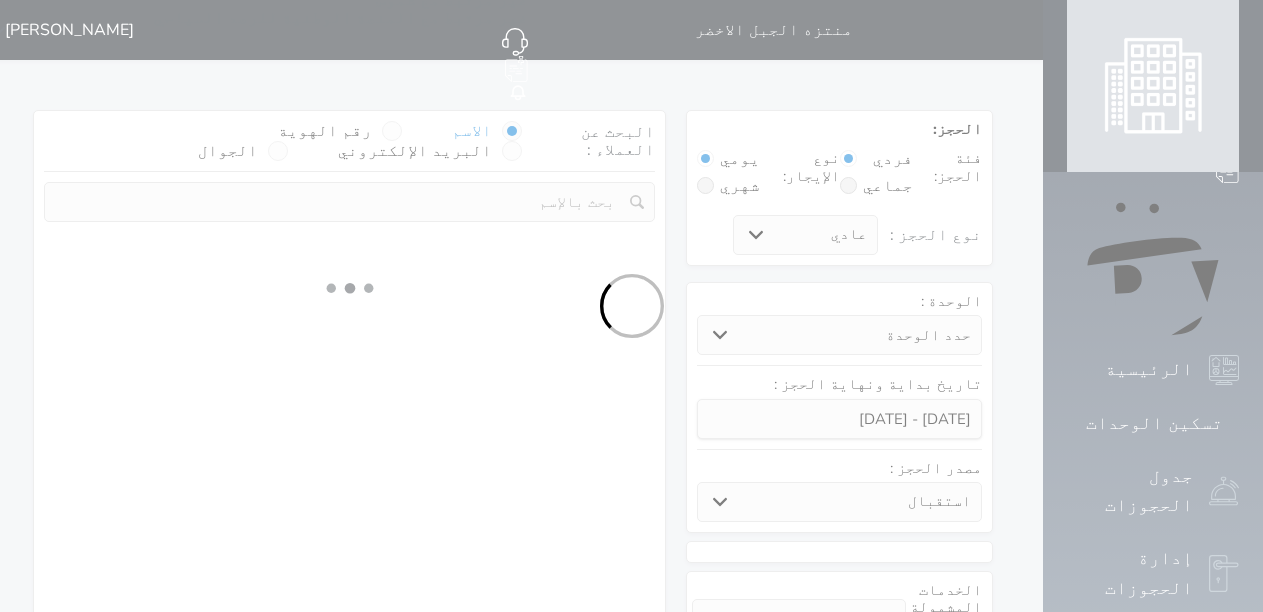 select on "113" 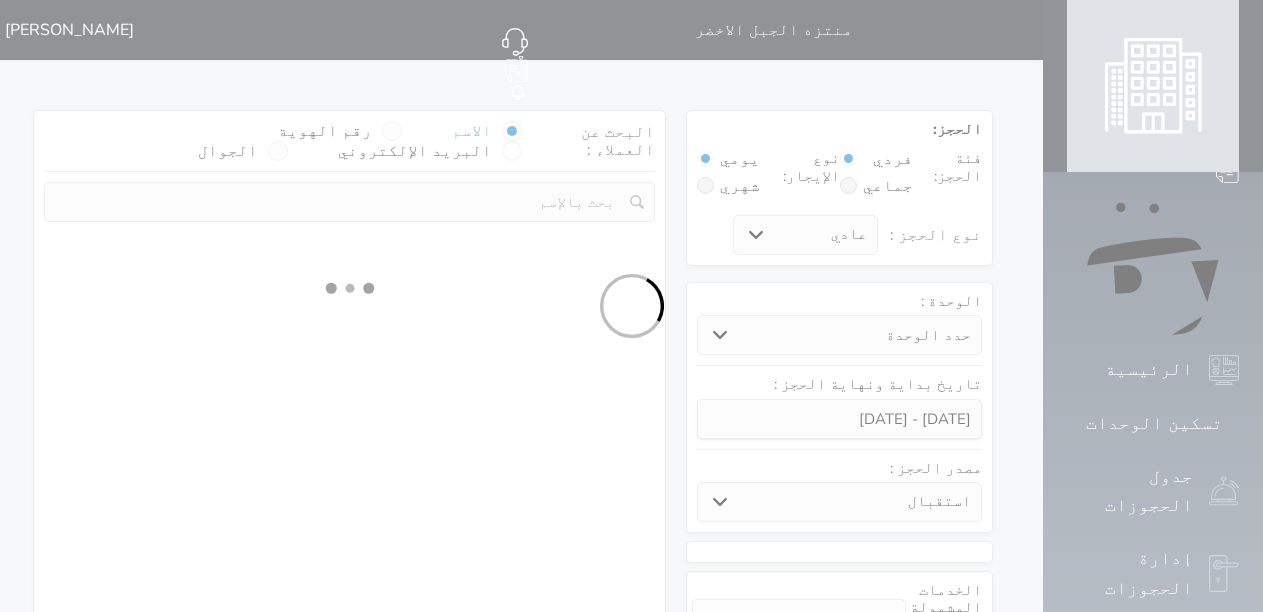 select on "1" 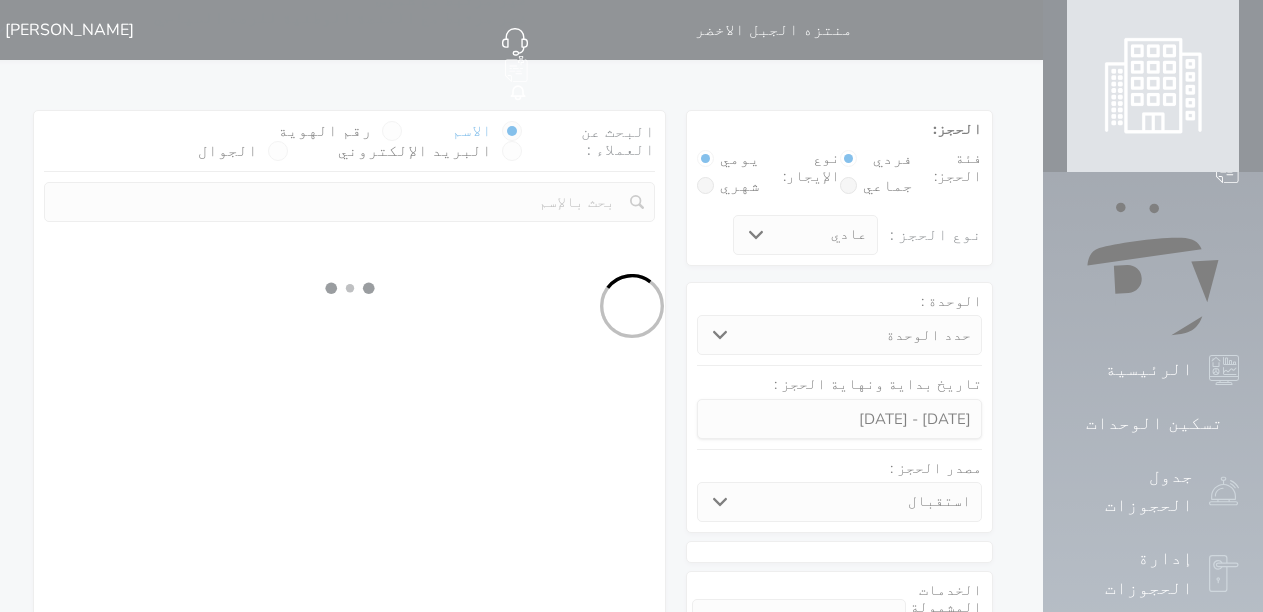 select 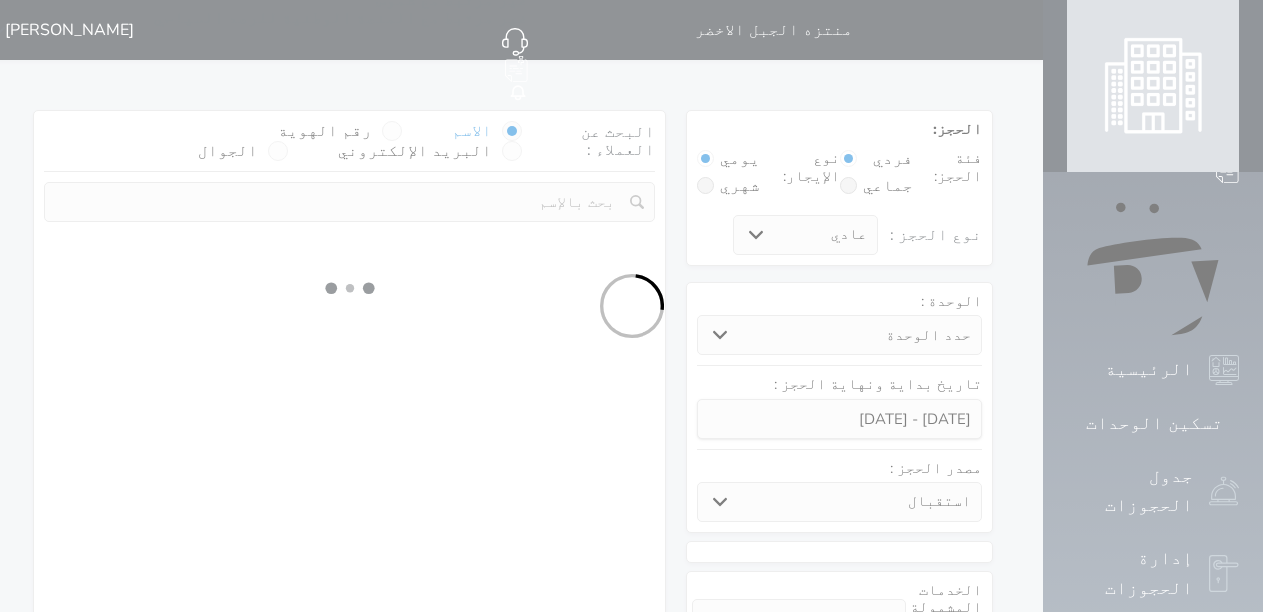 select on "7" 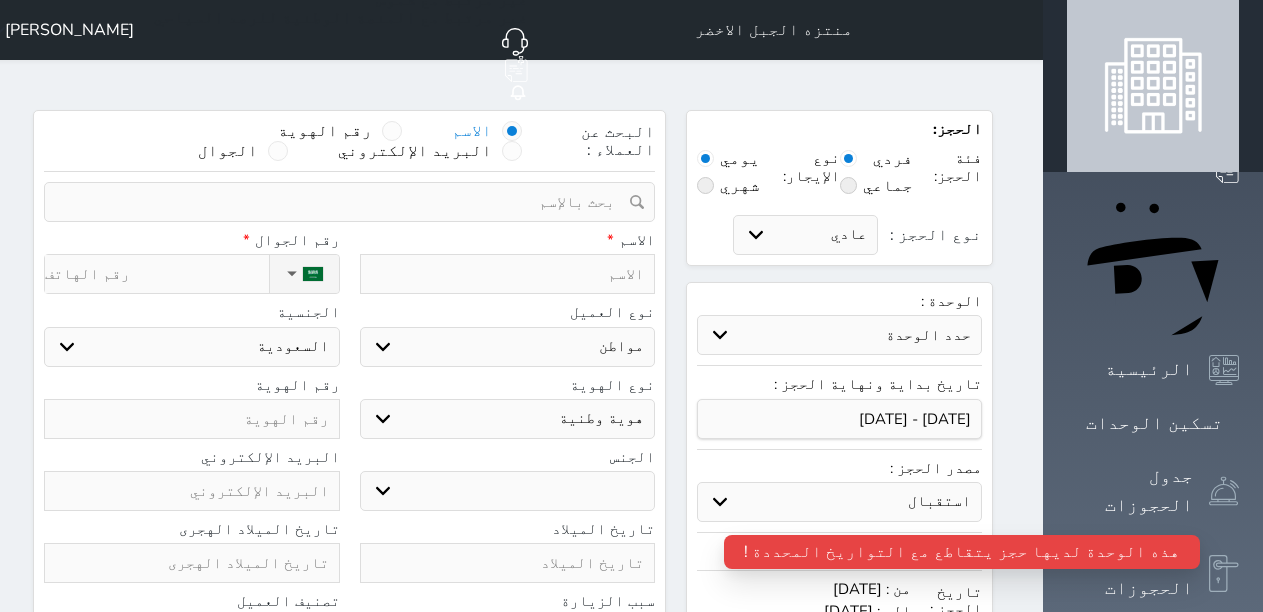 select 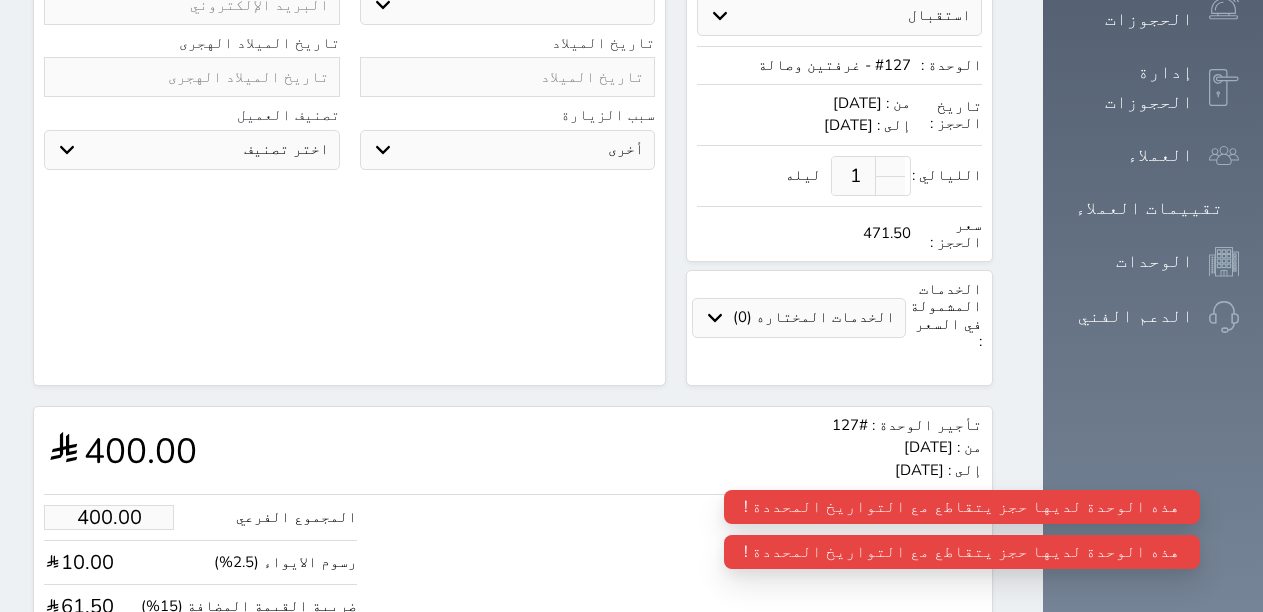 select 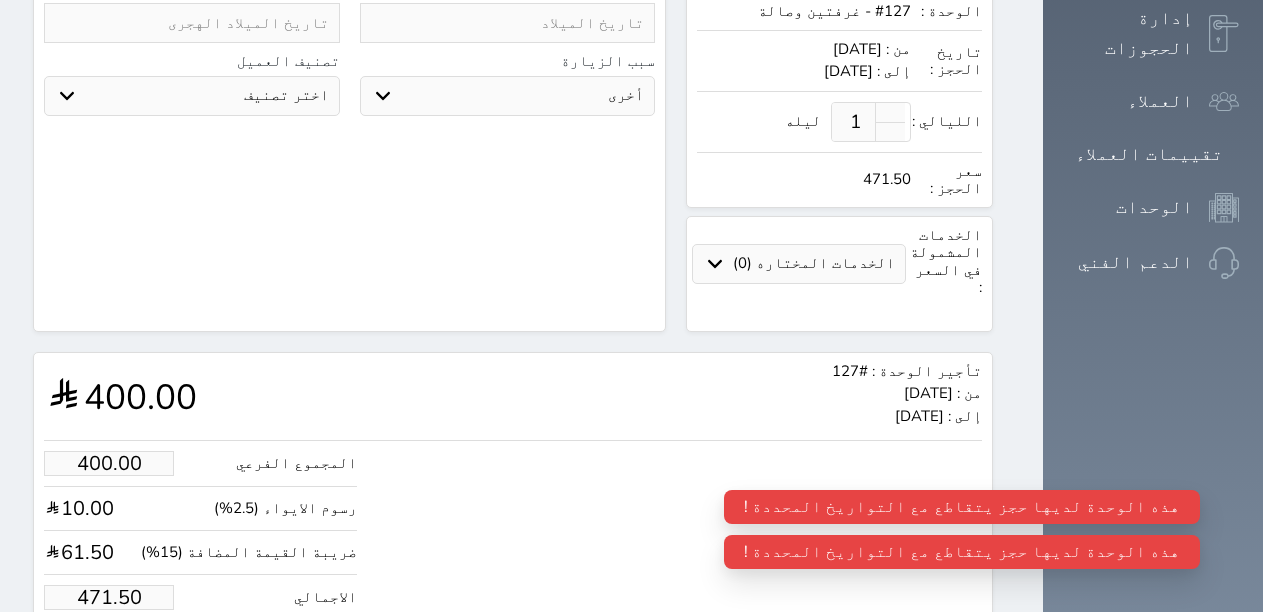scroll, scrollTop: 555, scrollLeft: 0, axis: vertical 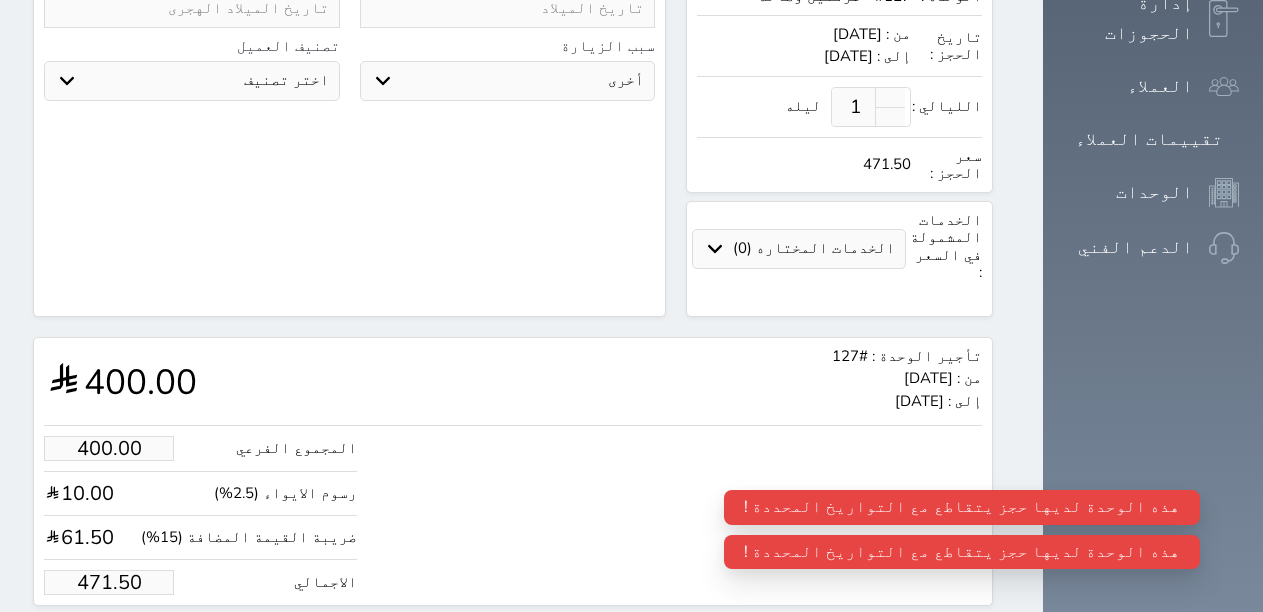 drag, startPoint x: 110, startPoint y: 523, endPoint x: 95, endPoint y: 515, distance: 17 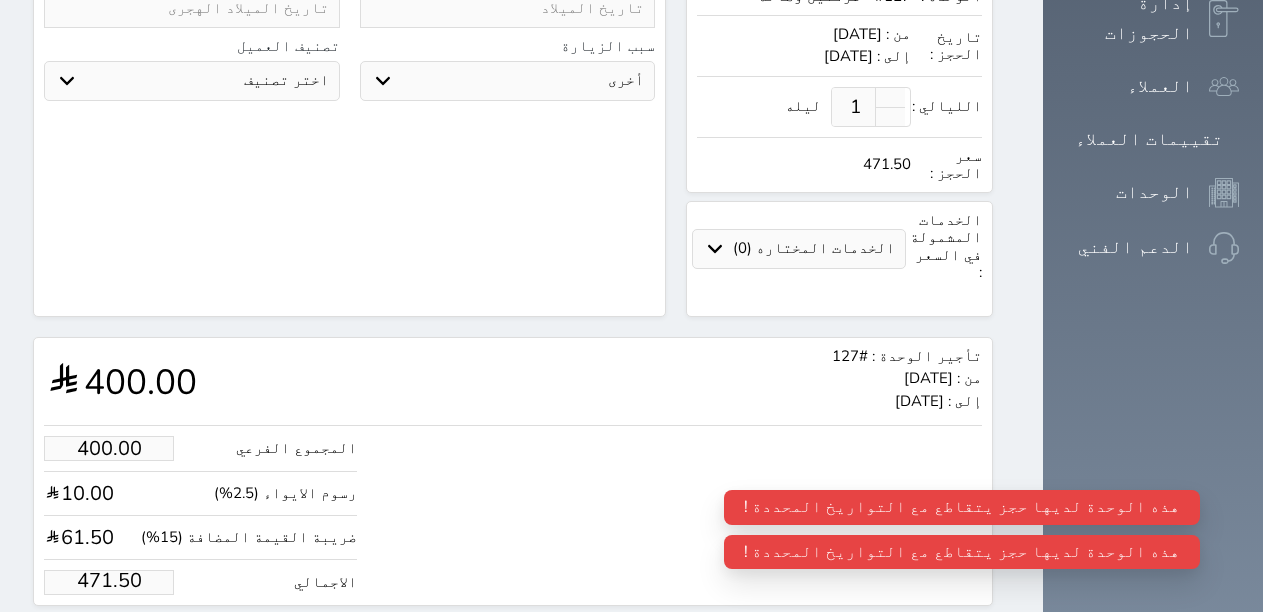 scroll, scrollTop: 0, scrollLeft: 0, axis: both 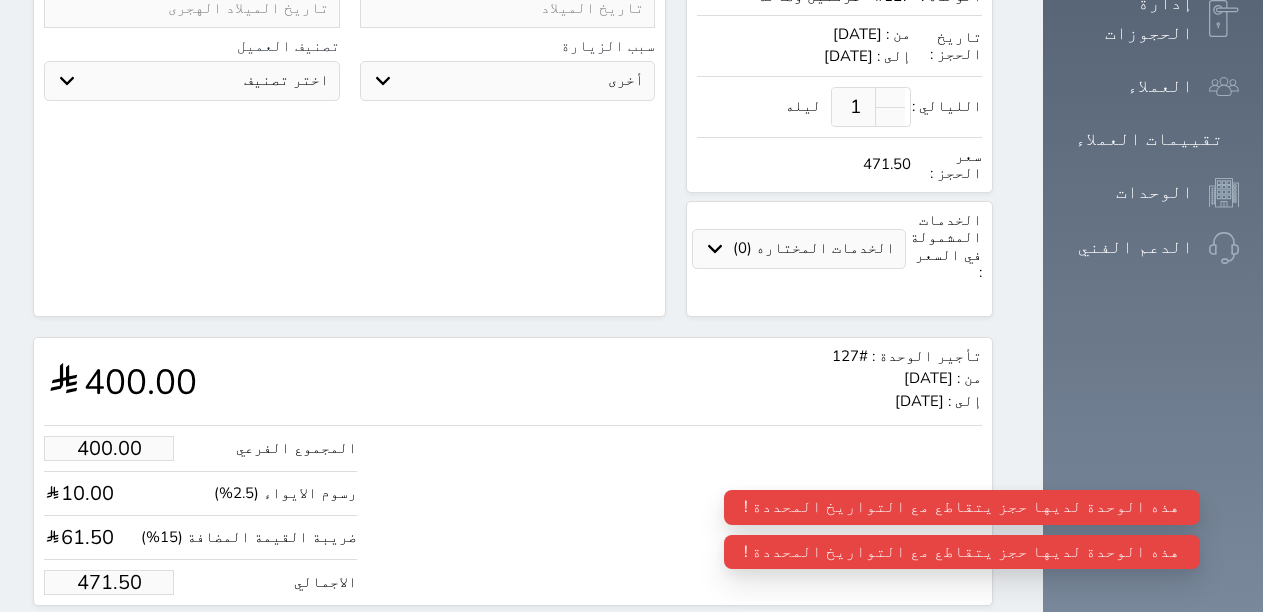 drag, startPoint x: 121, startPoint y: 524, endPoint x: 29, endPoint y: 520, distance: 92.086914 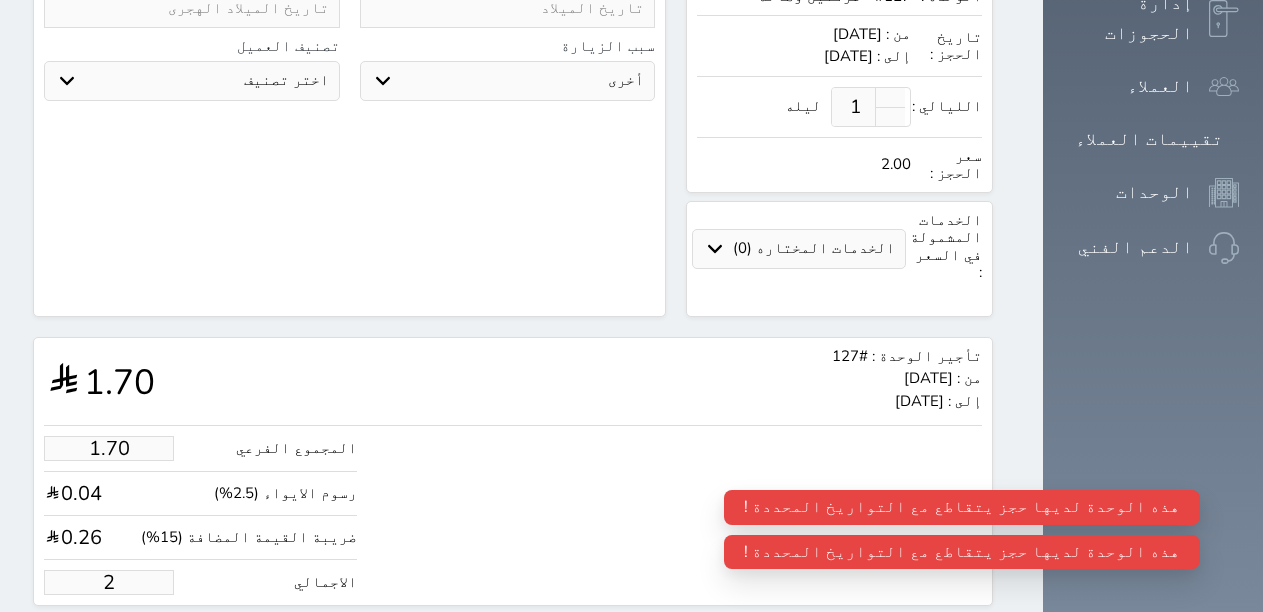 select 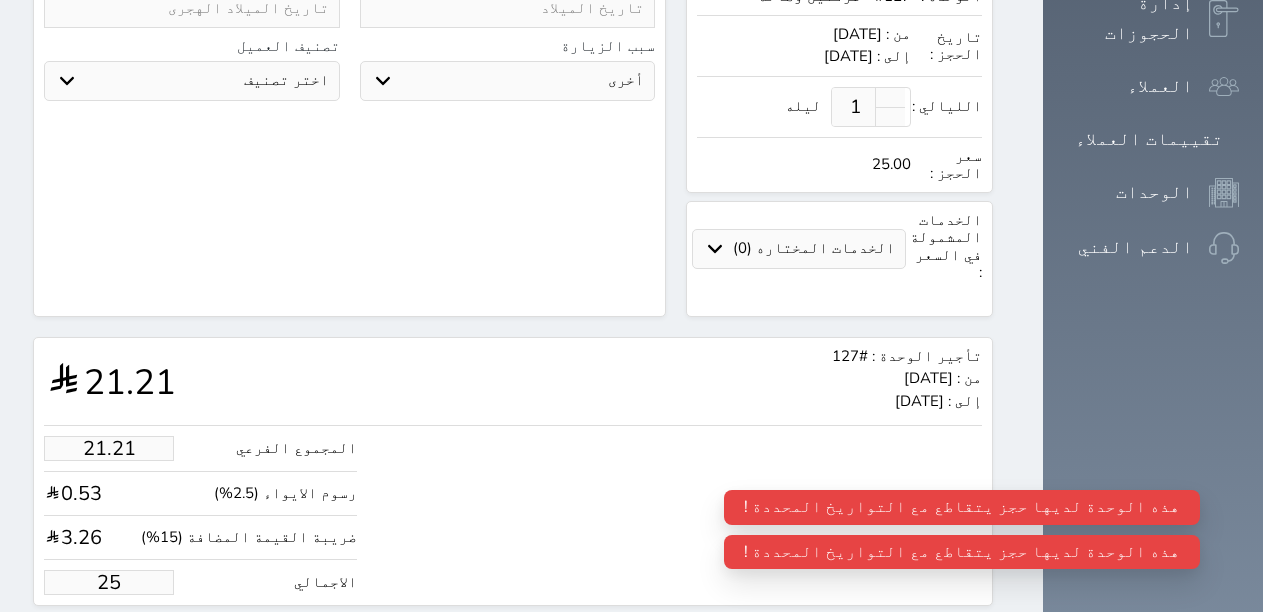 select 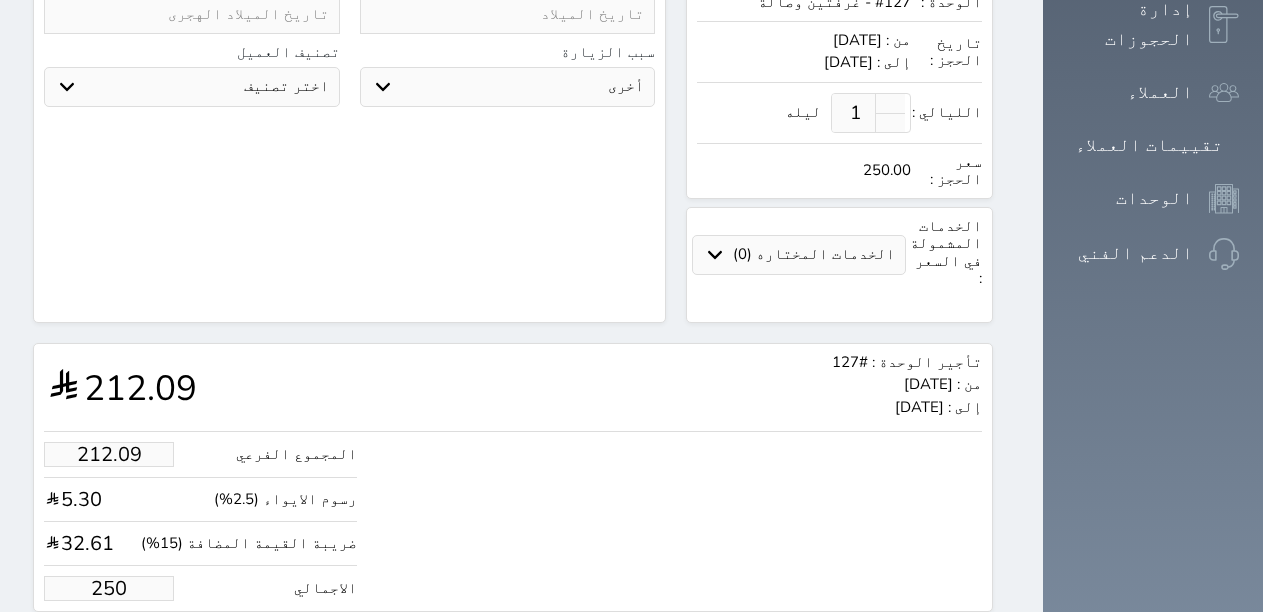 scroll, scrollTop: 555, scrollLeft: 0, axis: vertical 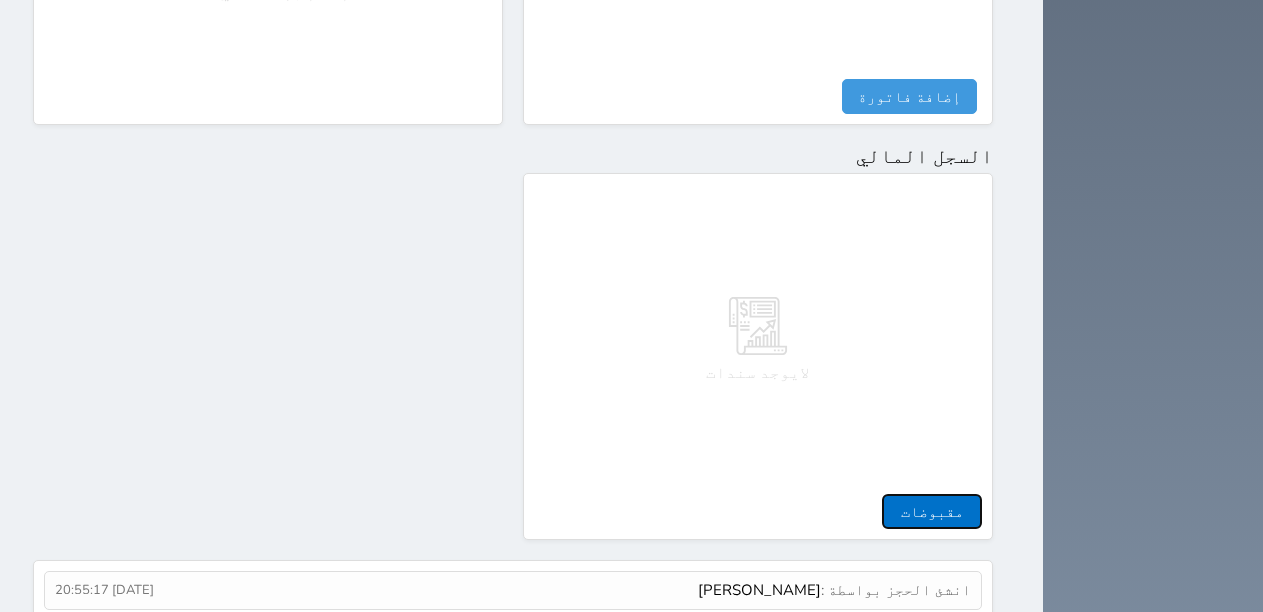click on "مقبوضات" at bounding box center [932, 511] 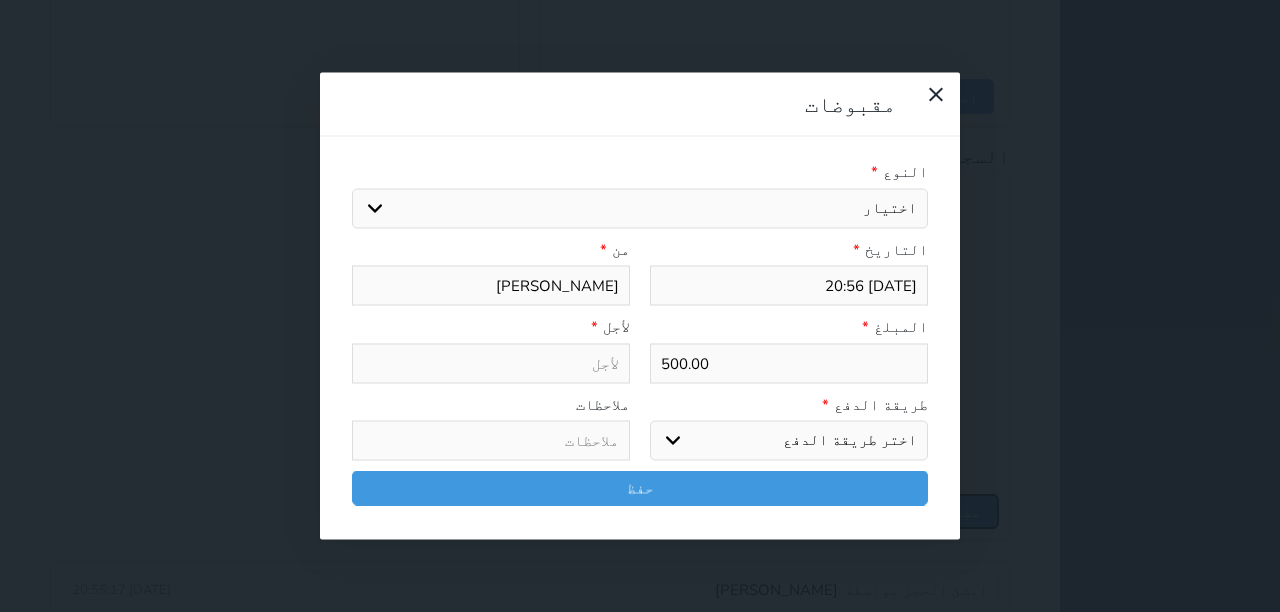 select 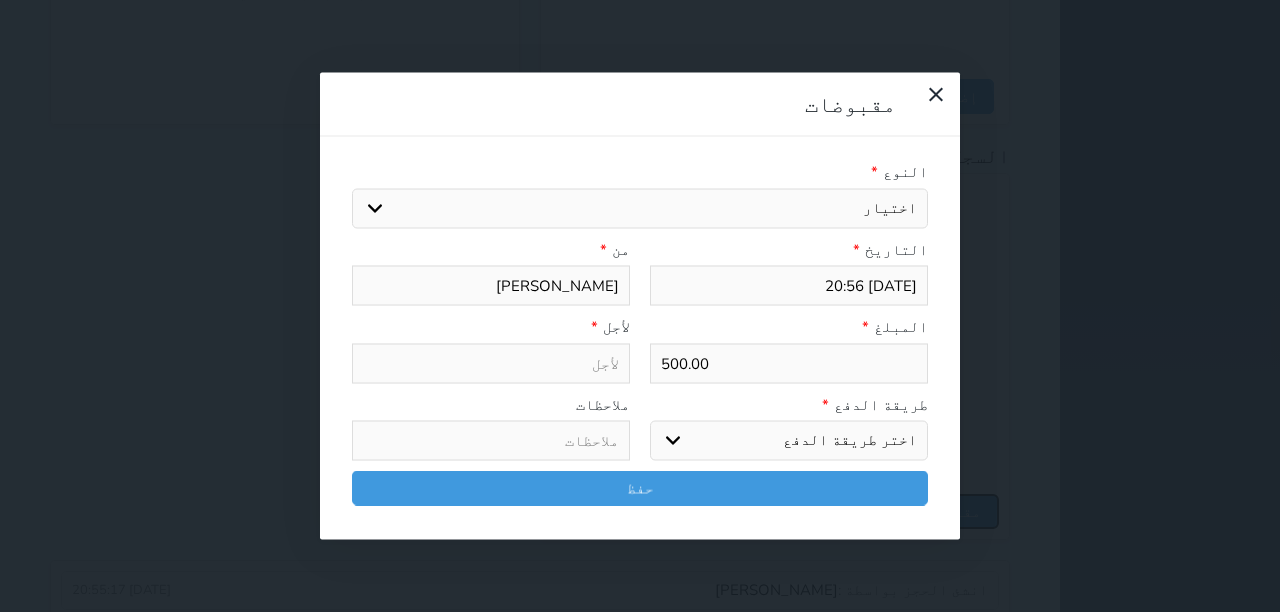 type on "[DATE] 20:57" 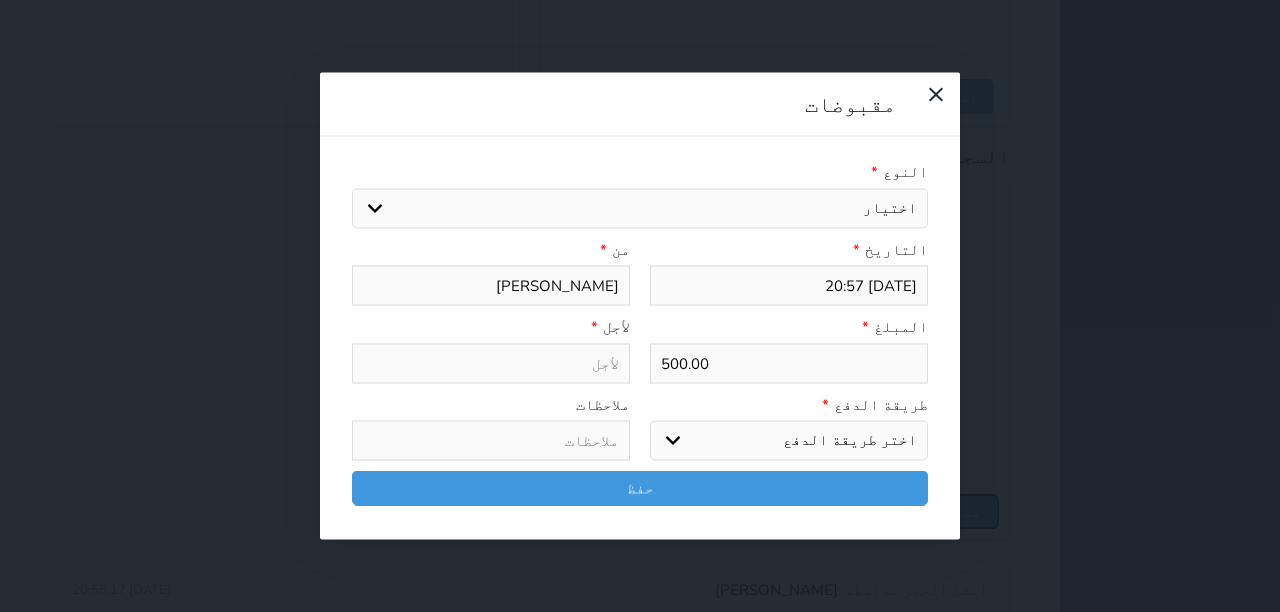 select 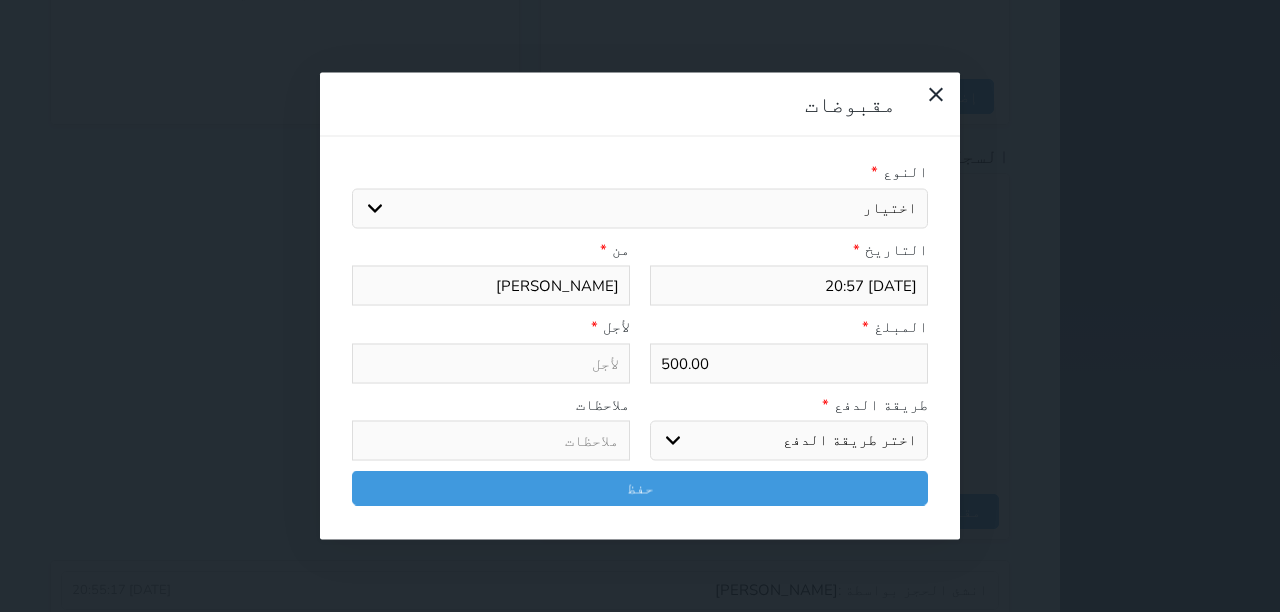 click at bounding box center (491, 441) 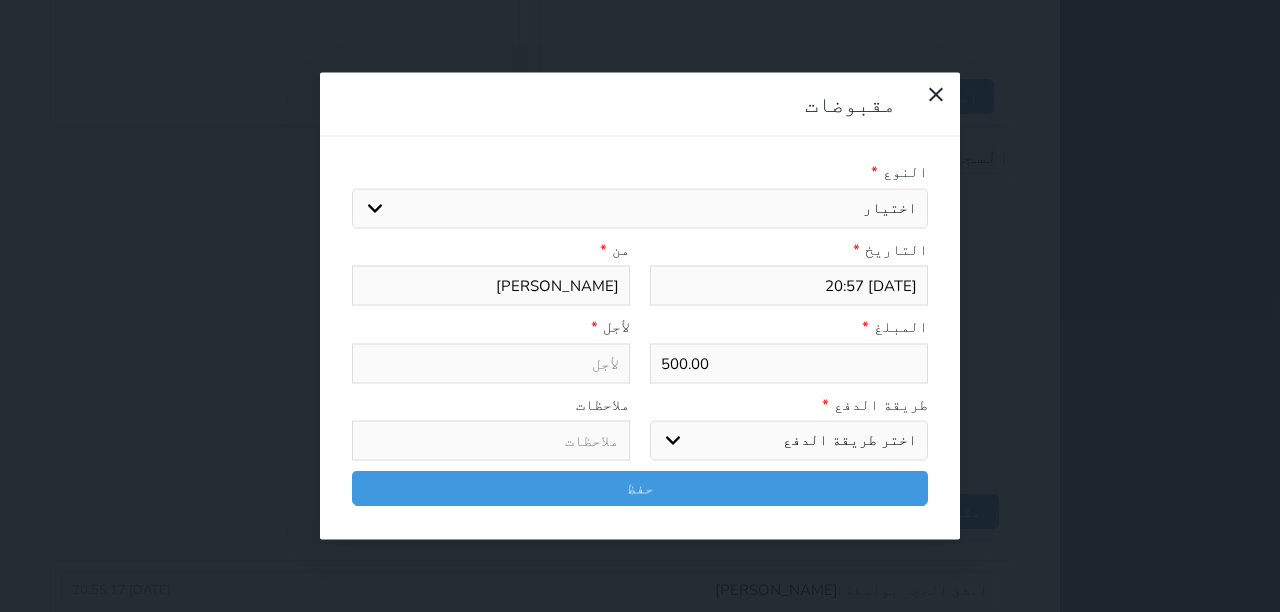 select 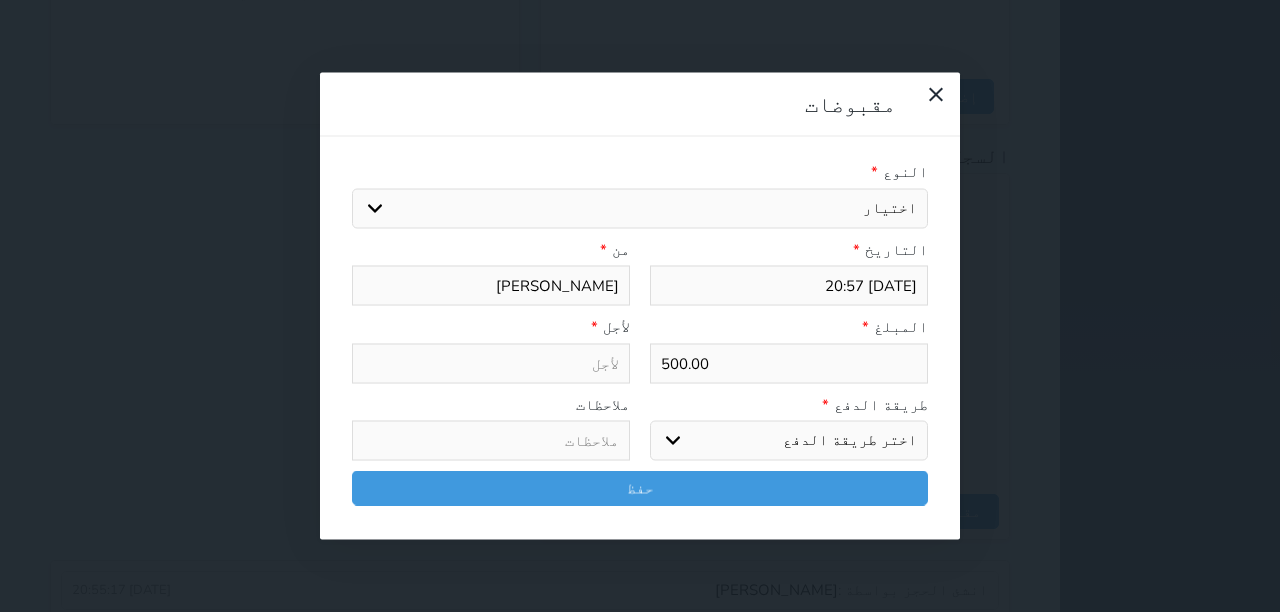 type on "2" 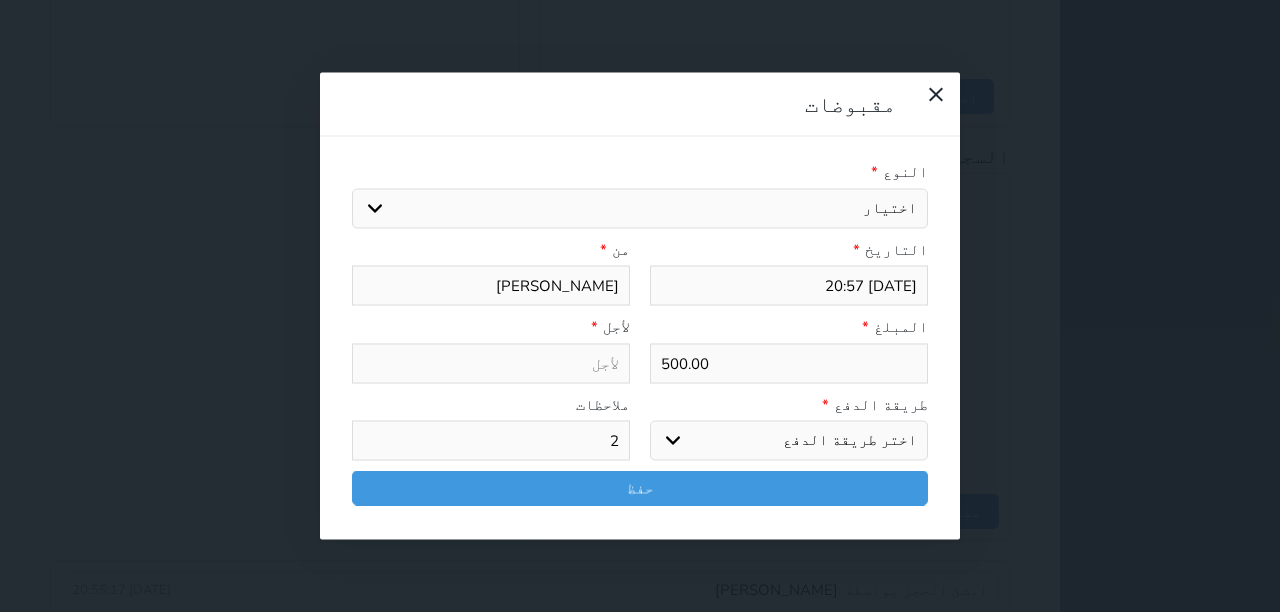 select 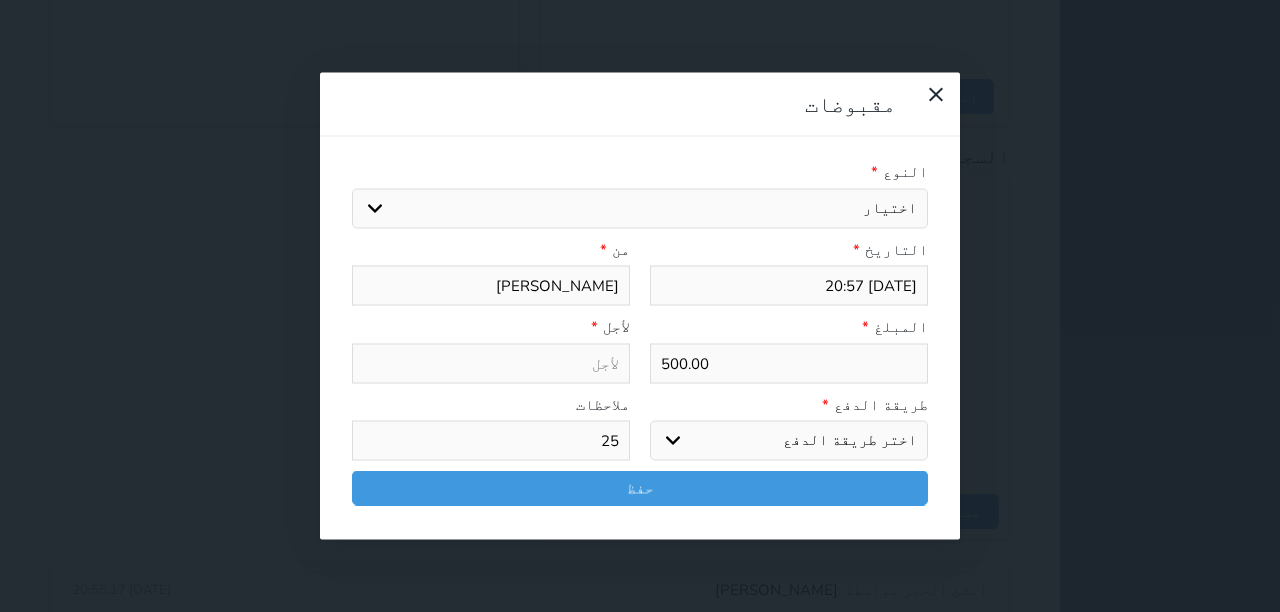 select 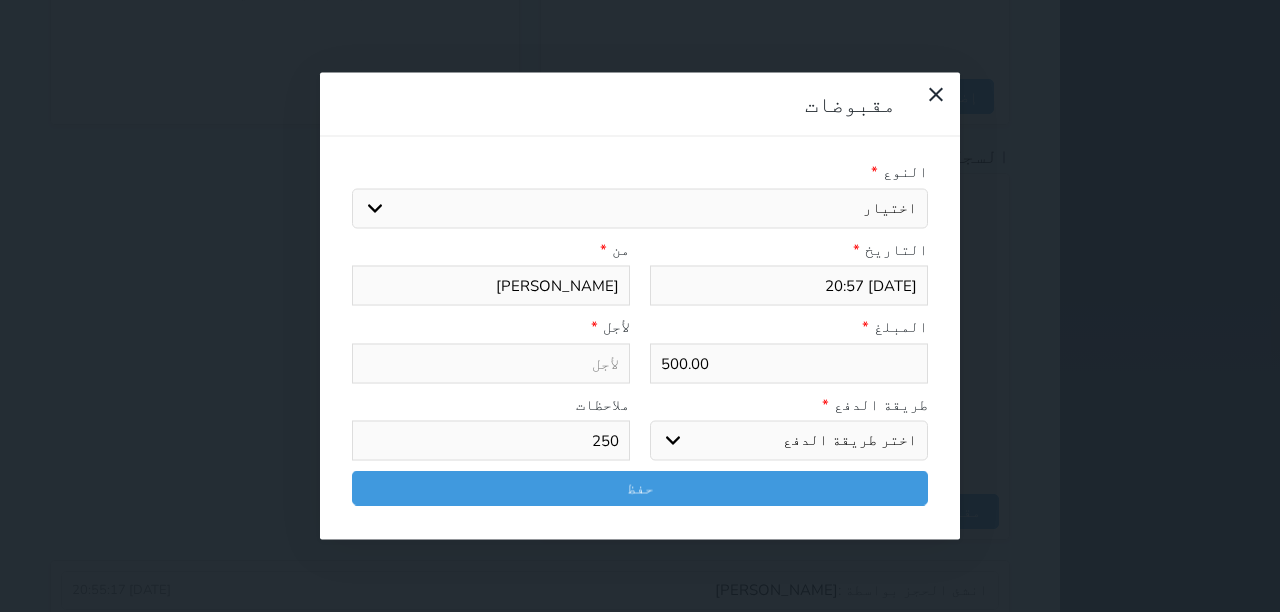 select 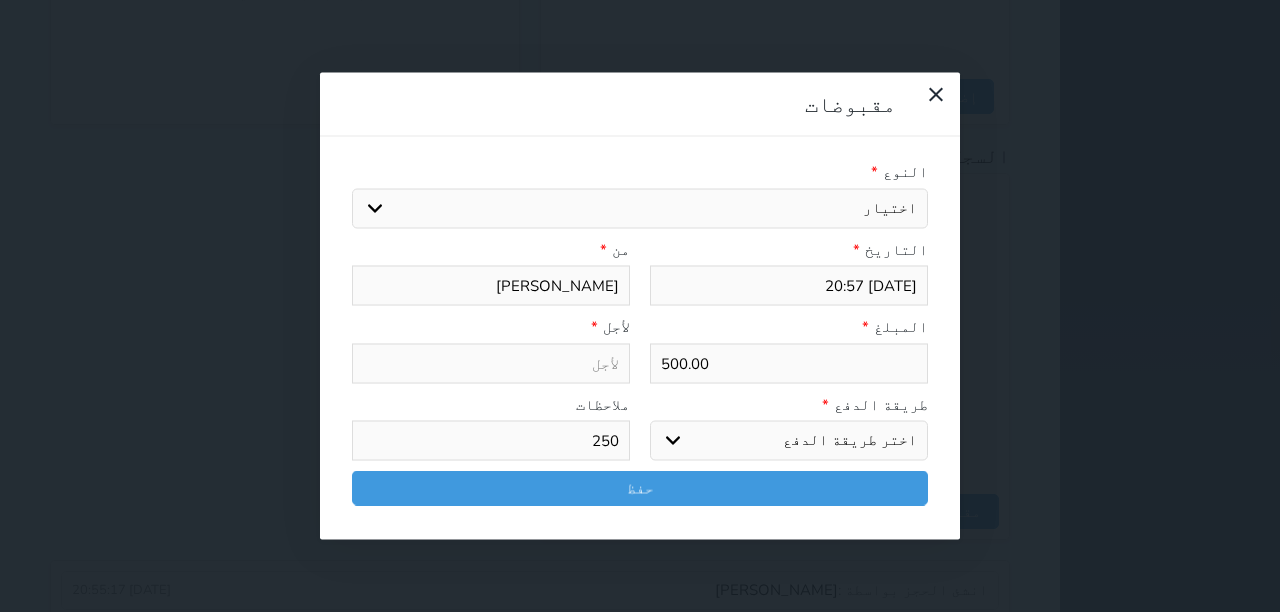 select 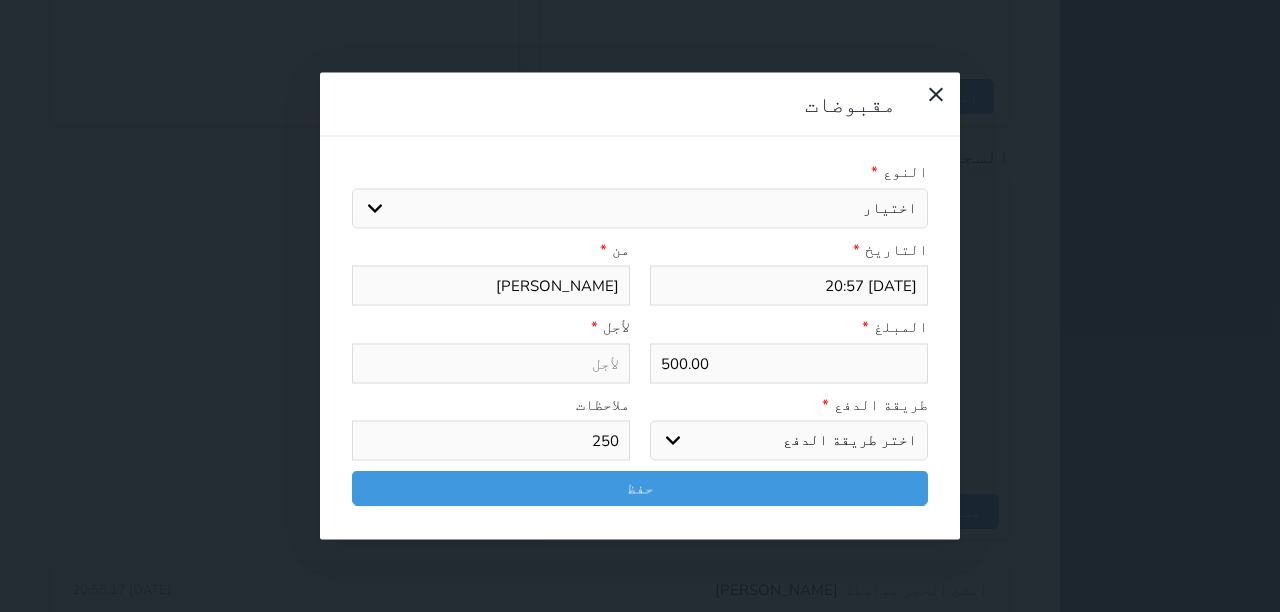 select 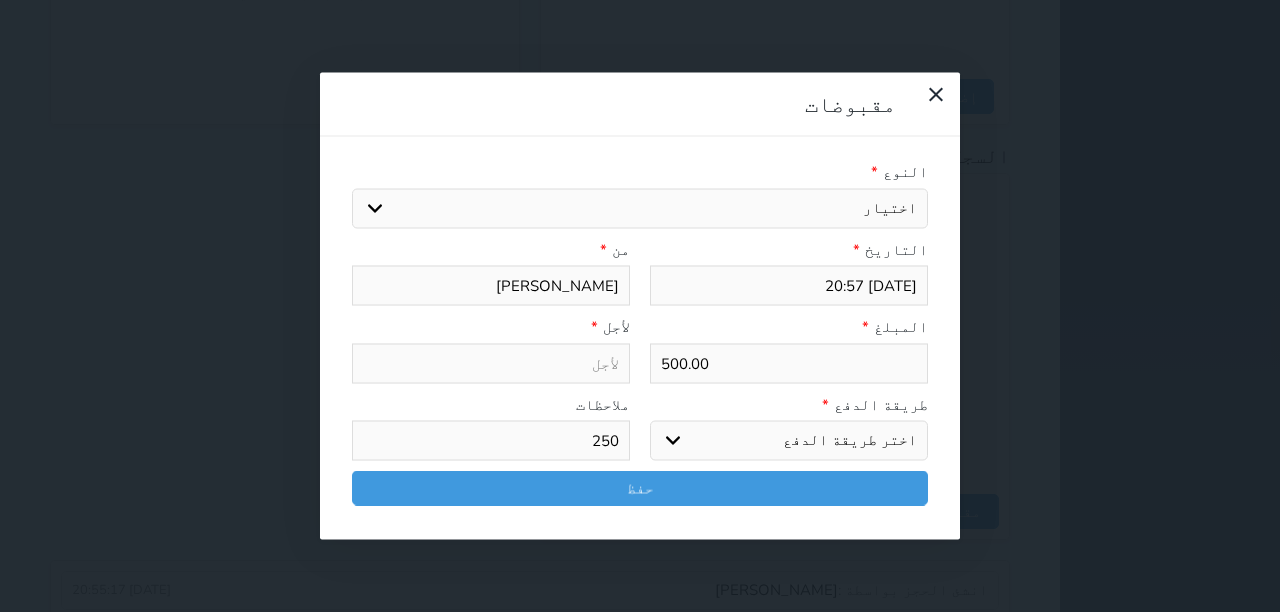 select 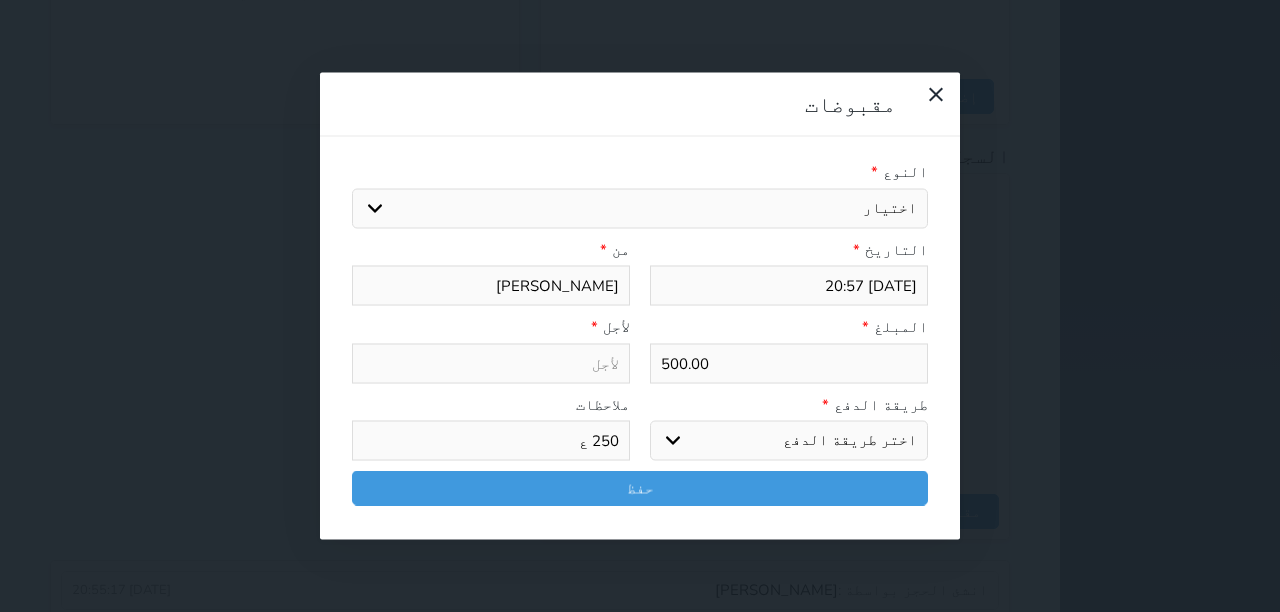 select 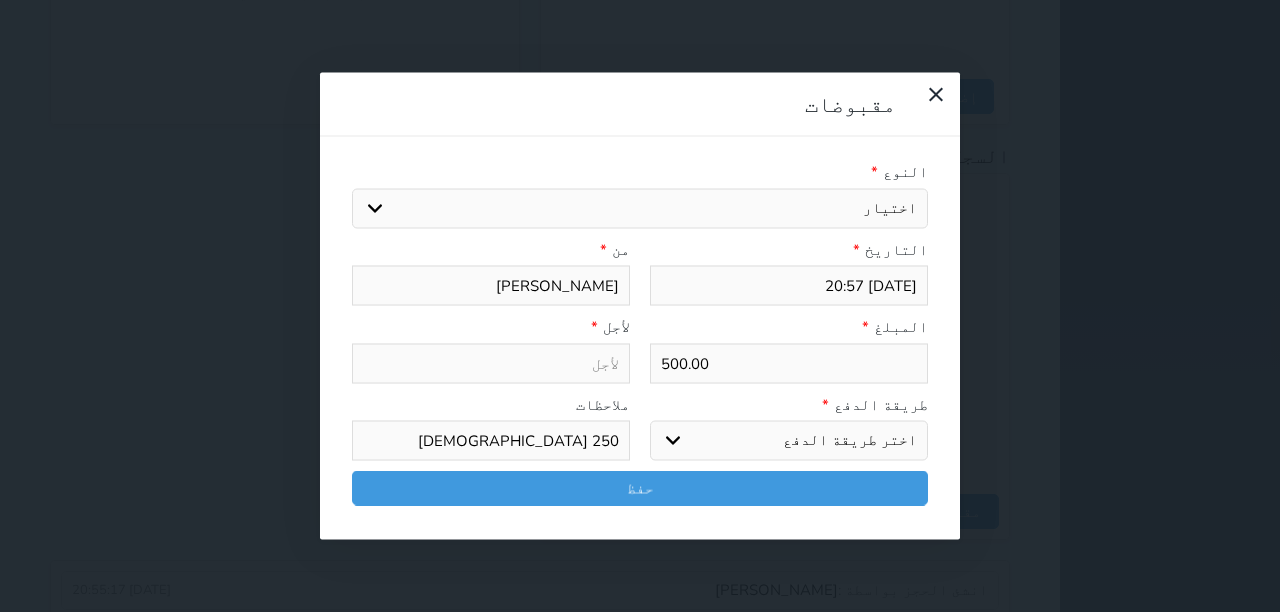 drag, startPoint x: 850, startPoint y: 290, endPoint x: 946, endPoint y: 299, distance: 96.42095 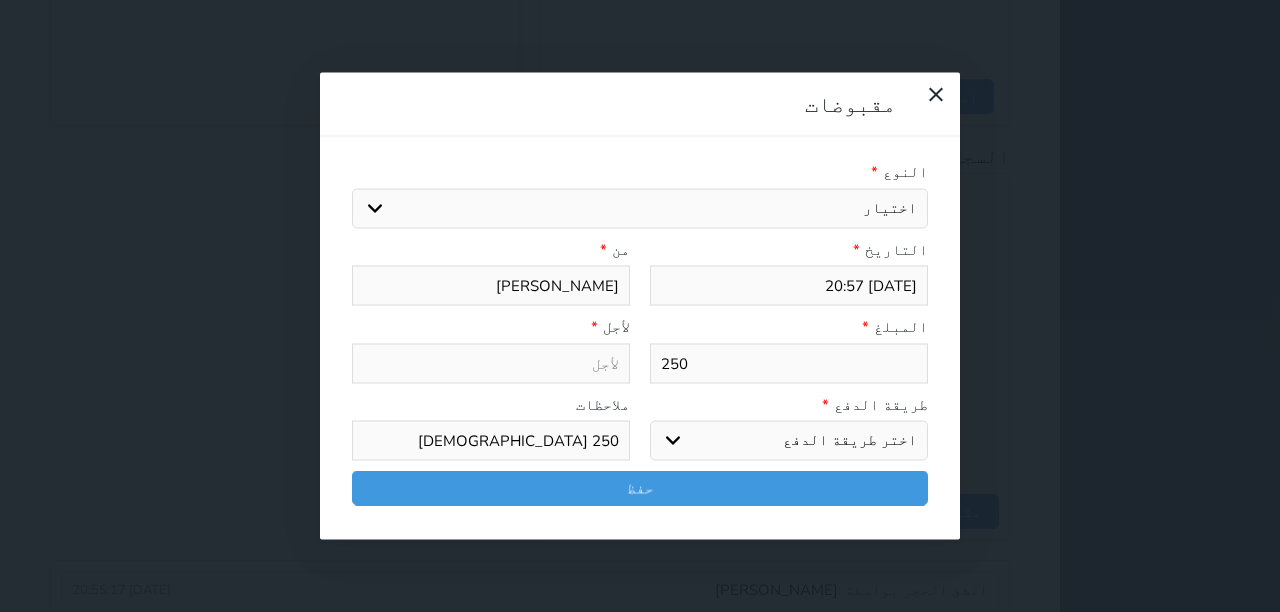click on "اختر طريقة الدفع   دفع نقدى   تحويل بنكى   مدى   بطاقة ائتمان   آجل" at bounding box center [789, 441] 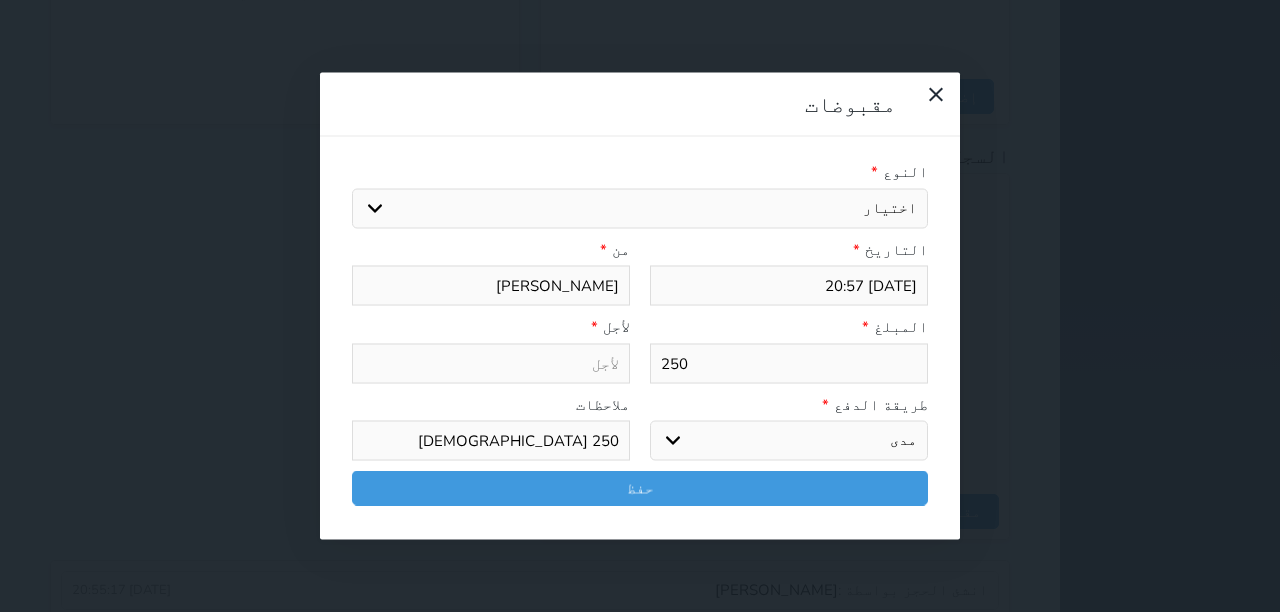 click on "اختر طريقة الدفع   دفع نقدى   تحويل بنكى   مدى   بطاقة ائتمان   آجل" at bounding box center [789, 441] 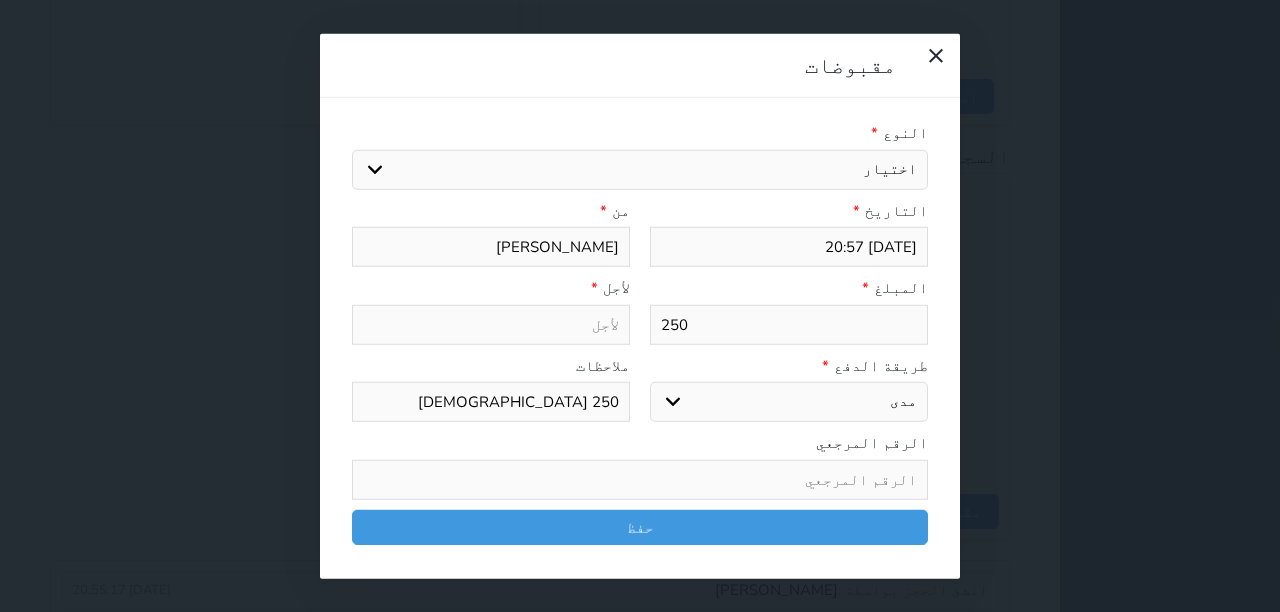 click on "اختيار   مقبوضات عامة قيمة إيجار فواتير تامين عربون لا ينطبق آخر مغسلة واي فاي - الإنترنت مواقف السيارات طعام الأغذية والمشروبات مشروبات المشروبات الباردة المشروبات الساخنة الإفطار غداء عشاء مخبز و كعك حمام سباحة الصالة الرياضية سبا و خدمات الجمال اختيار وإسقاط (خدمات النقل) ميني بار كابل - تلفزيون سرير إضافي تصفيف الشعر التسوق خدمات الجولات السياحية المنظمة خدمات الدليل السياحي" at bounding box center [640, 169] 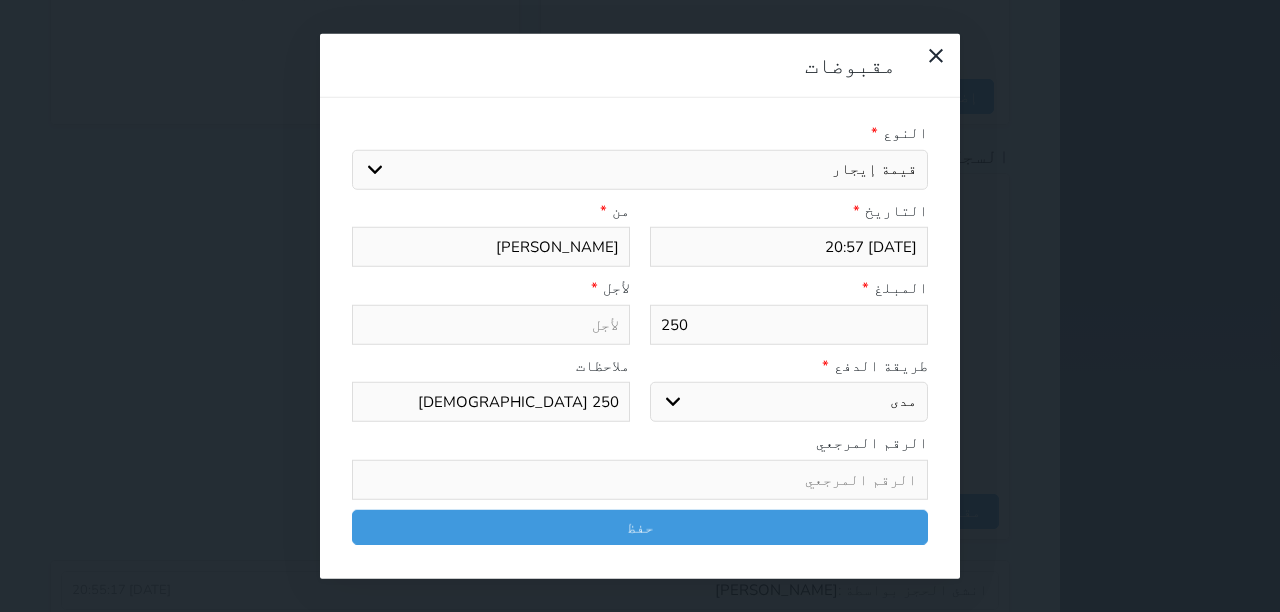 click on "اختيار   مقبوضات عامة قيمة إيجار فواتير تامين عربون لا ينطبق آخر مغسلة واي فاي - الإنترنت مواقف السيارات طعام الأغذية والمشروبات مشروبات المشروبات الباردة المشروبات الساخنة الإفطار غداء عشاء مخبز و كعك حمام سباحة الصالة الرياضية سبا و خدمات الجمال اختيار وإسقاط (خدمات النقل) ميني بار كابل - تلفزيون سرير إضافي تصفيف الشعر التسوق خدمات الجولات السياحية المنظمة خدمات الدليل السياحي" at bounding box center (640, 169) 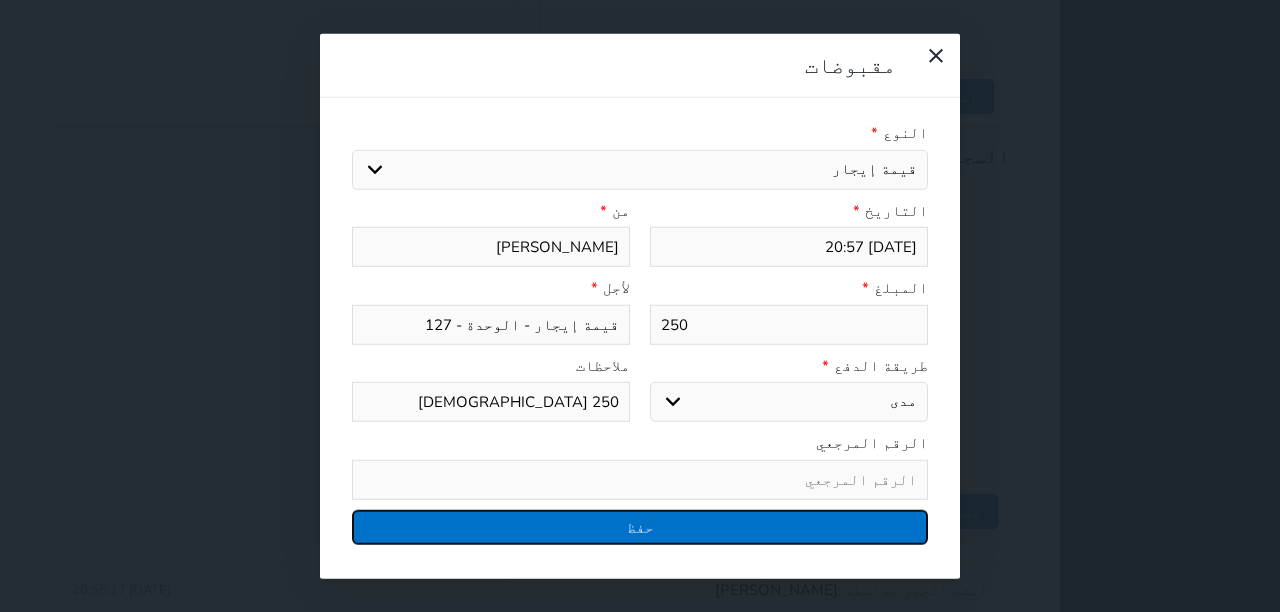 click on "حفظ" at bounding box center [640, 526] 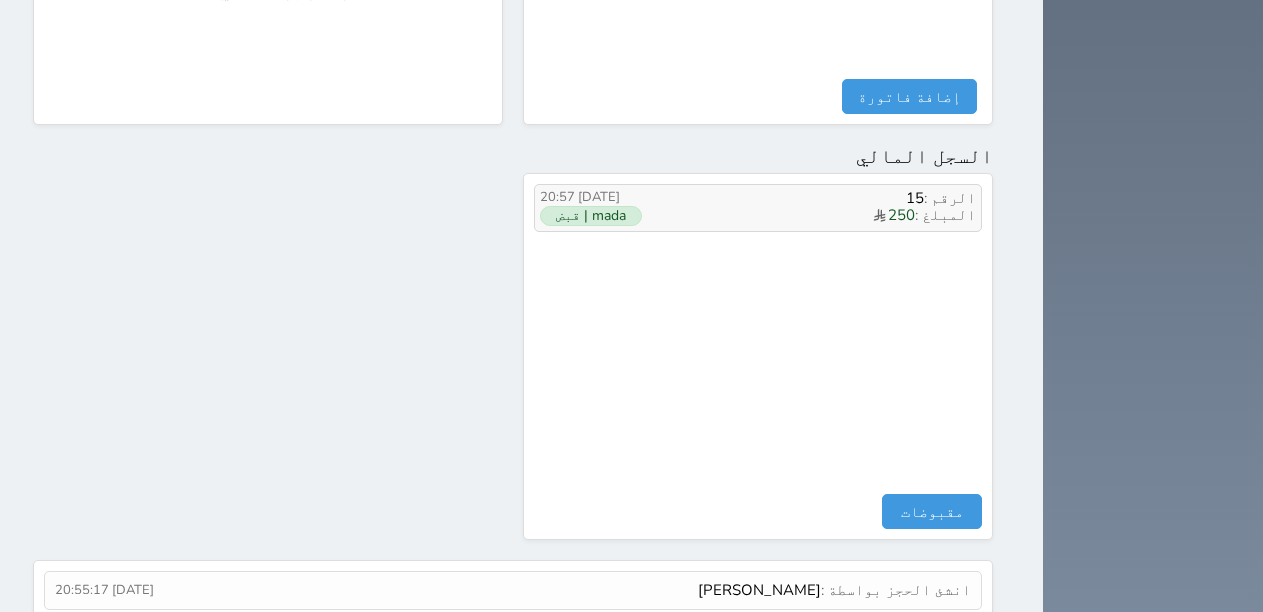 click on "الرقم :  15" at bounding box center (823, 198) 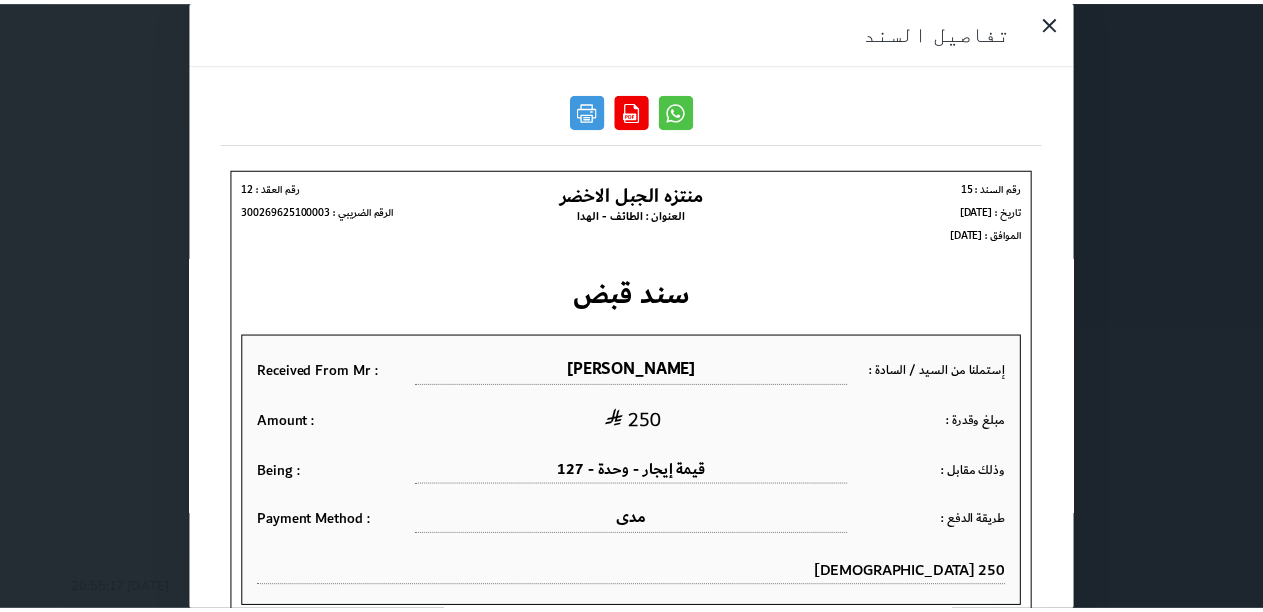 scroll, scrollTop: 0, scrollLeft: 0, axis: both 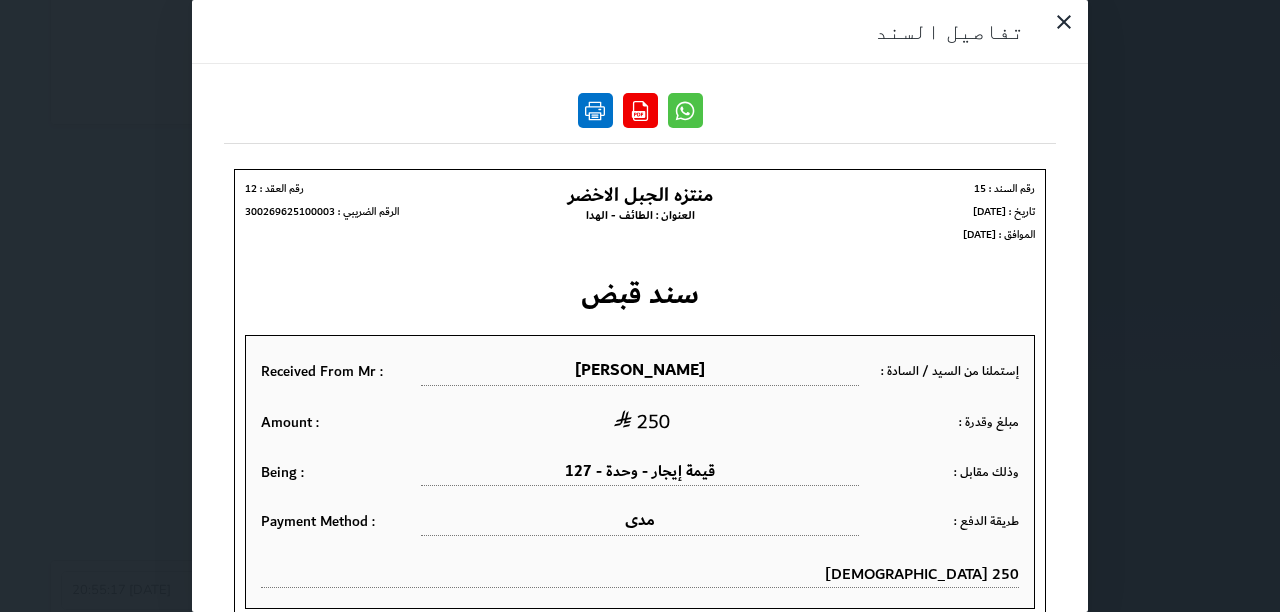 click at bounding box center [595, 110] 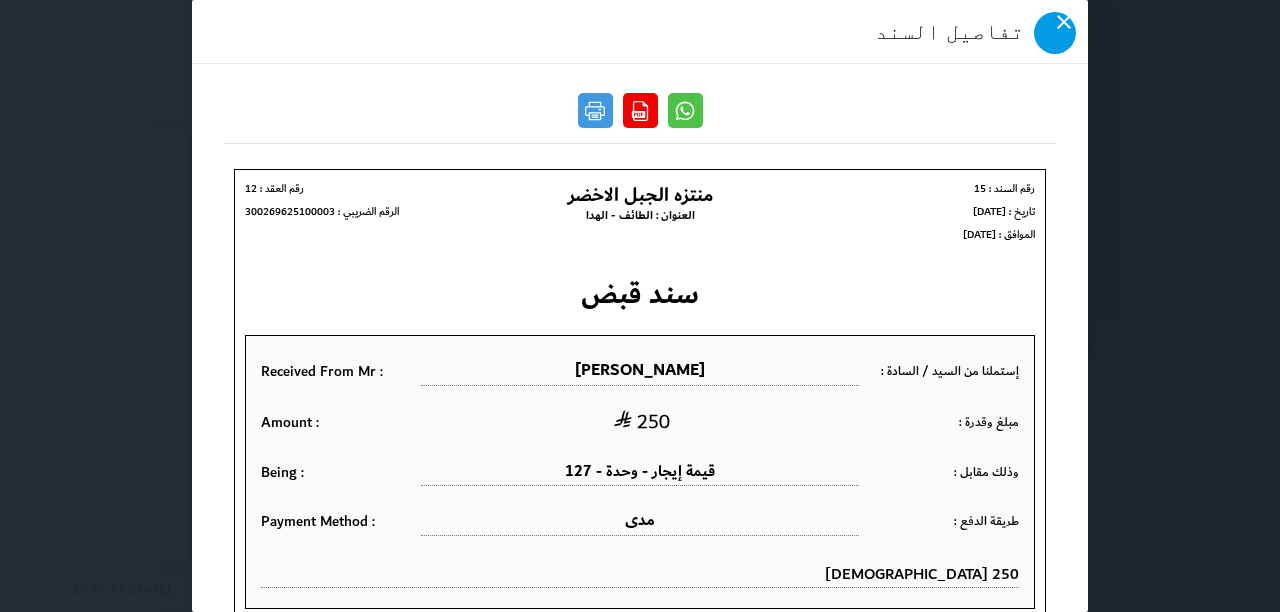 click 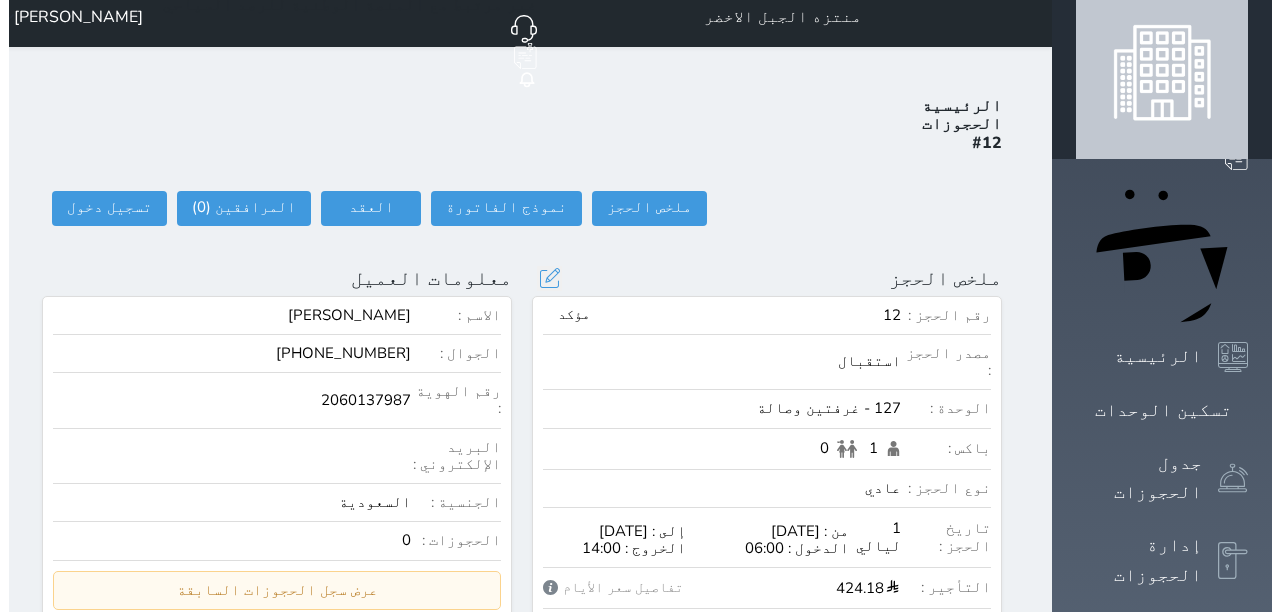scroll, scrollTop: 0, scrollLeft: 0, axis: both 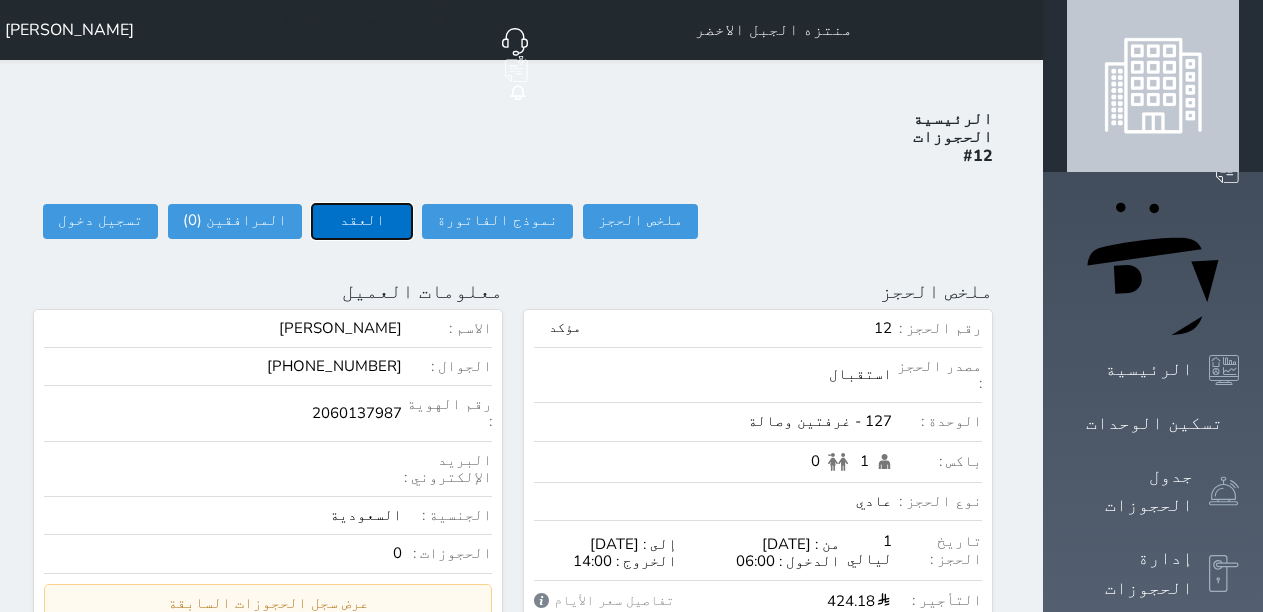 click on "العقد" at bounding box center (362, 221) 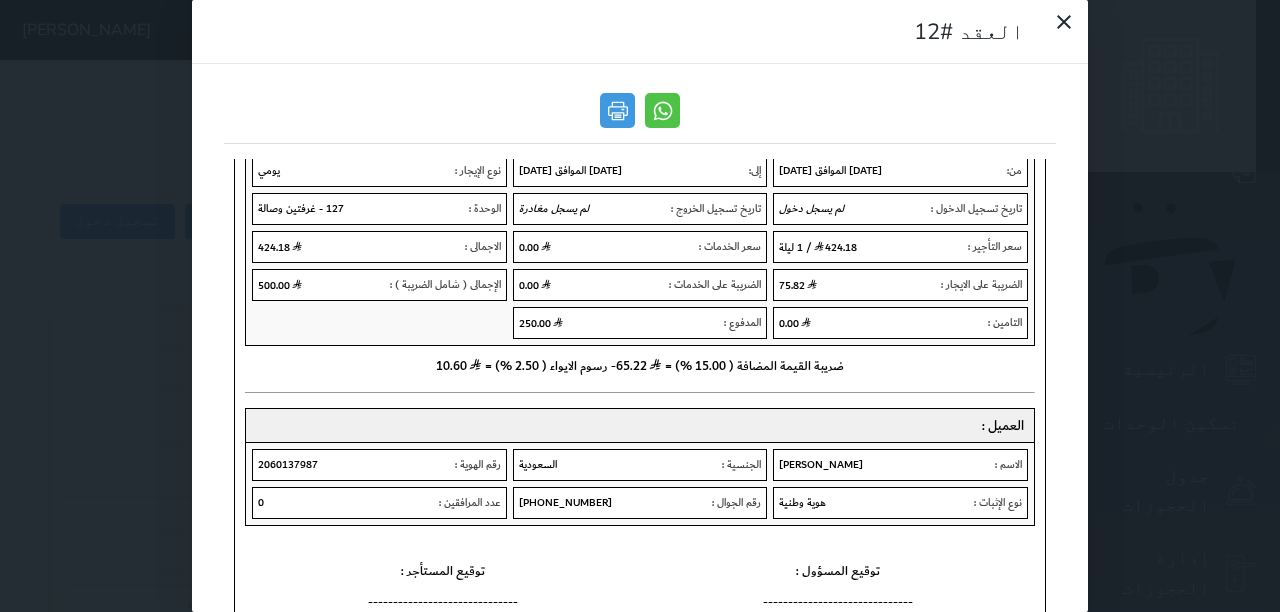 scroll, scrollTop: 218, scrollLeft: 0, axis: vertical 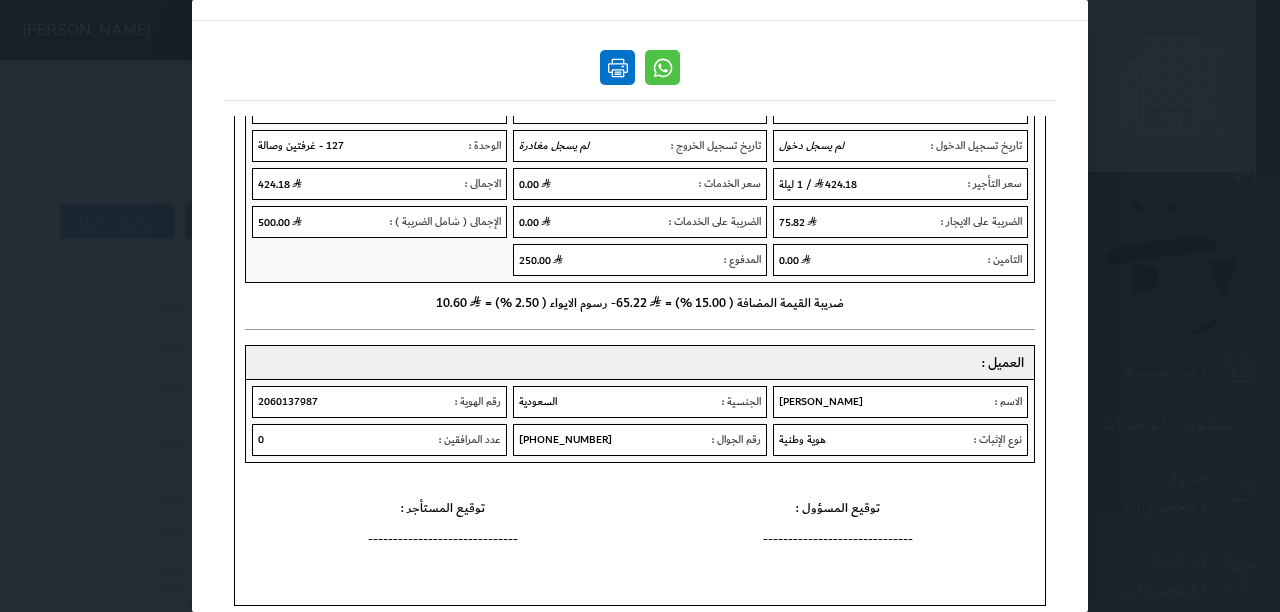 click at bounding box center [617, 67] 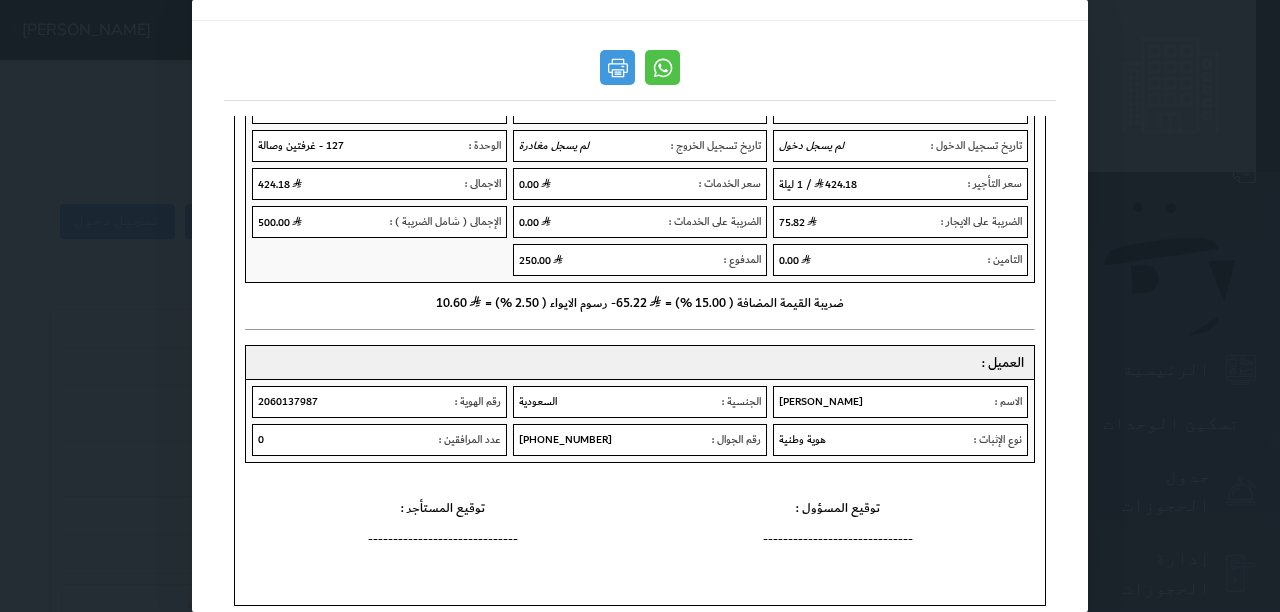 click on "العقد #12" at bounding box center (640, 306) 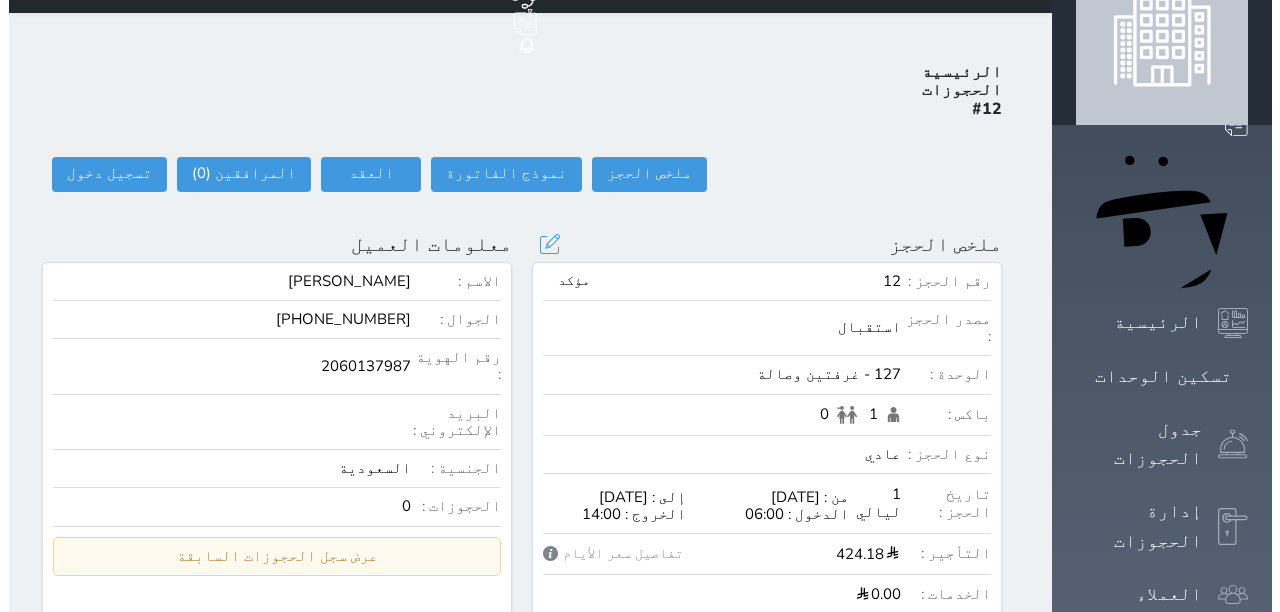 scroll, scrollTop: 0, scrollLeft: 0, axis: both 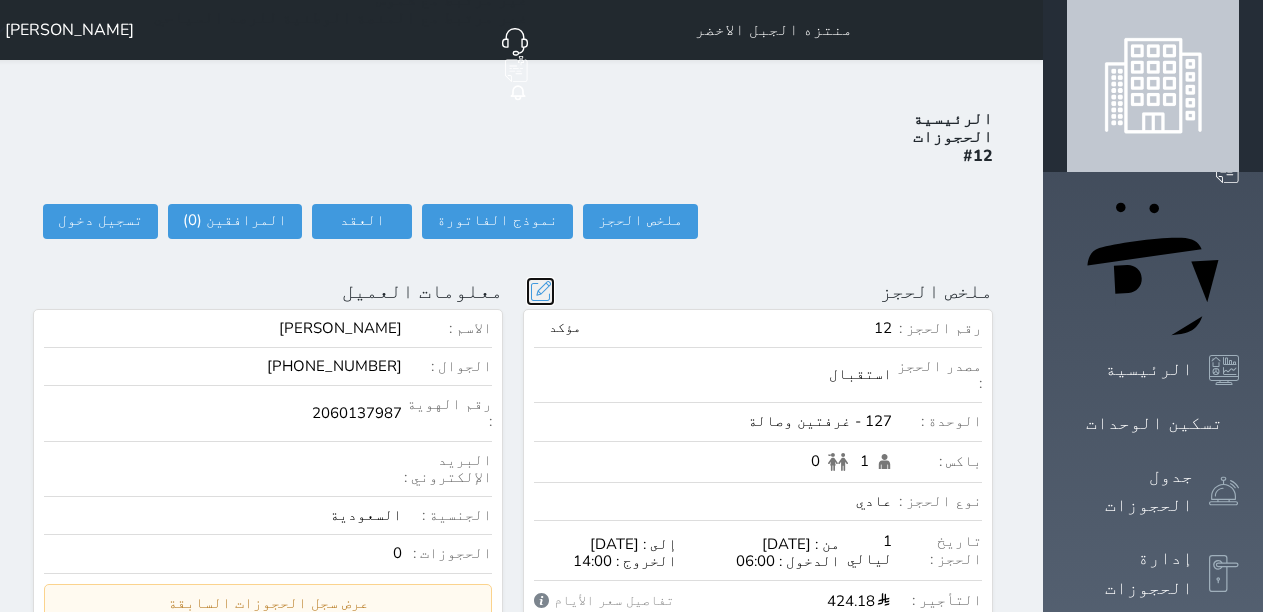 click at bounding box center [540, 291] 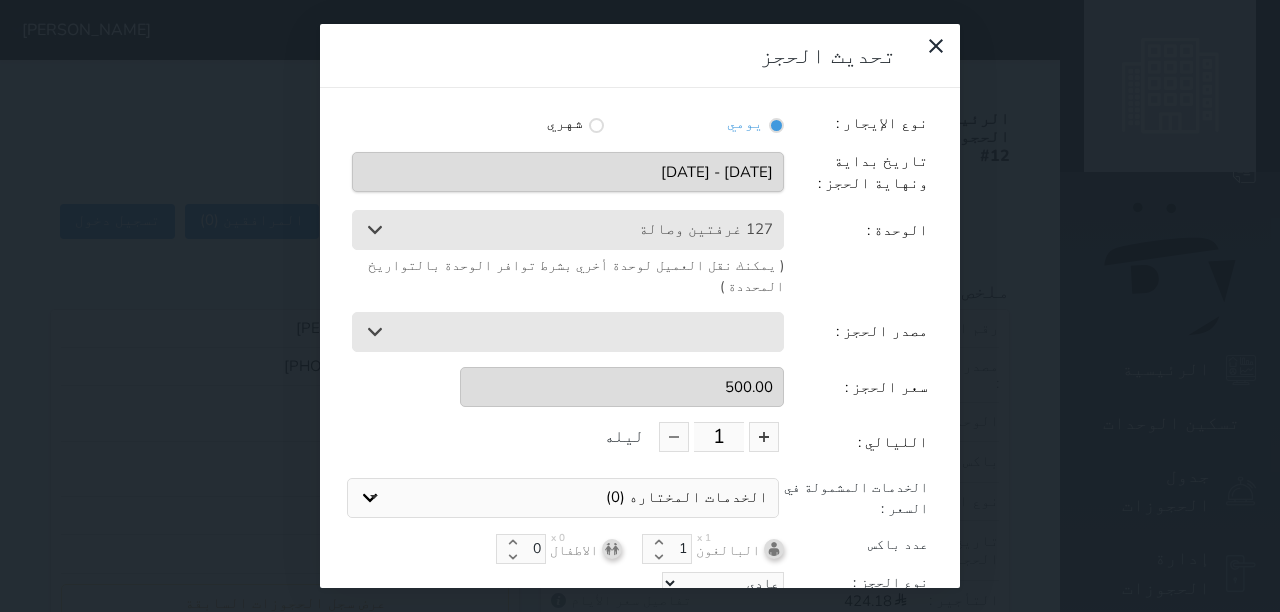 click on "500.00" at bounding box center (622, 387) 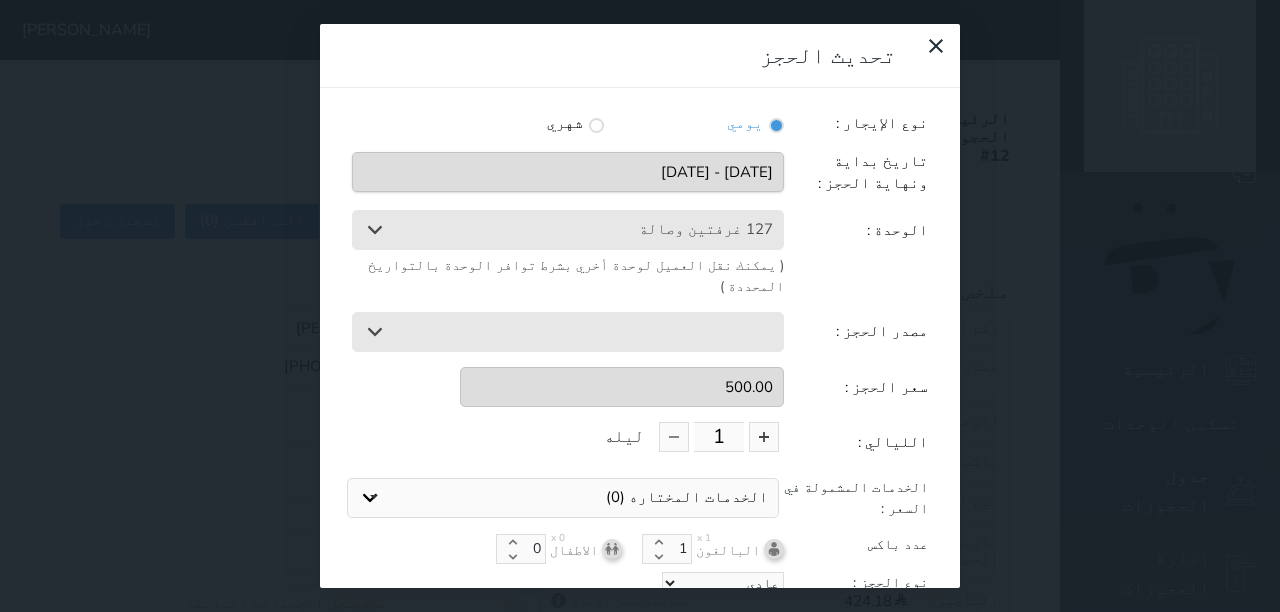 click on "الليالي :" at bounding box center (856, 442) 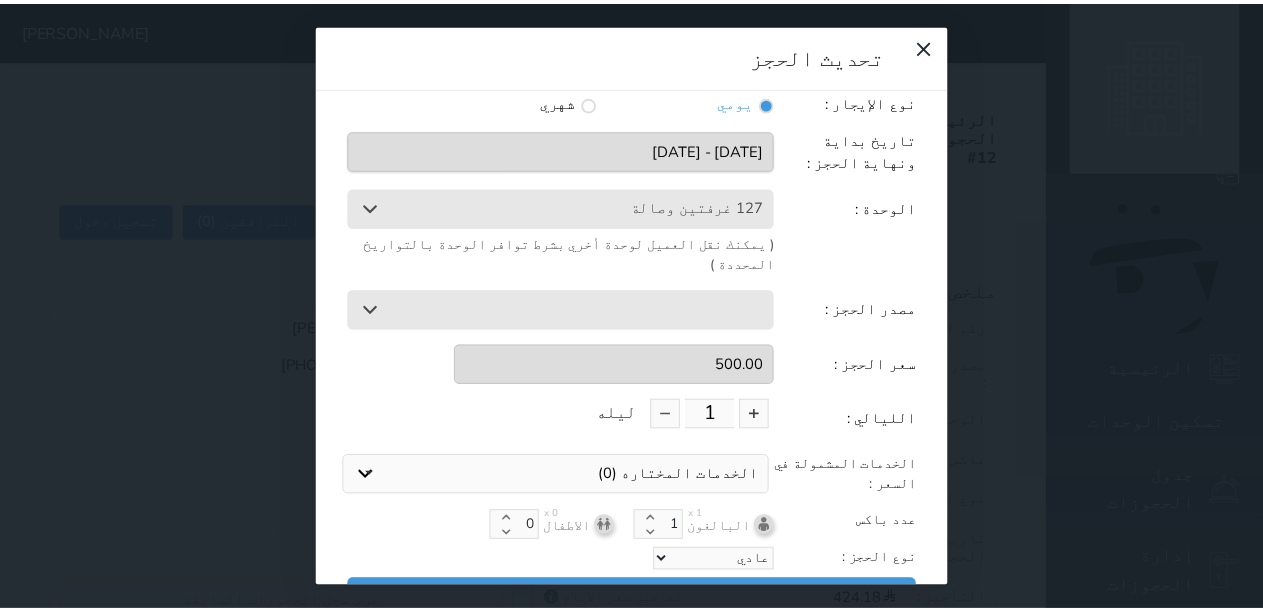 scroll, scrollTop: 45, scrollLeft: 0, axis: vertical 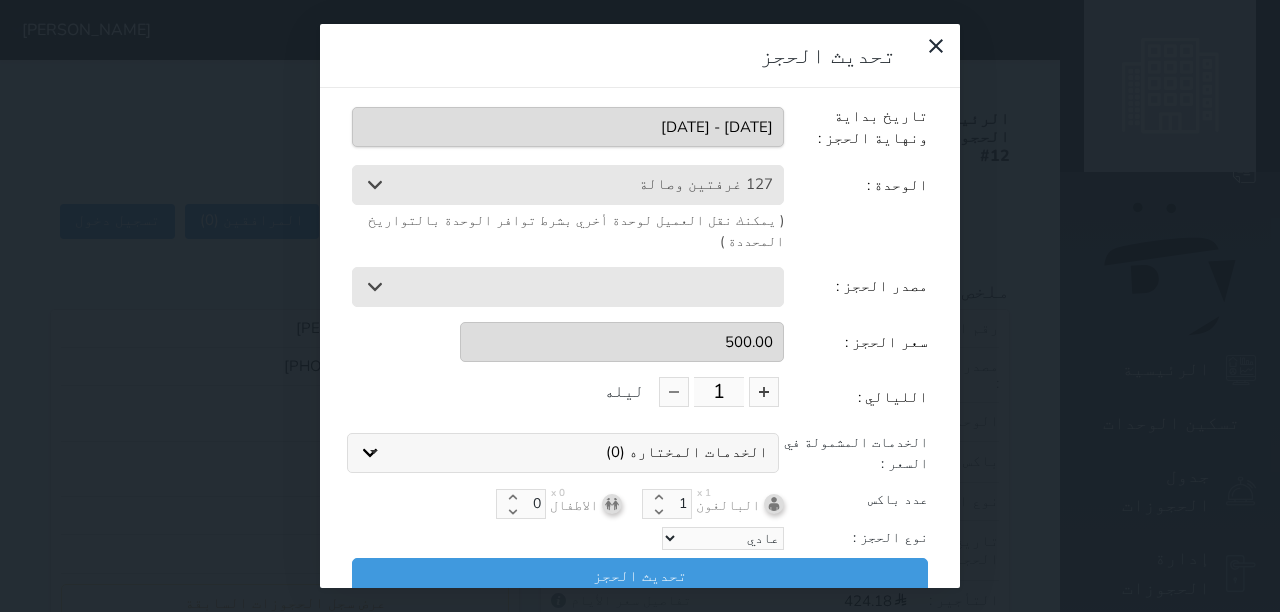 click on "الخدمات المختاره (0)" at bounding box center [687, 452] 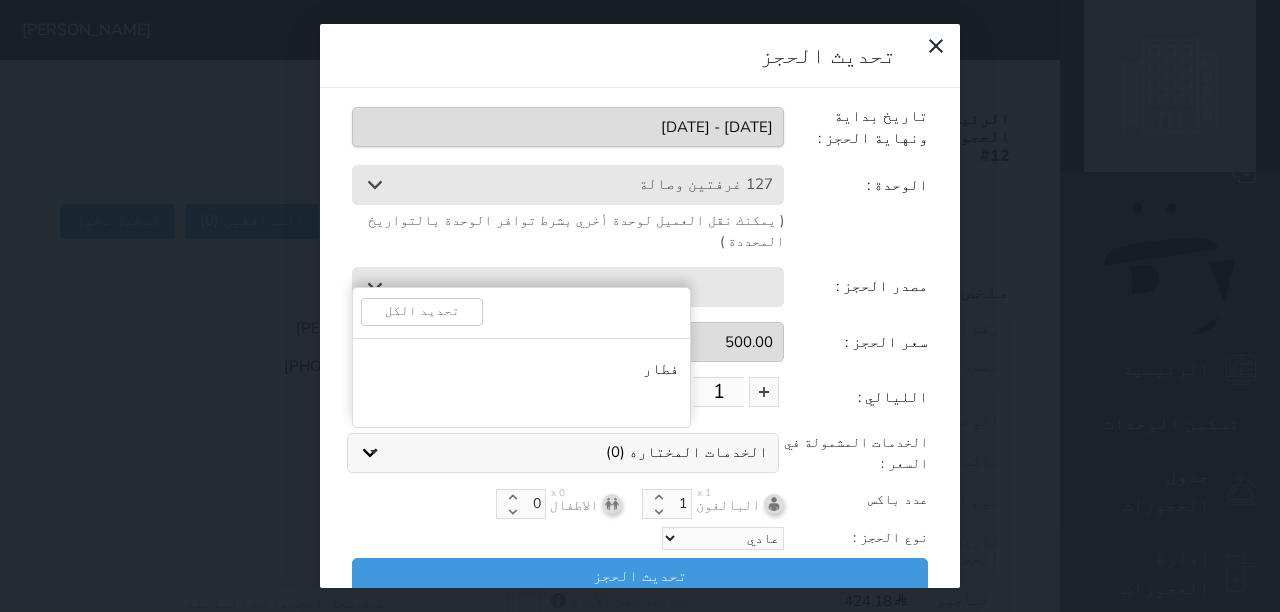 click on "الخدمات المختاره (0)" at bounding box center [687, 452] 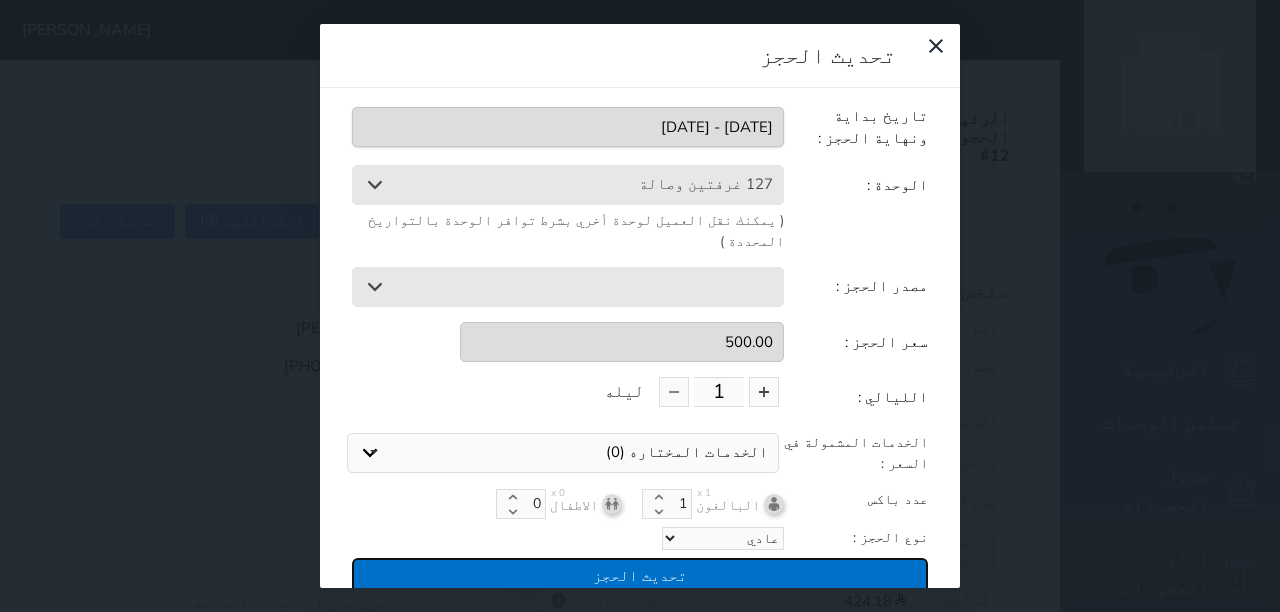 click on "تحديث الحجز" at bounding box center [640, 575] 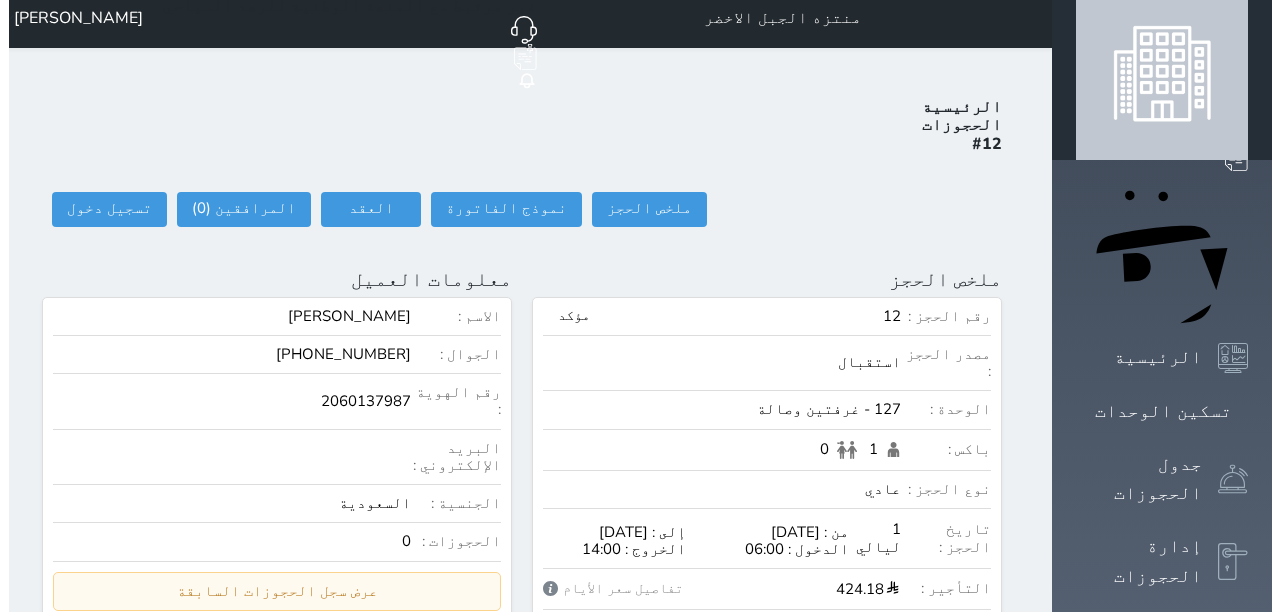 scroll, scrollTop: 0, scrollLeft: 0, axis: both 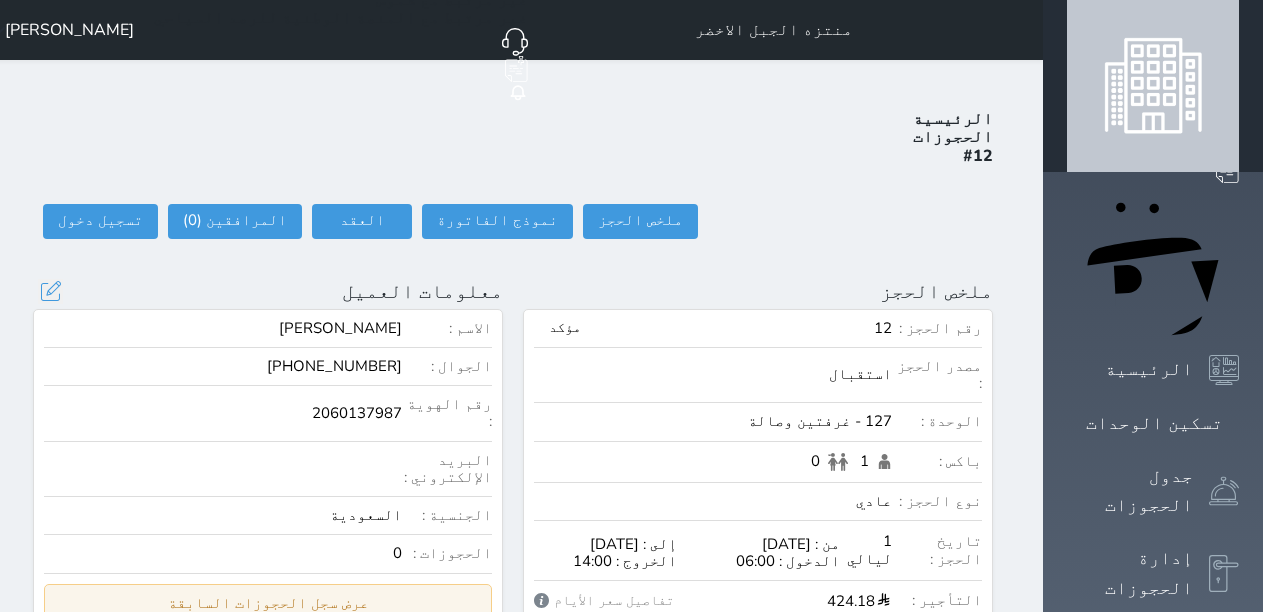 click on "عرض سجل الحجوزات السابقة" at bounding box center (268, 603) 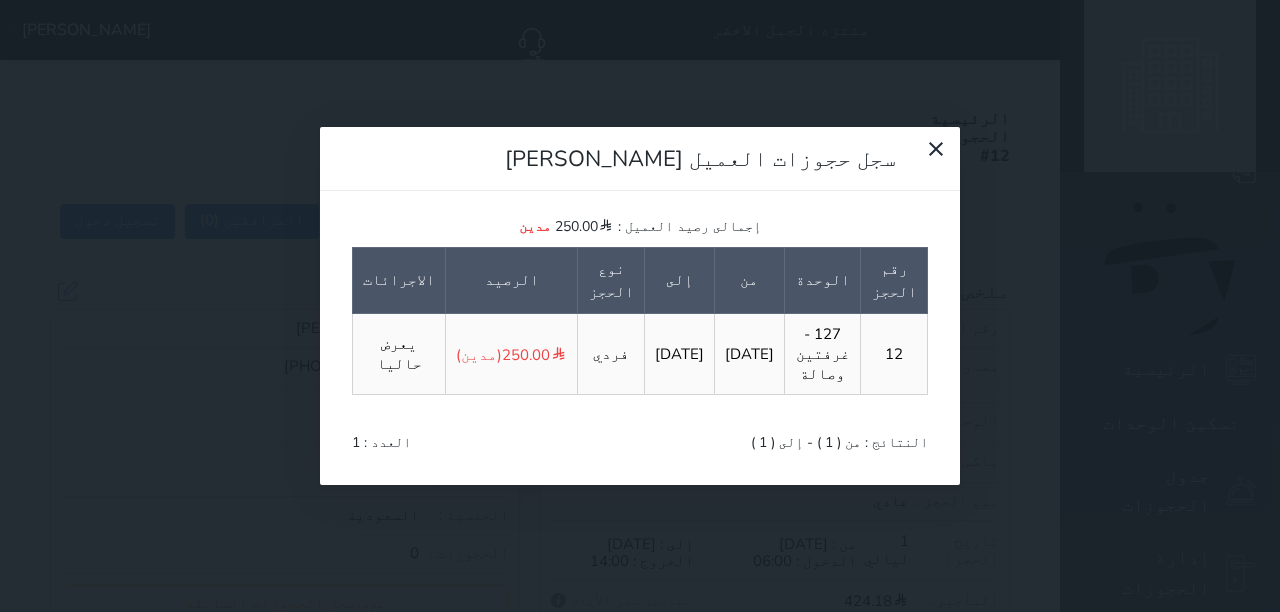 click on "سجل حجوزات العميل [PERSON_NAME]                 إجمالى رصيد العميل : 250.00    مدين       رقم الحجز   الوحدة   من   إلى   نوع الحجز   الرصيد   الاجرائات   12   127 - غرفتين وصالة   [DATE]   [DATE]   فردي   250.00   (مدين)   يعرض حاليا       النتائج  : من ( 1 ) - إلى  ( 1 )   العدد  : 1" at bounding box center [640, 306] 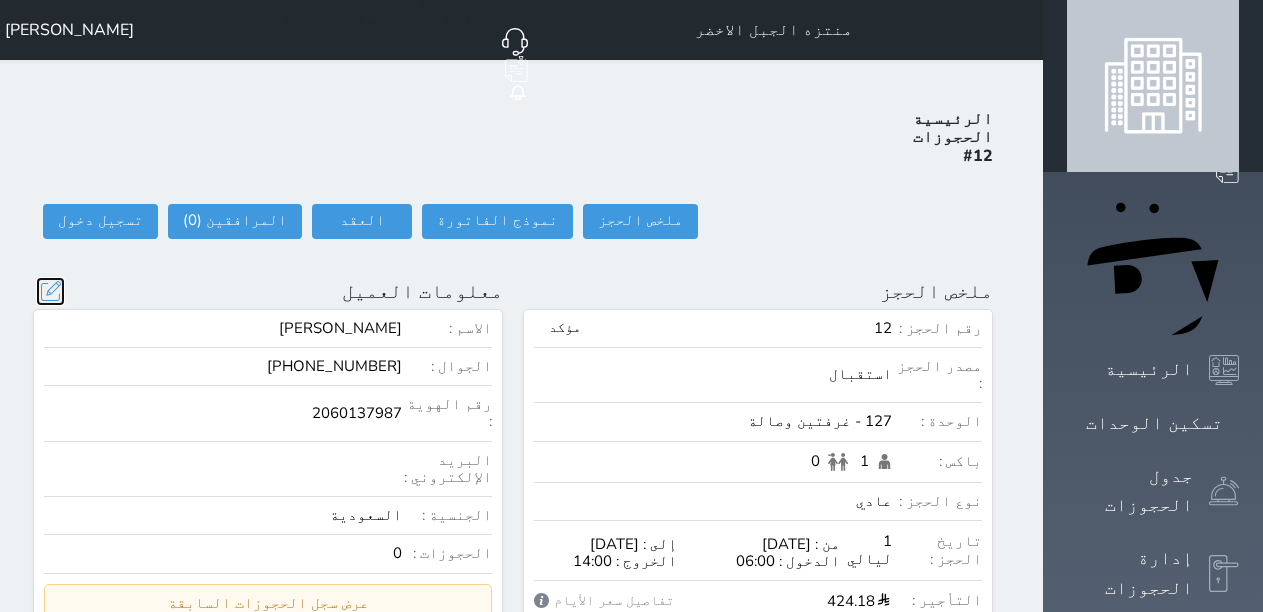 click at bounding box center (50, 291) 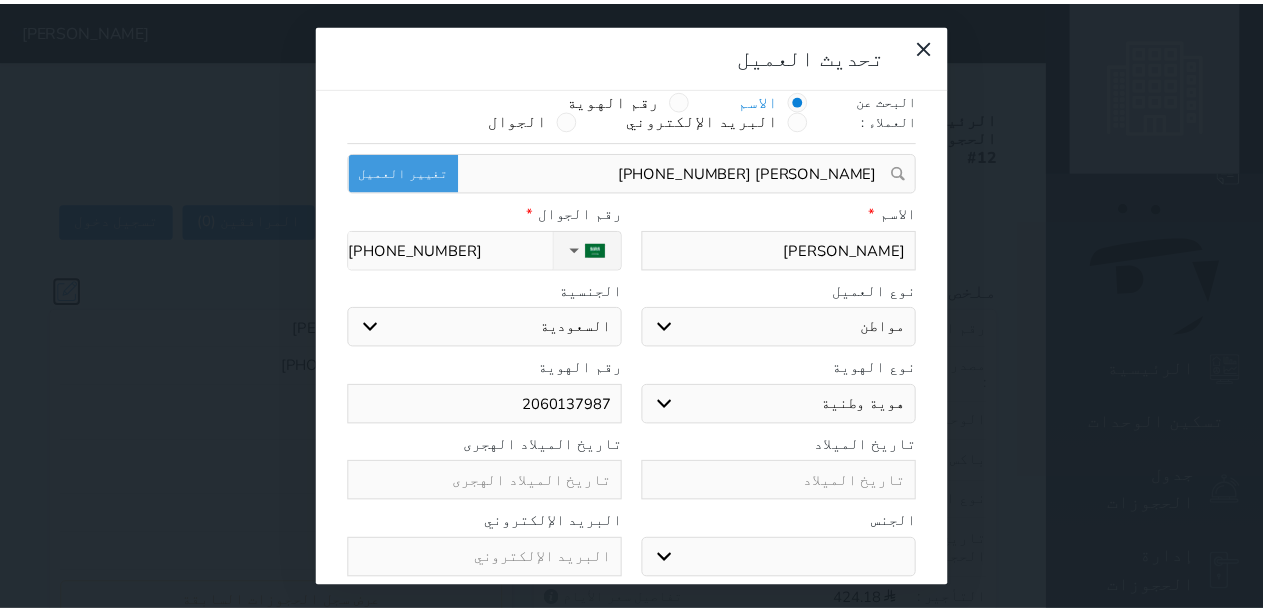 scroll, scrollTop: 45, scrollLeft: 0, axis: vertical 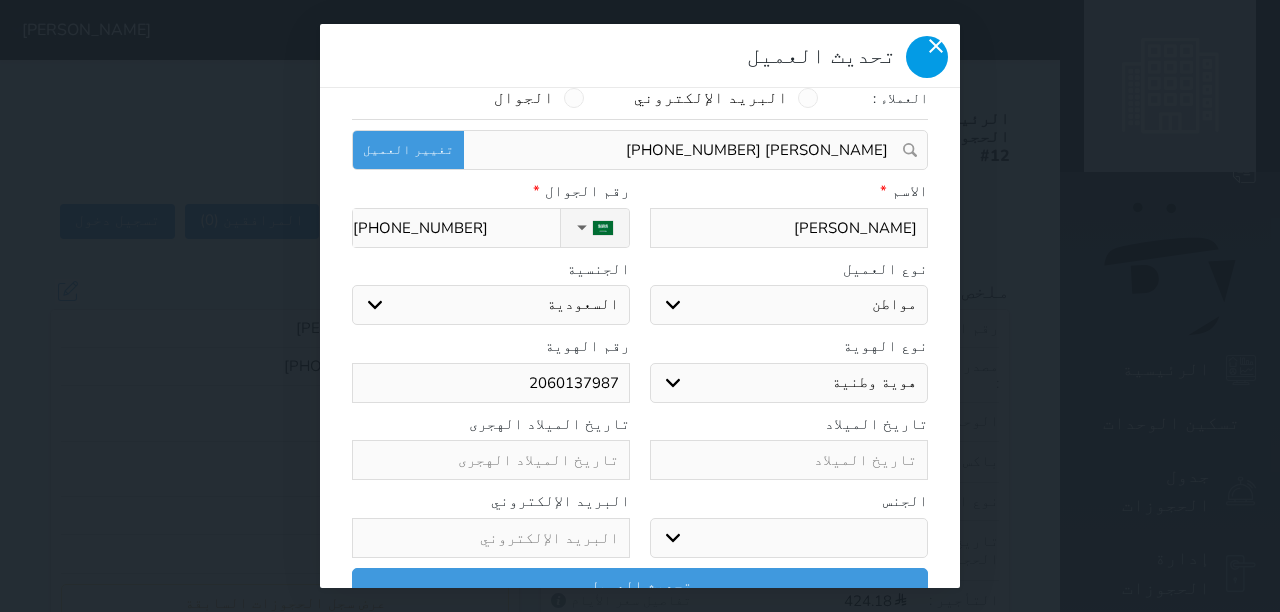 click at bounding box center (927, 57) 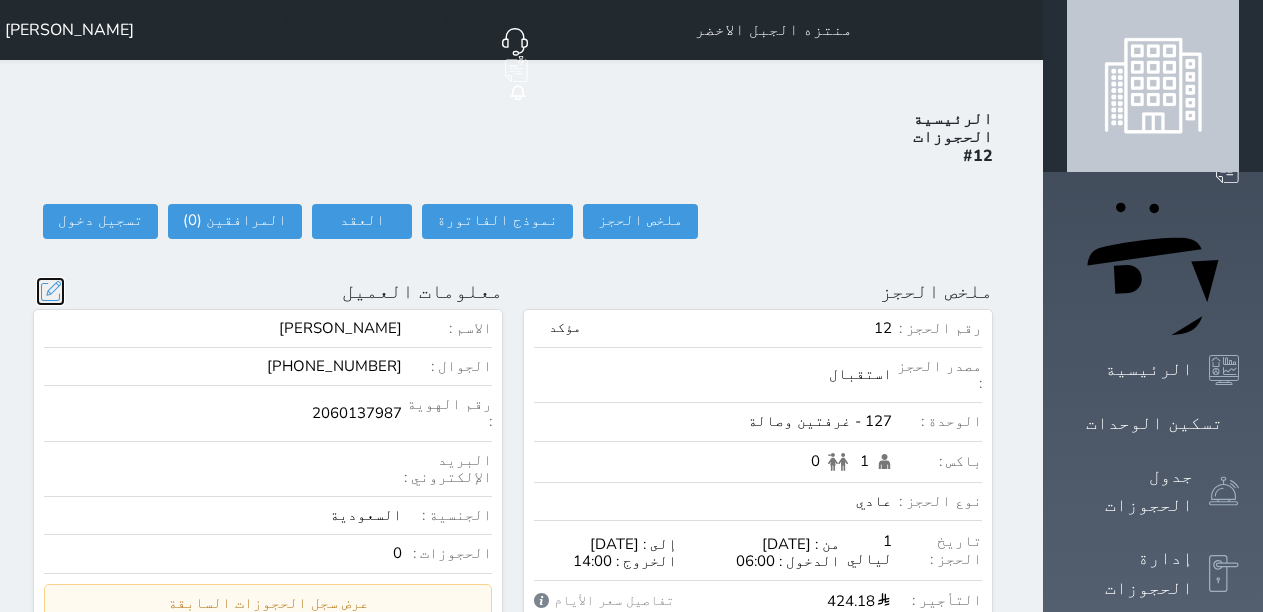 click at bounding box center [50, 291] 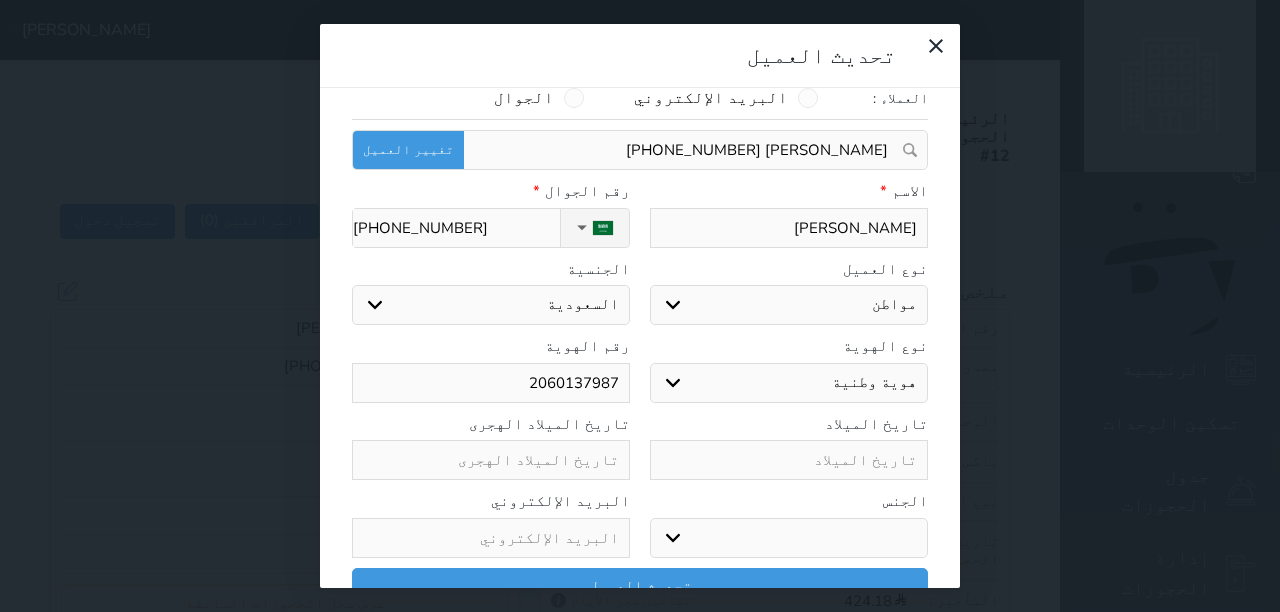 click on "ذكر   انثى" at bounding box center (789, 538) 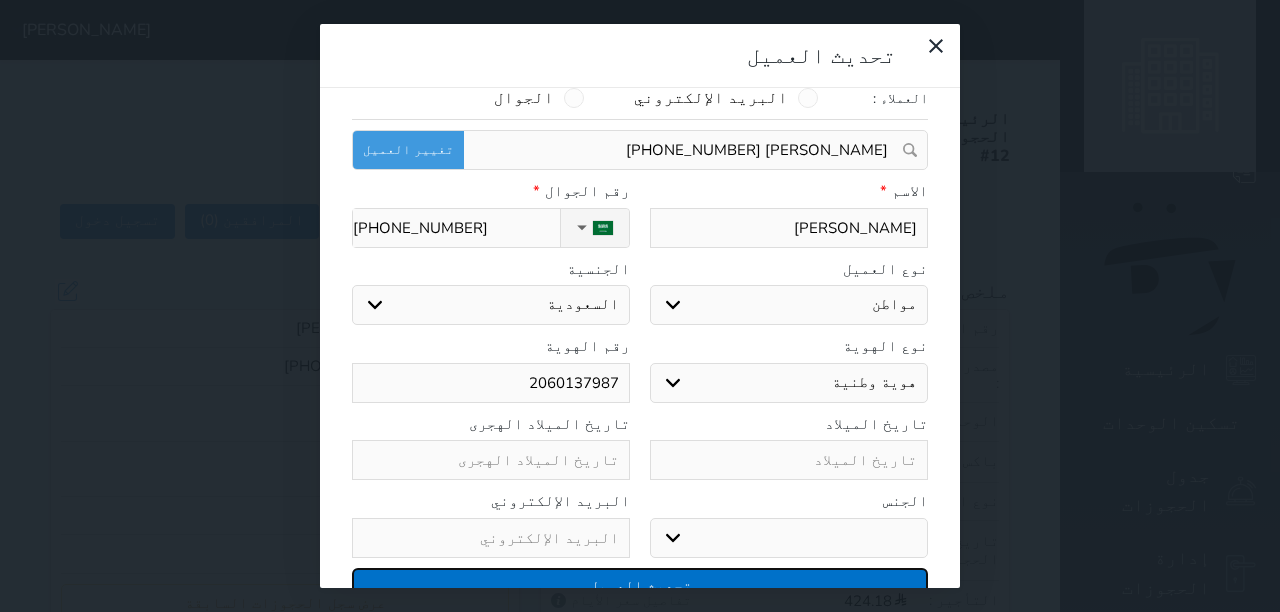 click on "تحديث العميل" at bounding box center (640, 585) 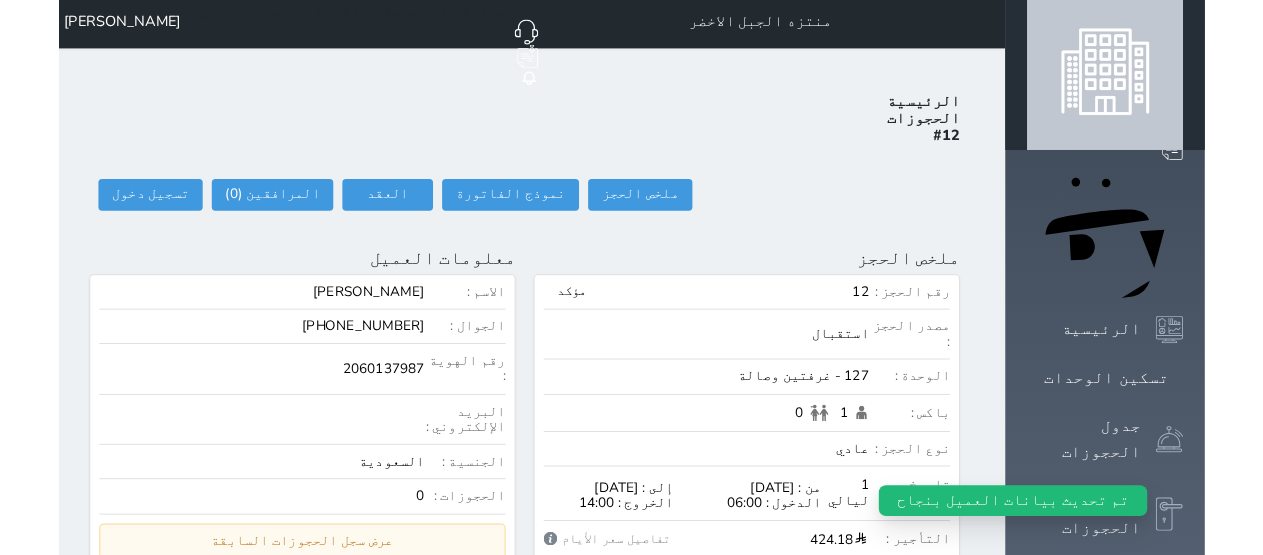 scroll, scrollTop: 0, scrollLeft: 0, axis: both 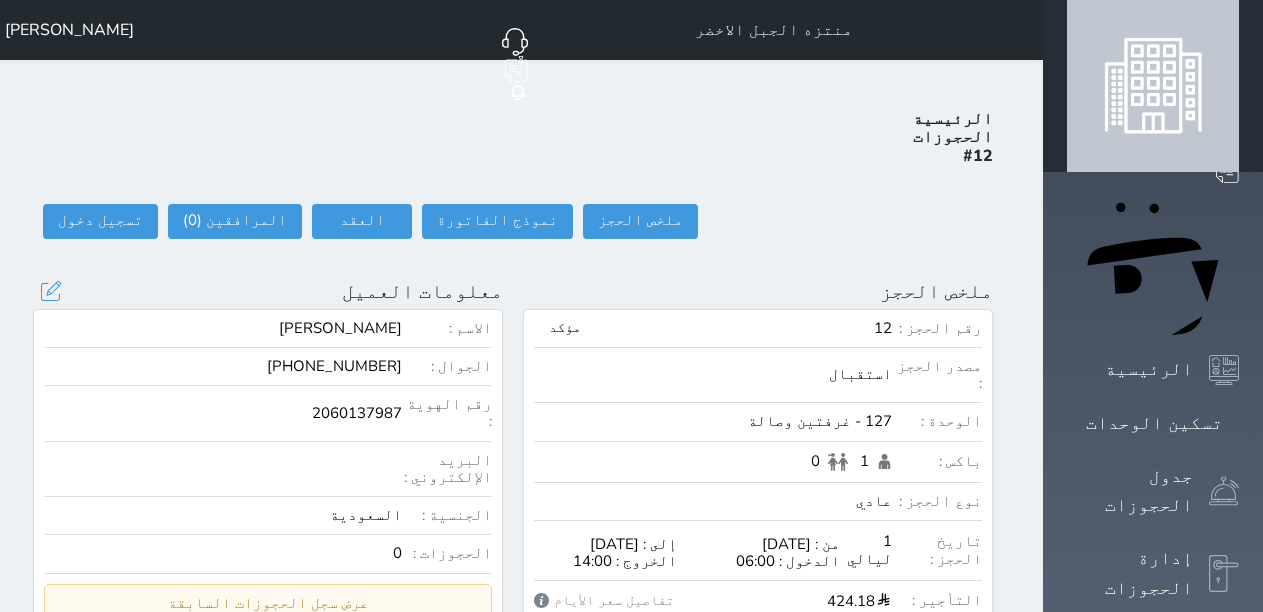 drag, startPoint x: 416, startPoint y: 420, endPoint x: 426, endPoint y: 416, distance: 10.770329 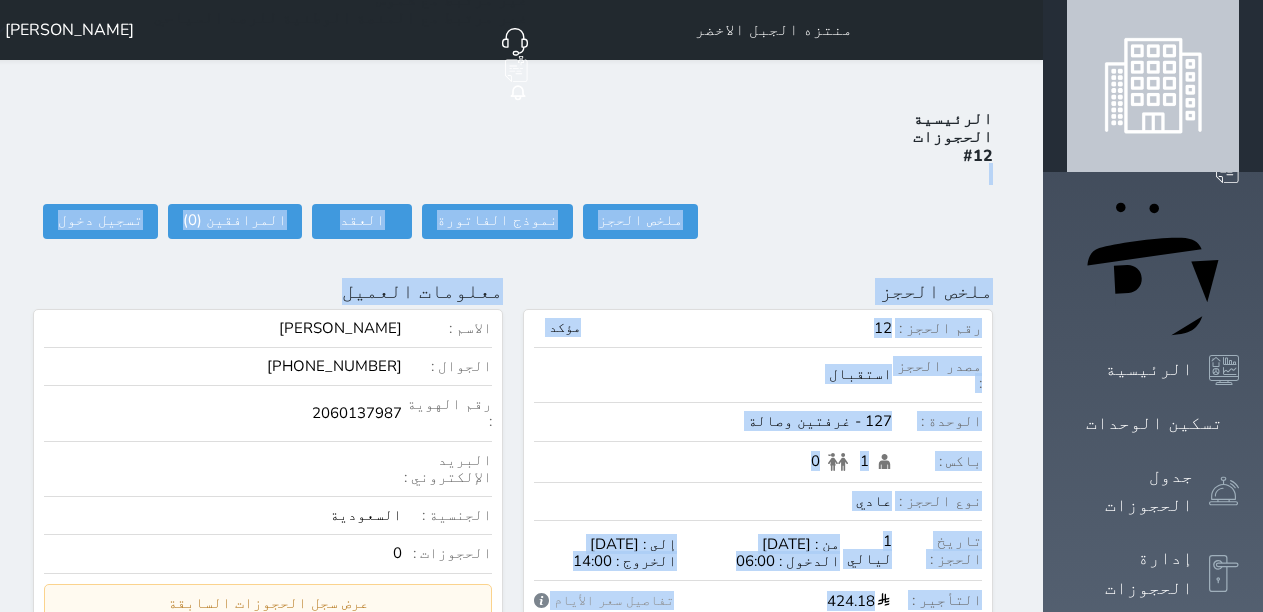 drag, startPoint x: 426, startPoint y: 416, endPoint x: 0, endPoint y: 2, distance: 594.0303 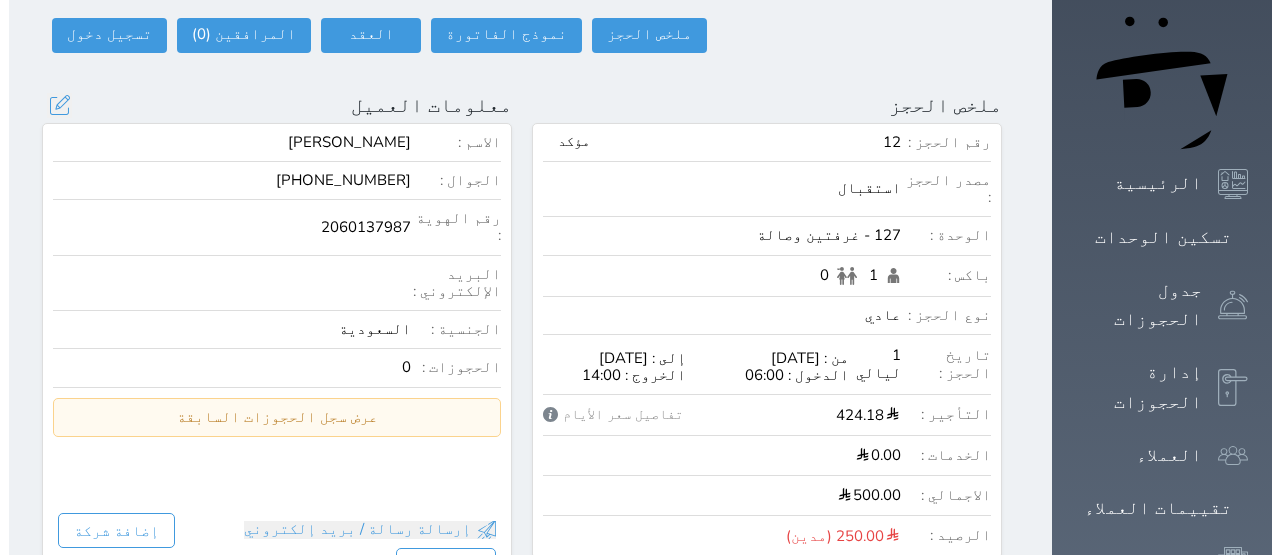 scroll, scrollTop: 0, scrollLeft: 0, axis: both 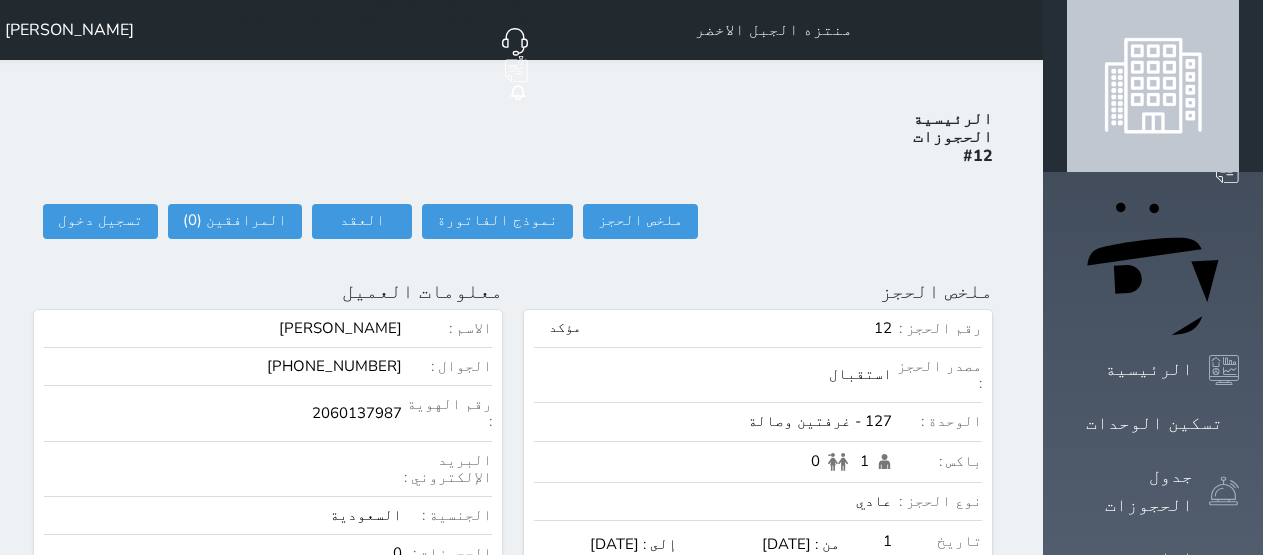 click on "الرئيسية   الحجوزات   #12         ملخص الحجز         ملخص الحجز #12                           نموذج الفاتورة           العقد         العقد #12                                   العقود الموقعه #12
العقود الموقعه (0)
#   تاريخ التوقيع   الاجرائات       المرافقين (0)         المرافقين                 البحث عن المرافقين :        الاسم       رقم الهوية       البريد الإلكتروني       الجوال       [PERSON_NAME] [PHONE_NUMBER]     تغيير العميل              الاسم *     الجنس    اختر الجنس   ذكر انثى   تاريخ الميلاد         تاريخ الميلاد الهجرى         صلة القرابة
اختر صلة القرابة   [PERSON_NAME] زوجة اخ اخت اب ام زوج أخرى   نوع العميل   [PERSON_NAME] نوع" at bounding box center [513, 894] 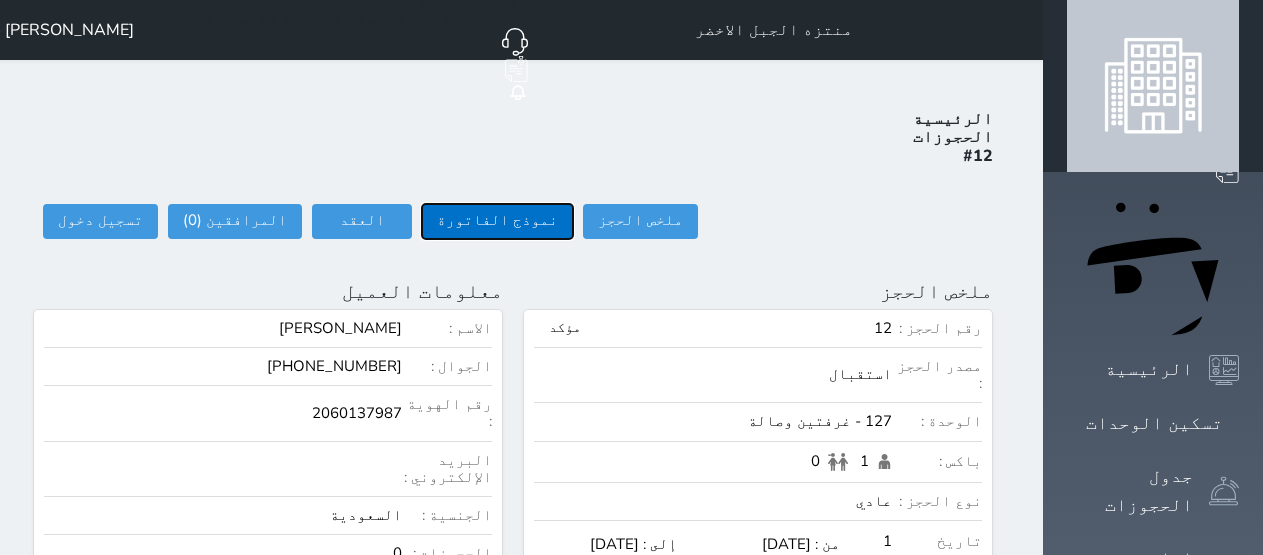 click on "نموذج الفاتورة" at bounding box center [497, 221] 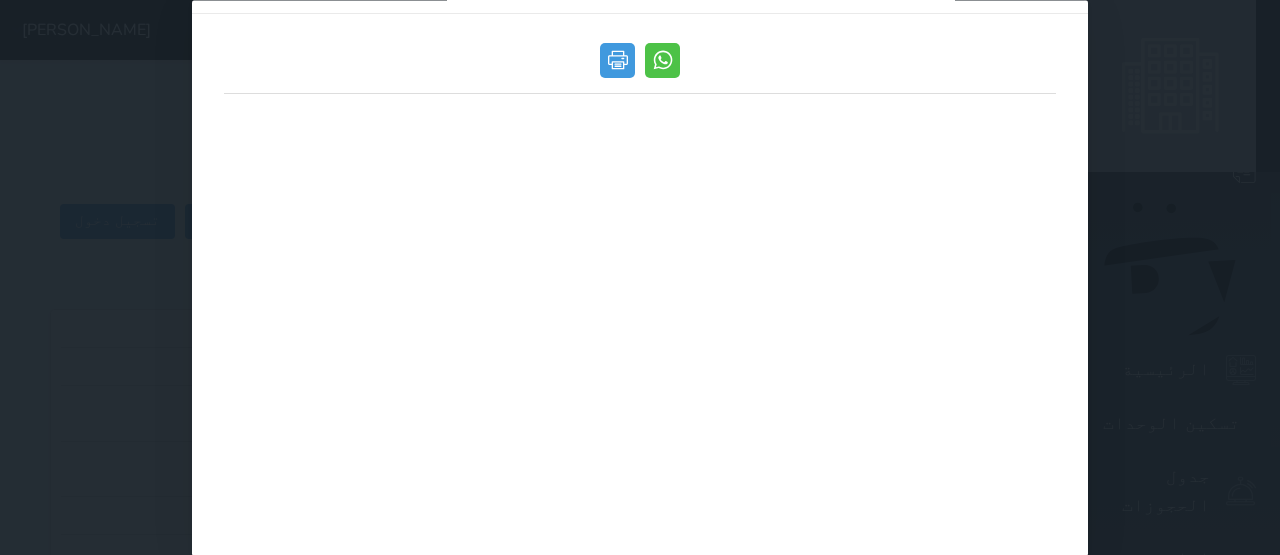 scroll, scrollTop: 100, scrollLeft: 0, axis: vertical 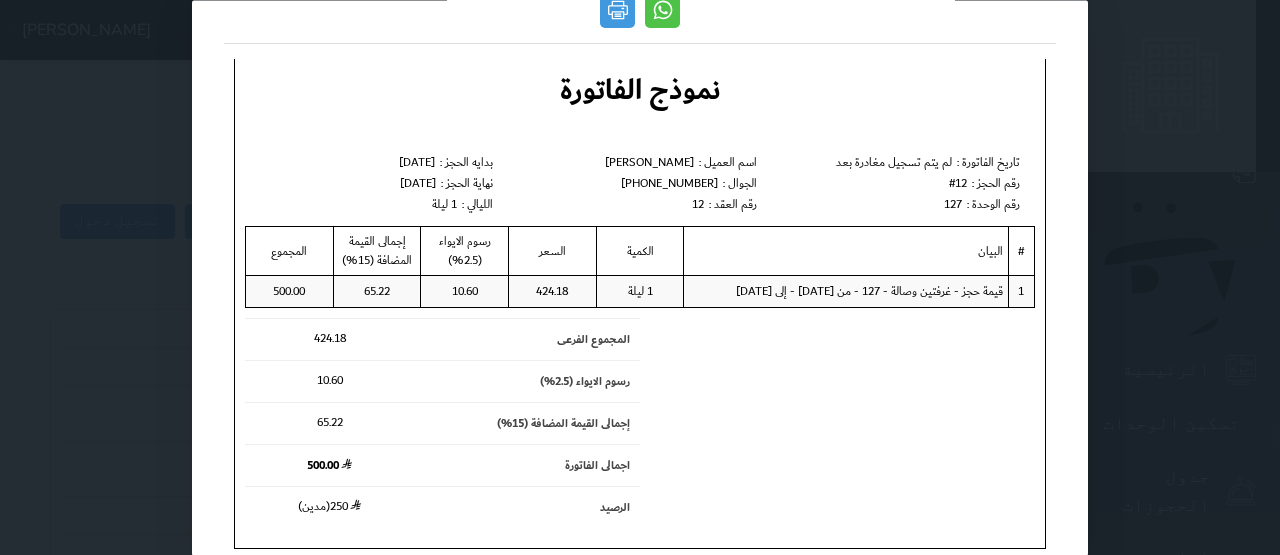 drag, startPoint x: 391, startPoint y: 504, endPoint x: 410, endPoint y: 531, distance: 33.01515 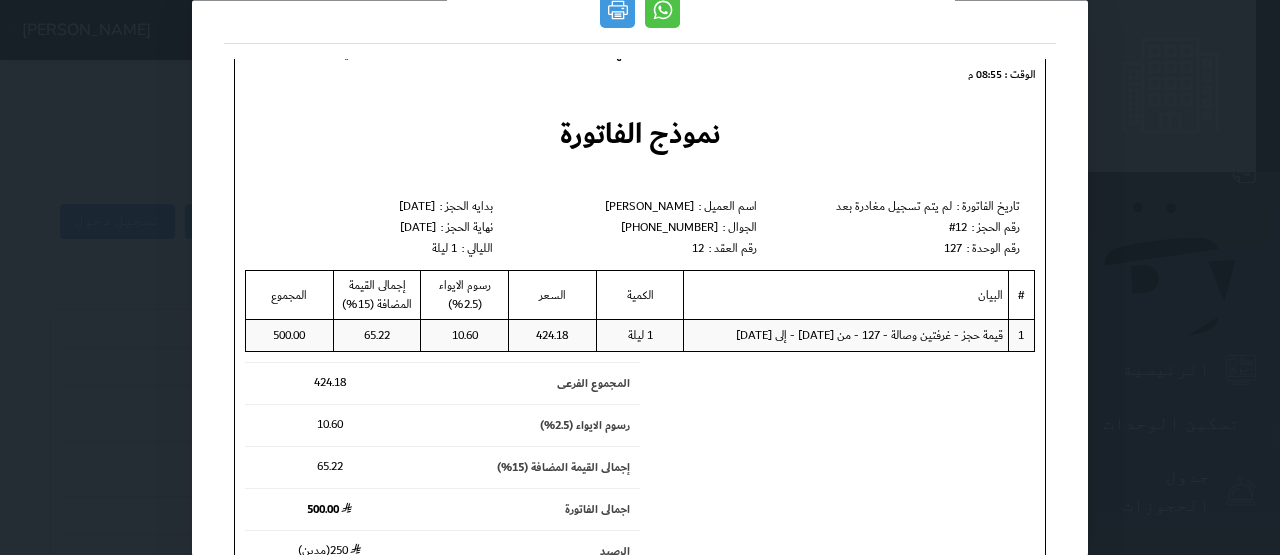 scroll, scrollTop: 0, scrollLeft: 0, axis: both 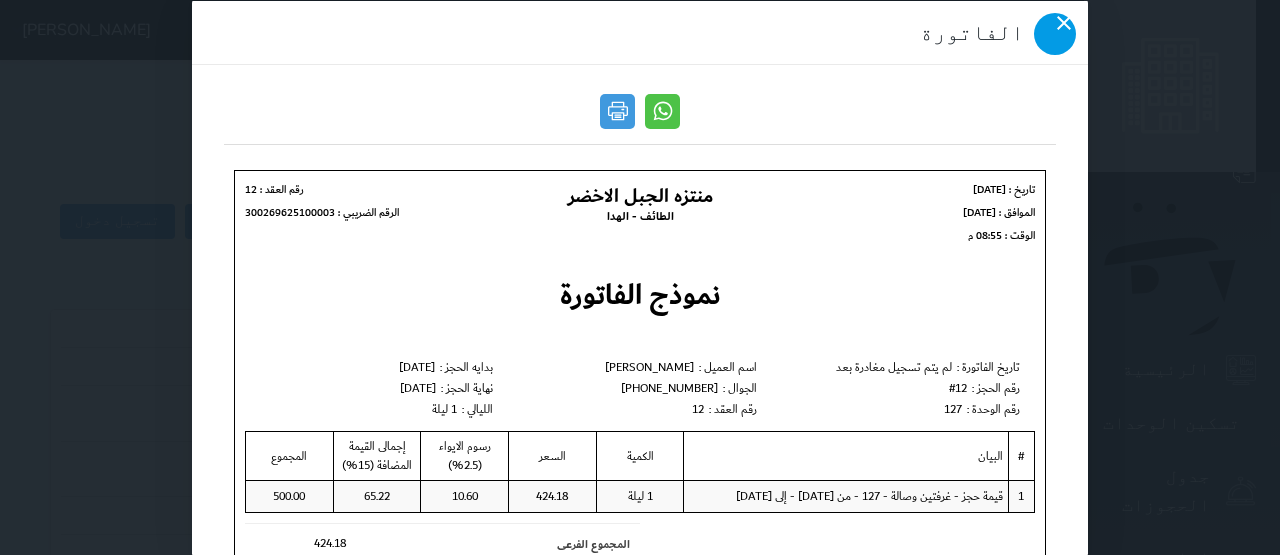 click 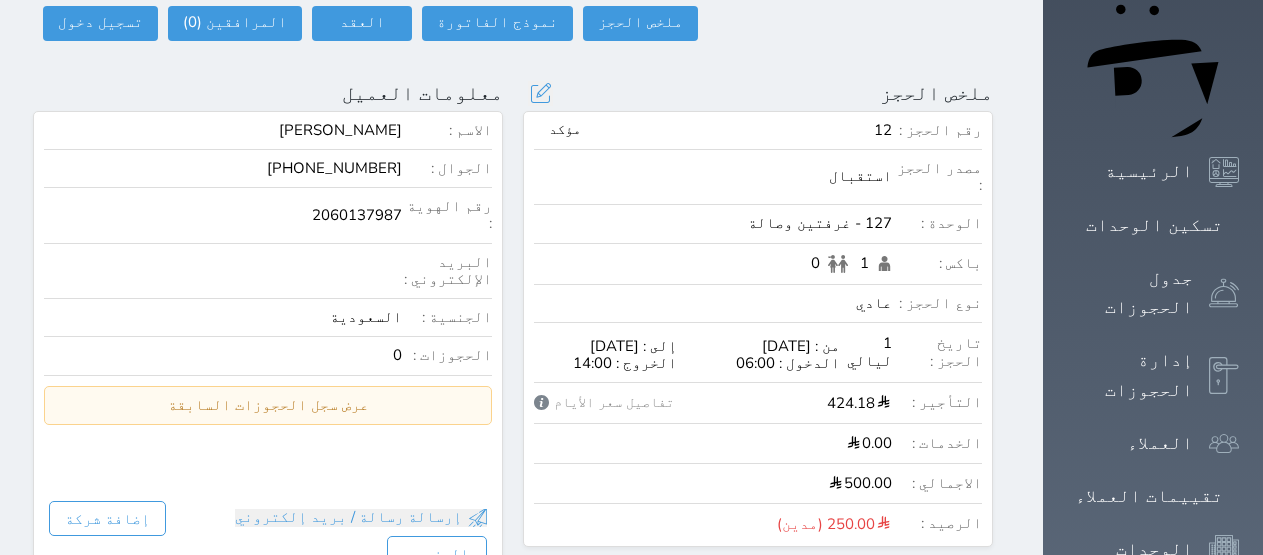 scroll, scrollTop: 0, scrollLeft: 0, axis: both 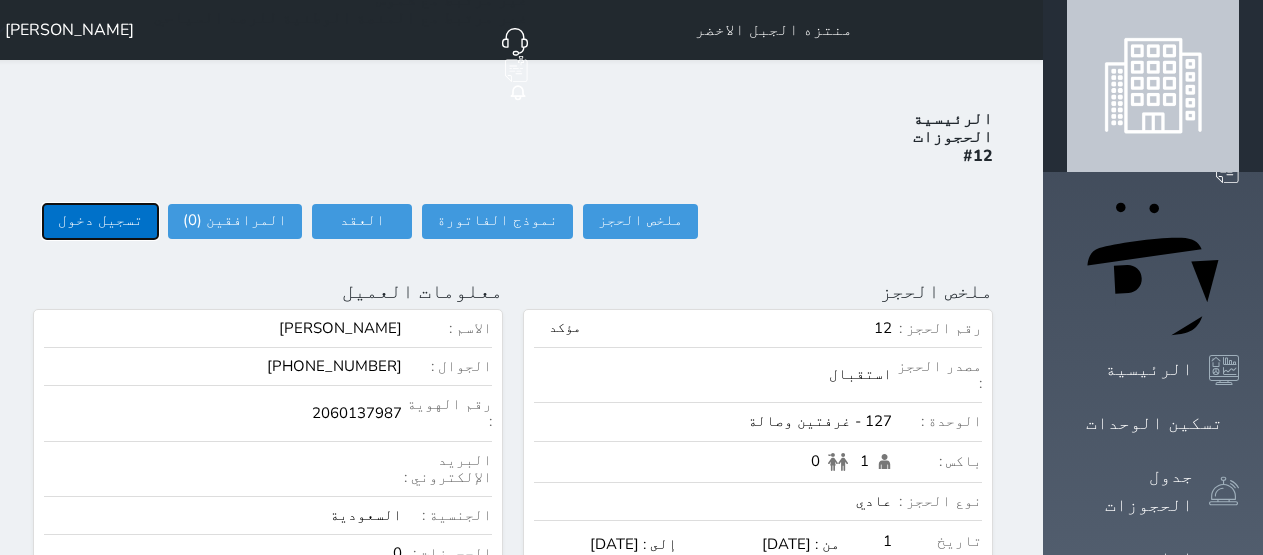 click on "تسجيل دخول" at bounding box center [100, 221] 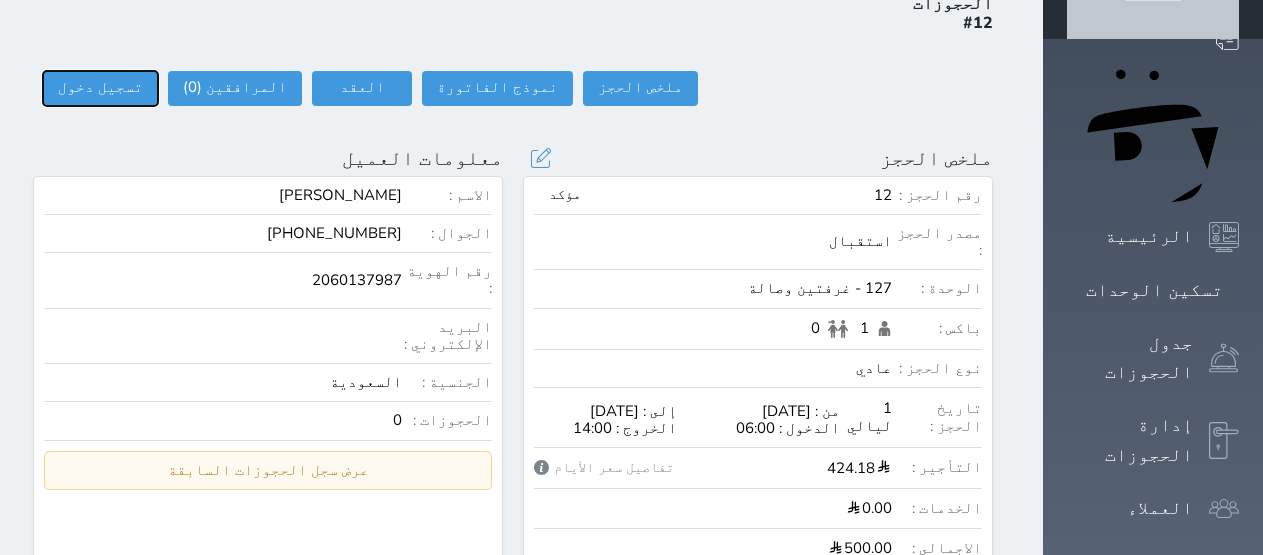 scroll, scrollTop: 0, scrollLeft: 0, axis: both 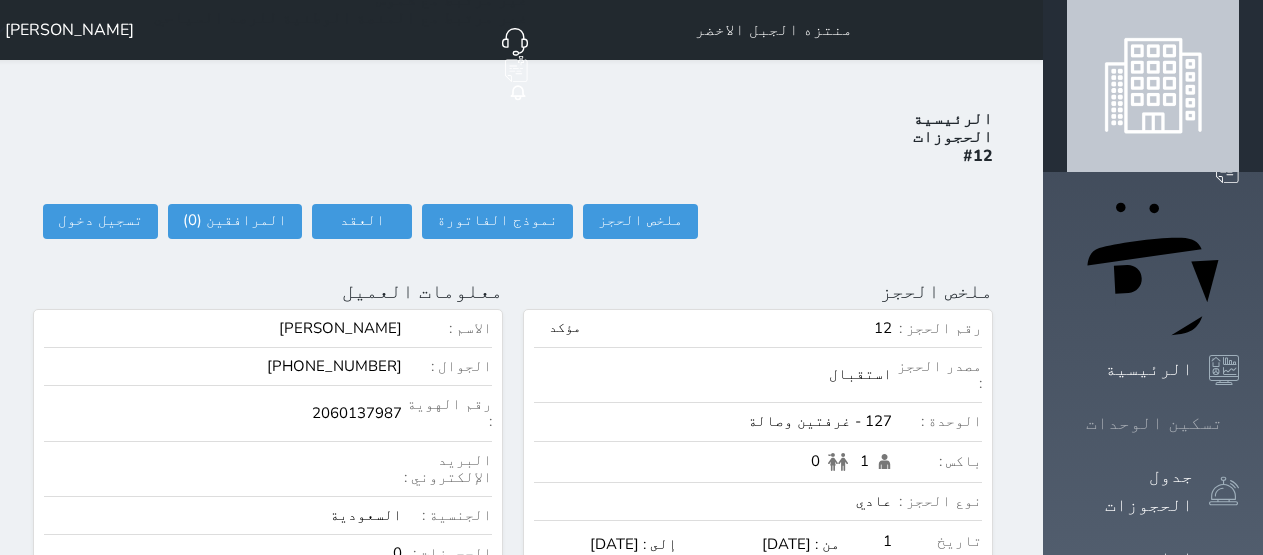 click 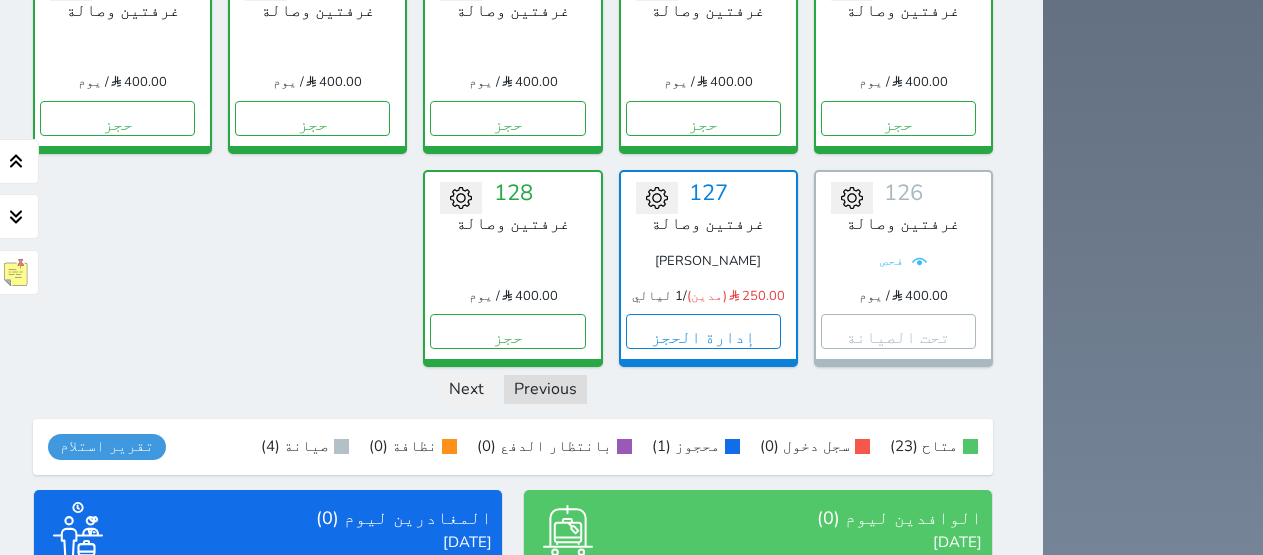 scroll, scrollTop: 1278, scrollLeft: 0, axis: vertical 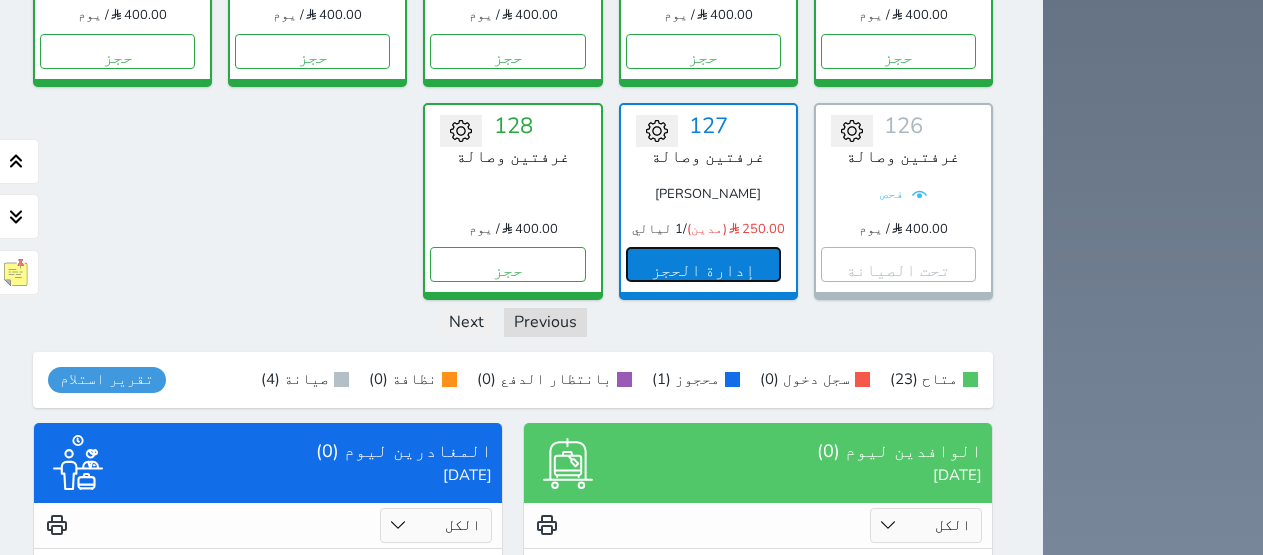 click on "إدارة الحجز" at bounding box center [703, 264] 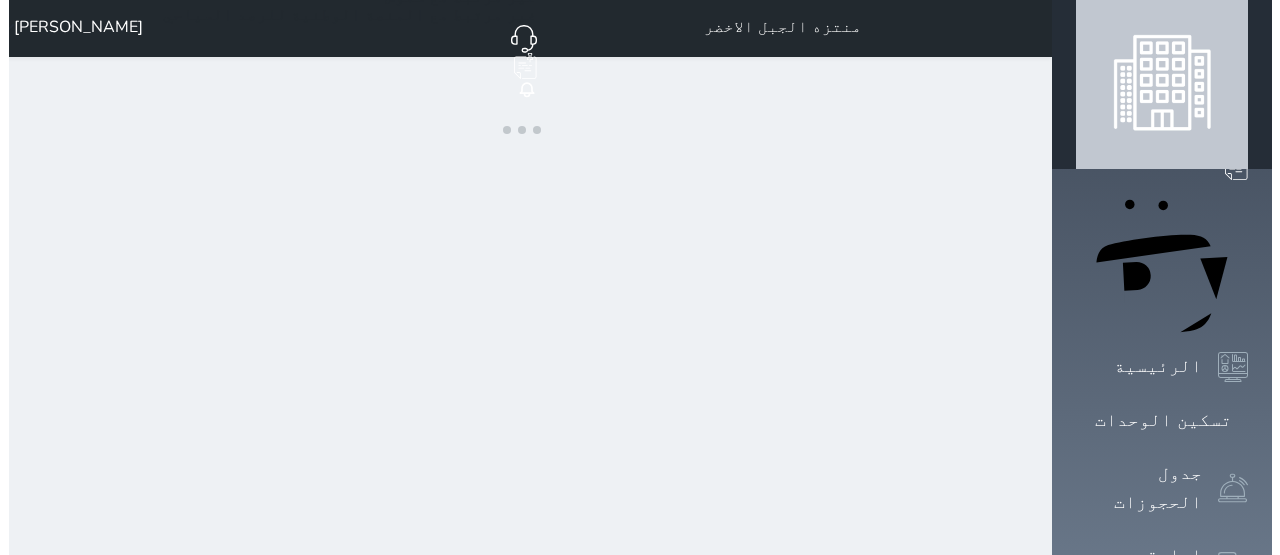 scroll, scrollTop: 0, scrollLeft: 0, axis: both 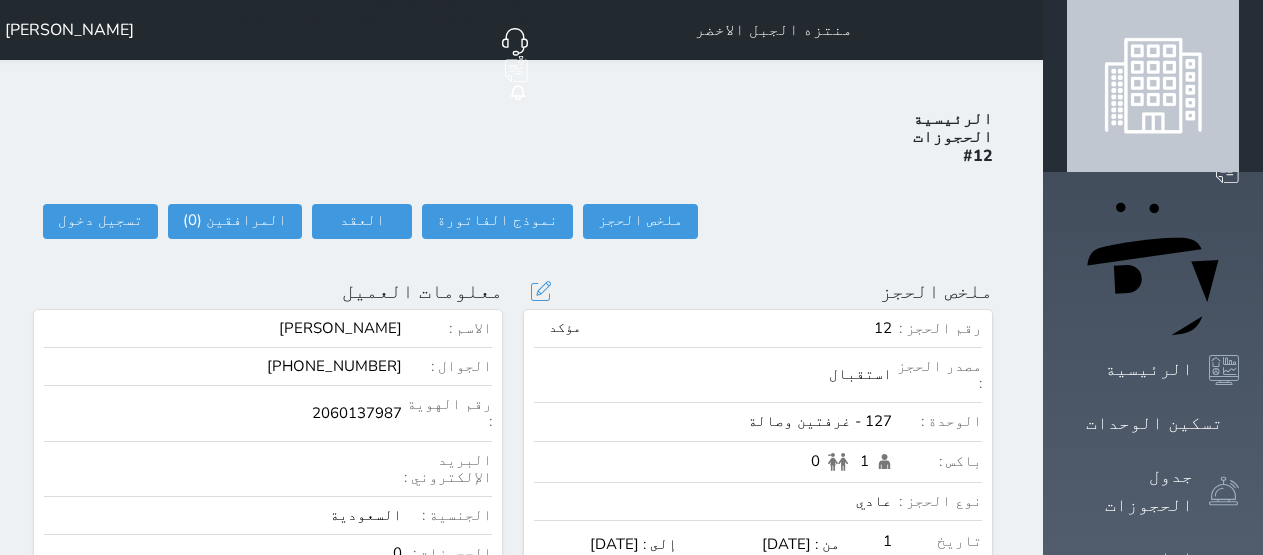 click on "مؤكد" at bounding box center [565, 328] 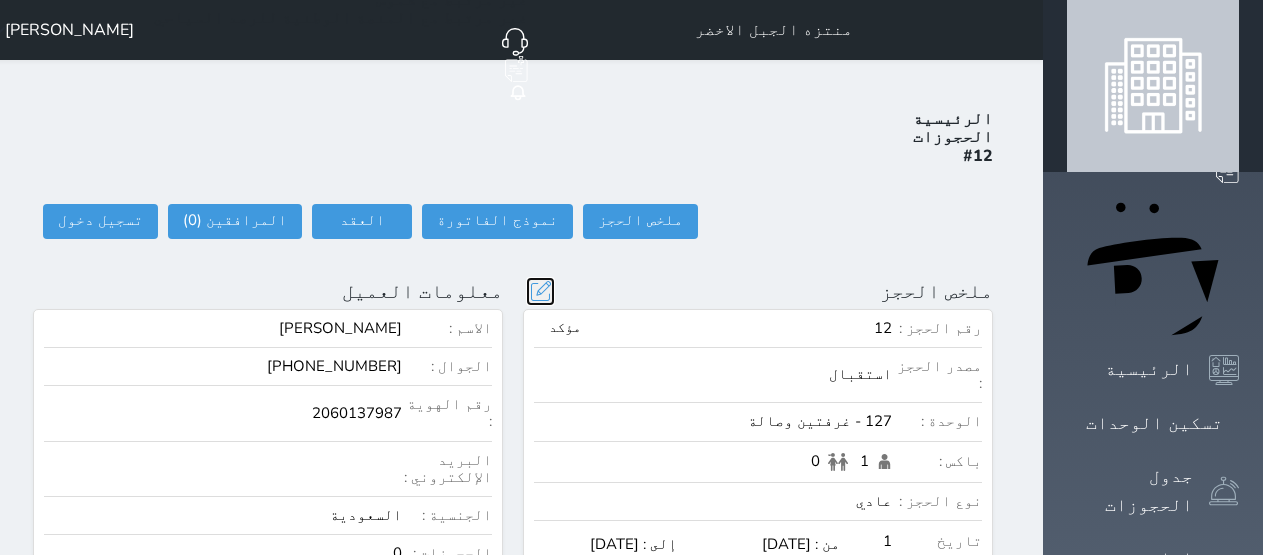 click at bounding box center [540, 291] 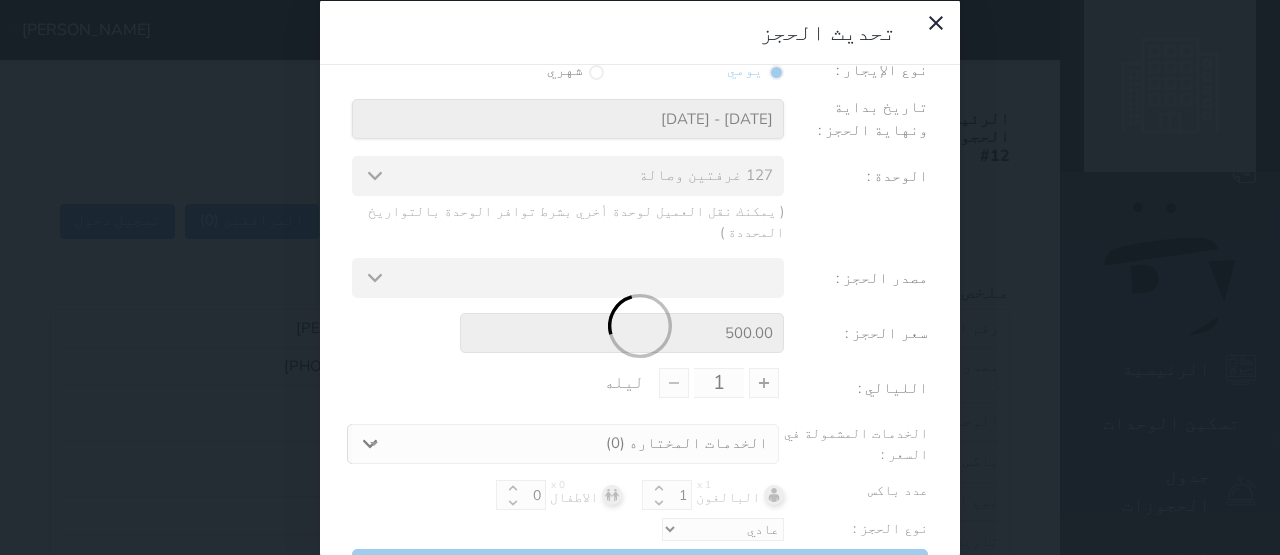 scroll, scrollTop: 47, scrollLeft: 0, axis: vertical 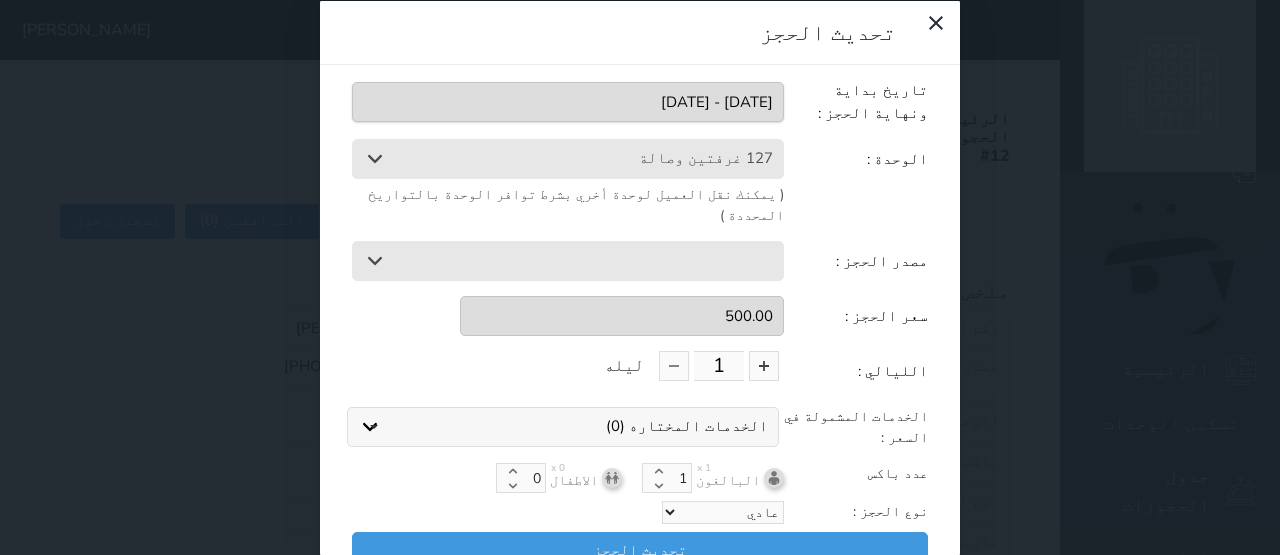 click on "الخدمات المختاره (0)" at bounding box center [687, 426] 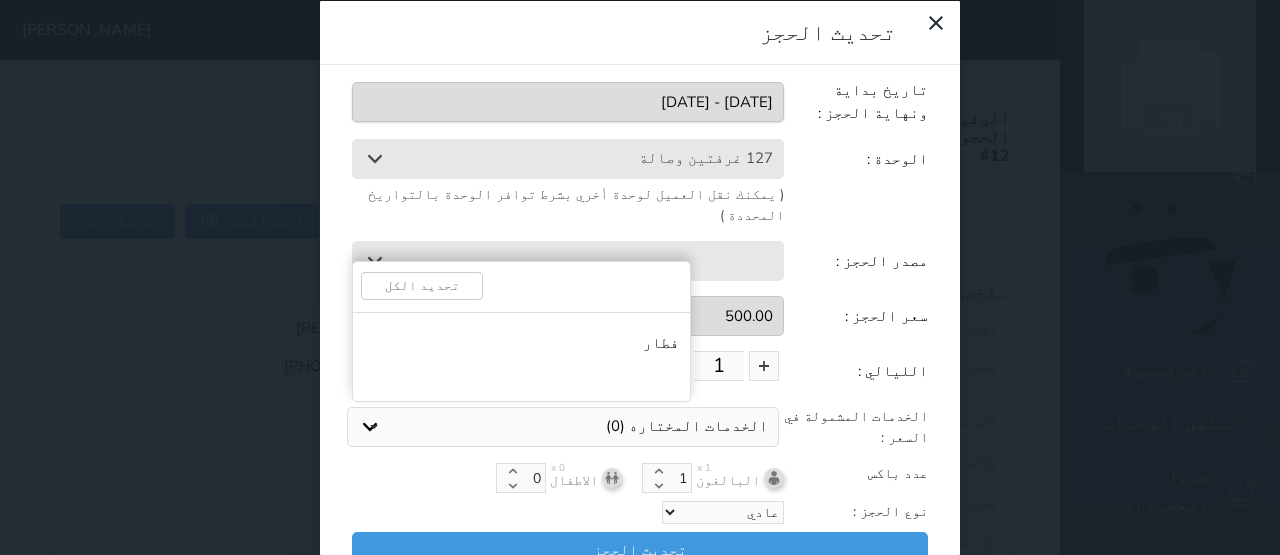 click on "الخدمات المشمولة في السعر :" at bounding box center [856, 427] 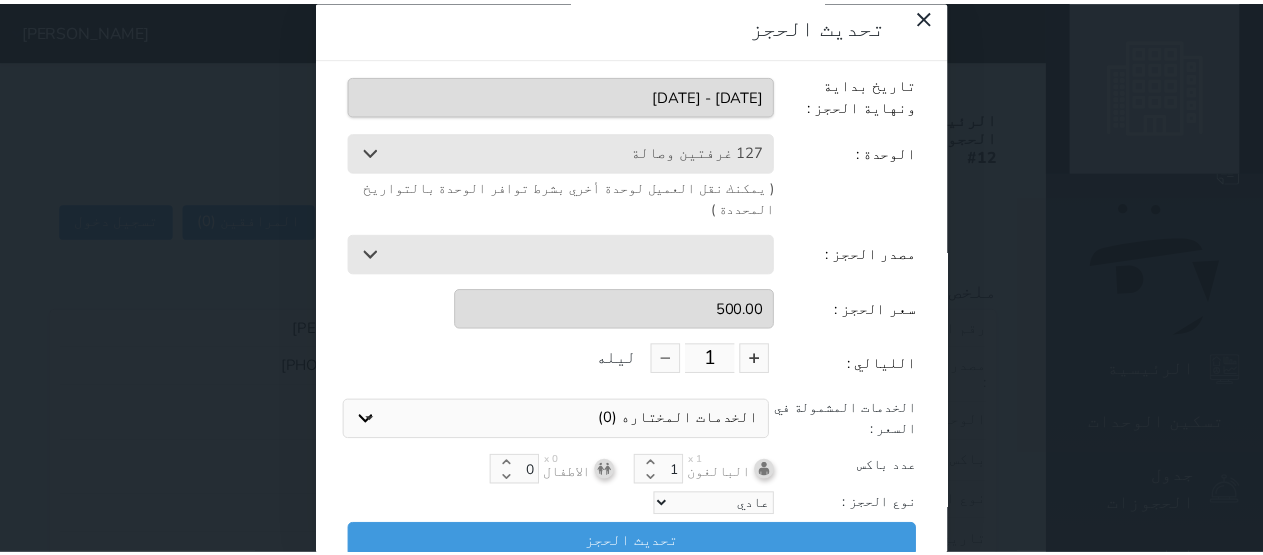 scroll, scrollTop: 9, scrollLeft: 0, axis: vertical 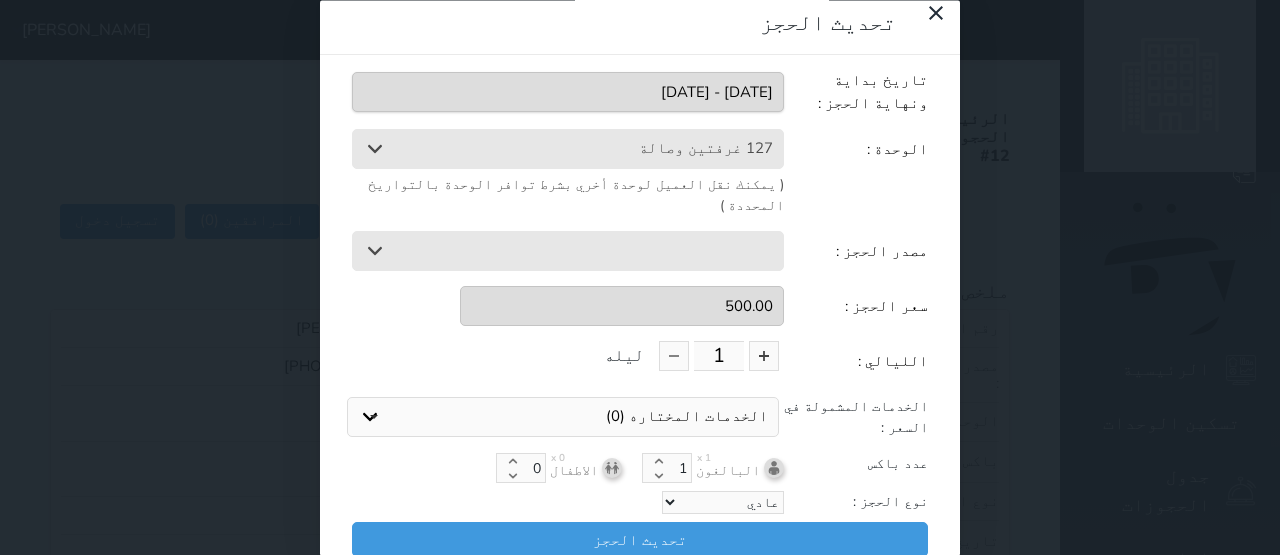 click on "عادي
إقامة مجانية
إستخدام داخلي
إستخدام يومي" at bounding box center [723, 503] 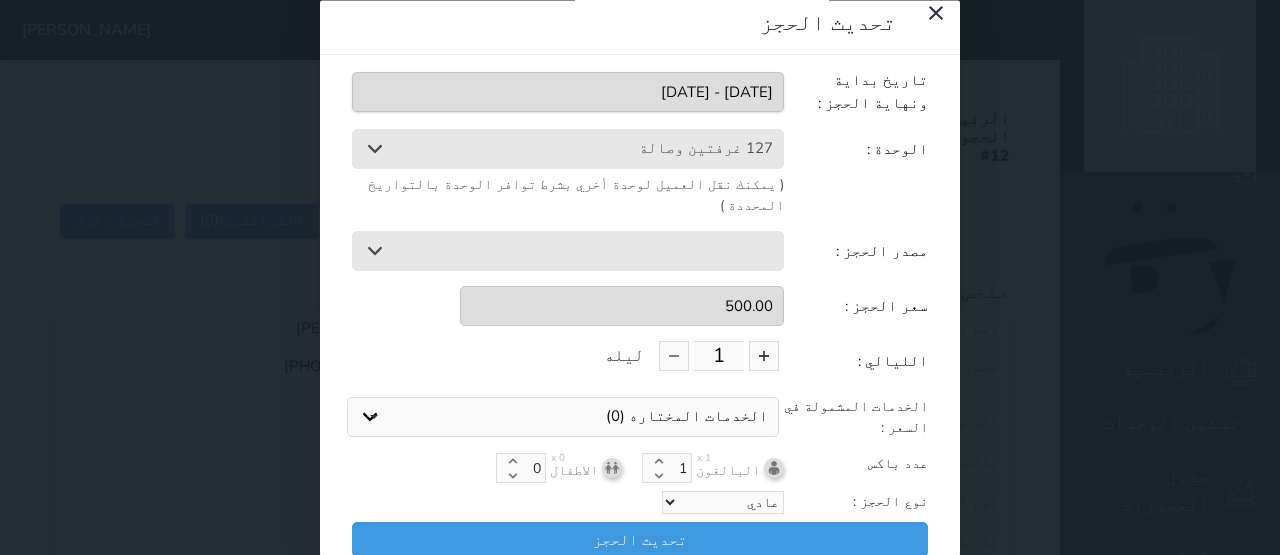 click on "عدد باكس" at bounding box center (856, 469) 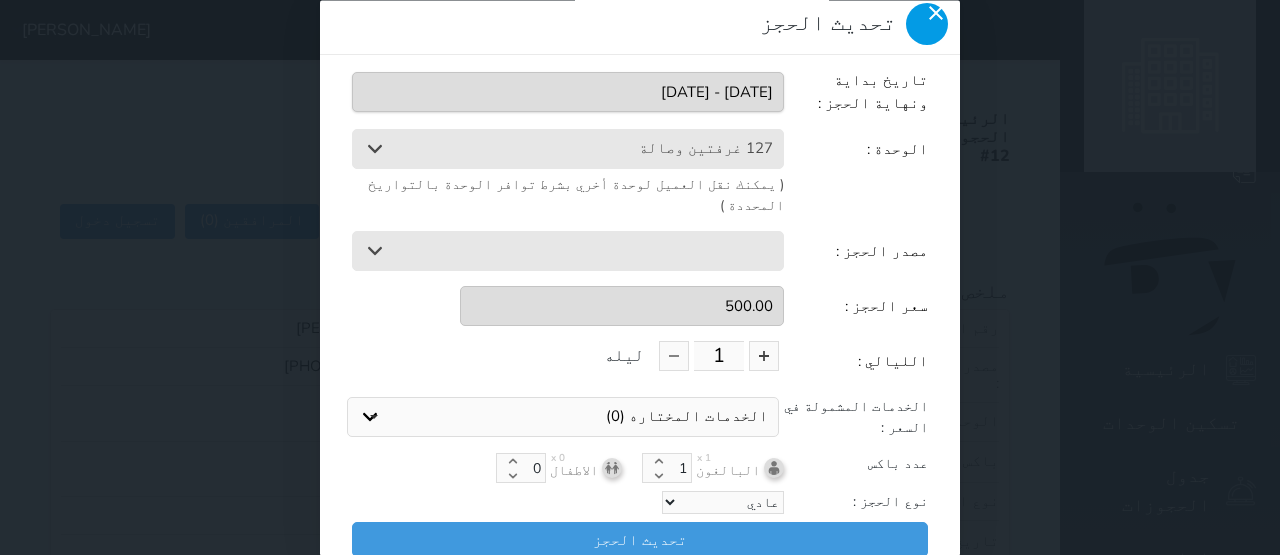 click at bounding box center [927, 24] 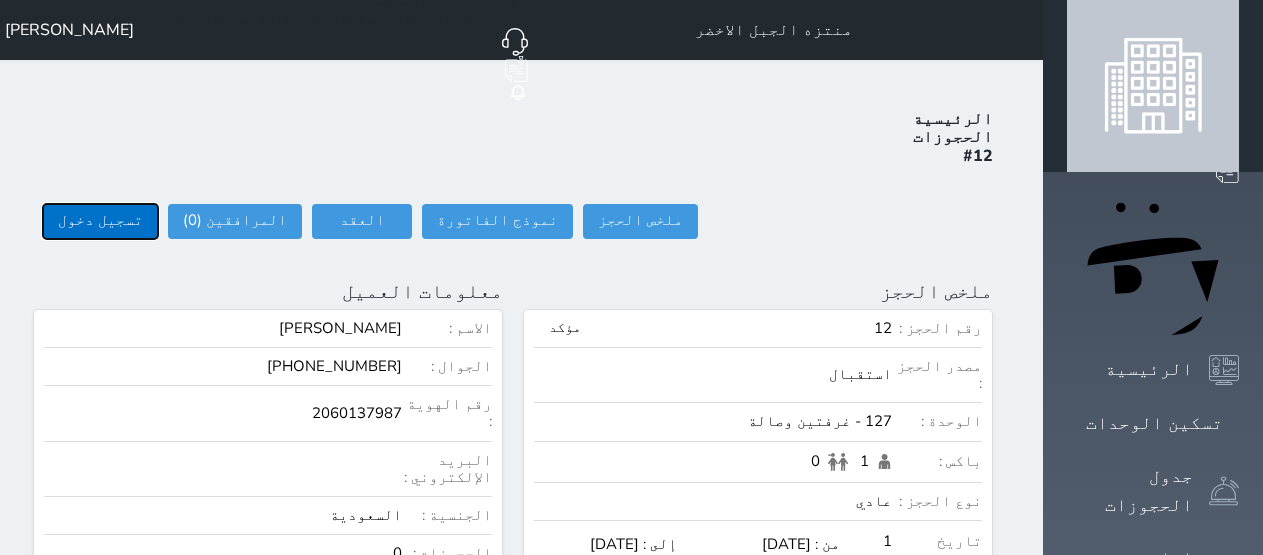 click on "تسجيل دخول" at bounding box center [100, 221] 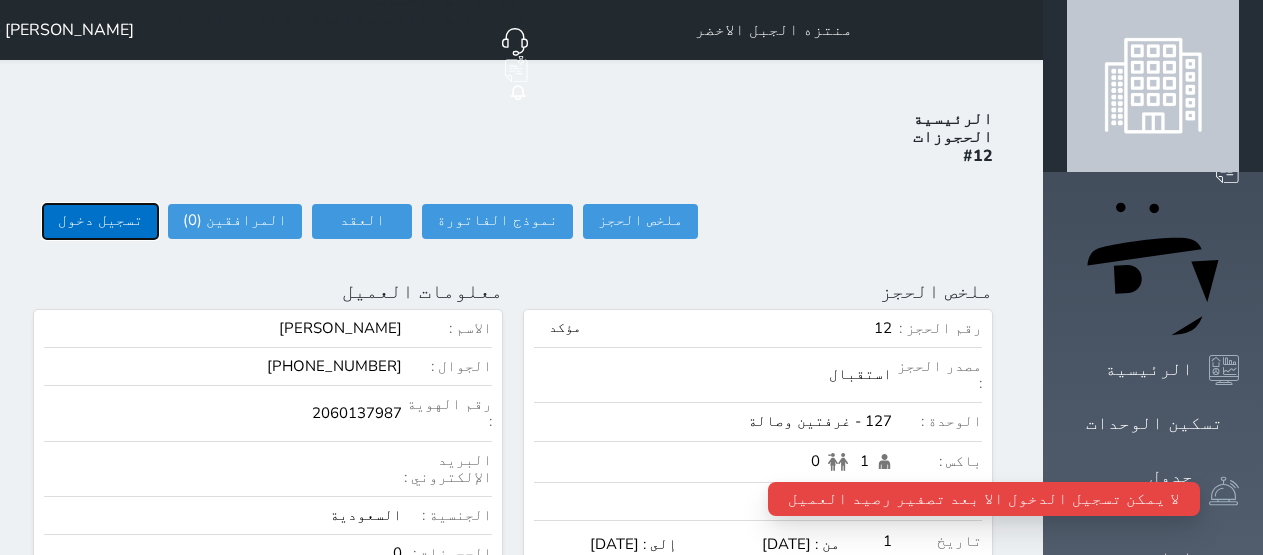 click on "تسجيل دخول" at bounding box center [100, 221] 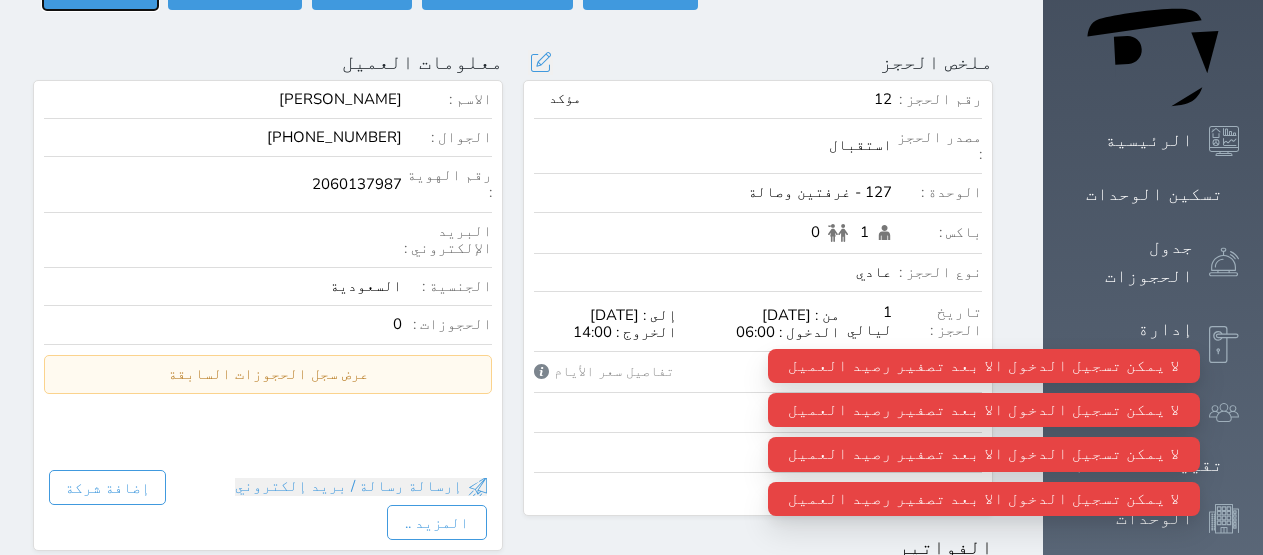 scroll, scrollTop: 92, scrollLeft: 0, axis: vertical 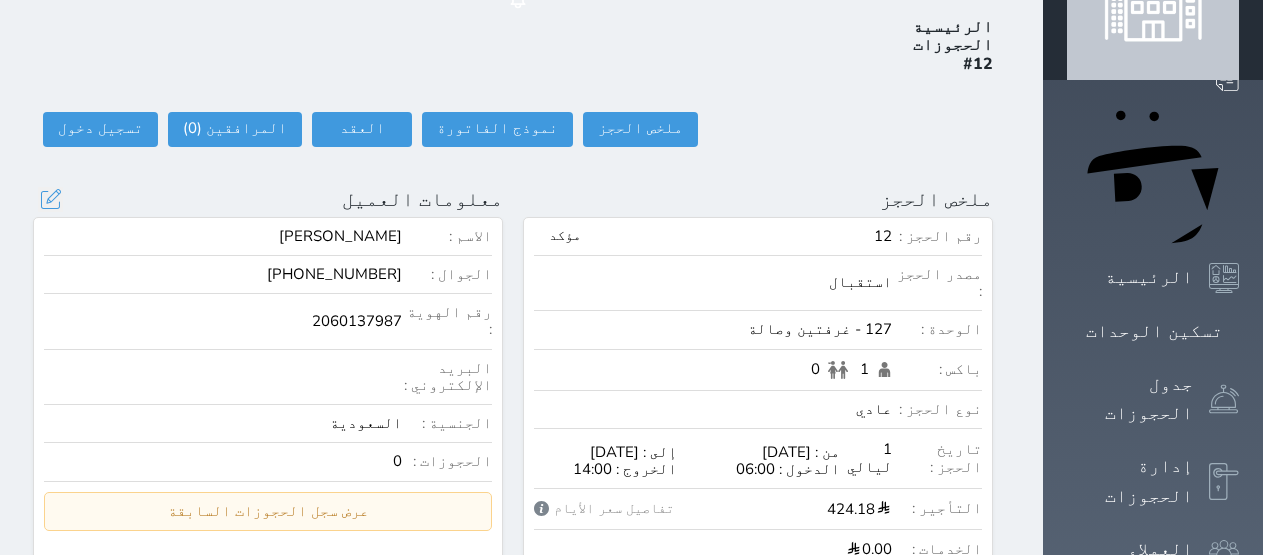 drag, startPoint x: 386, startPoint y: 205, endPoint x: 504, endPoint y: 217, distance: 118.6086 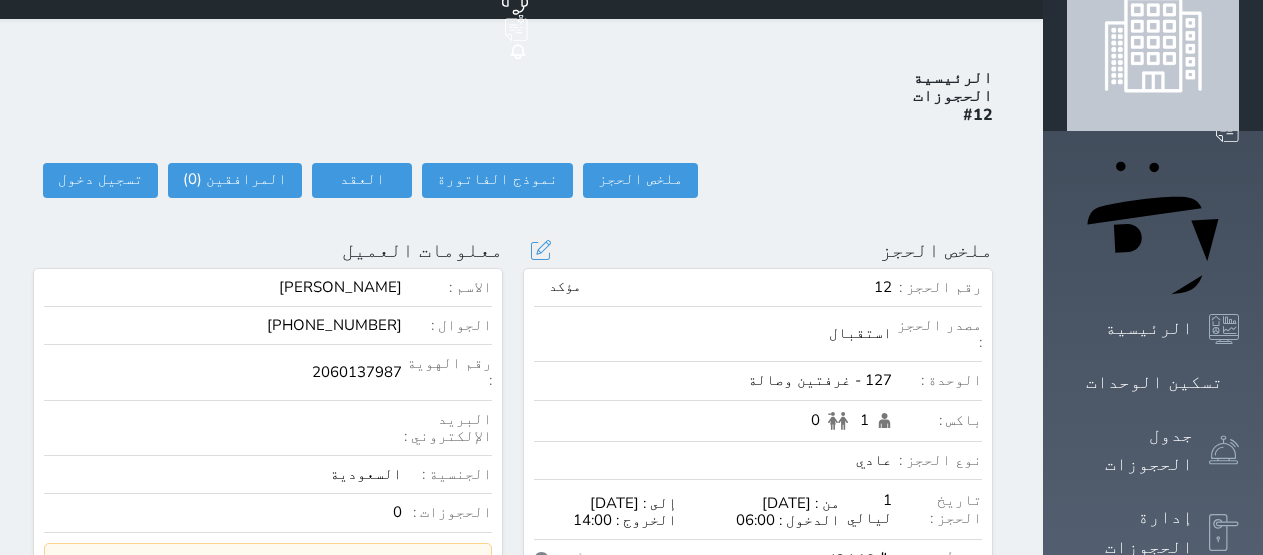 scroll, scrollTop: 100, scrollLeft: 0, axis: vertical 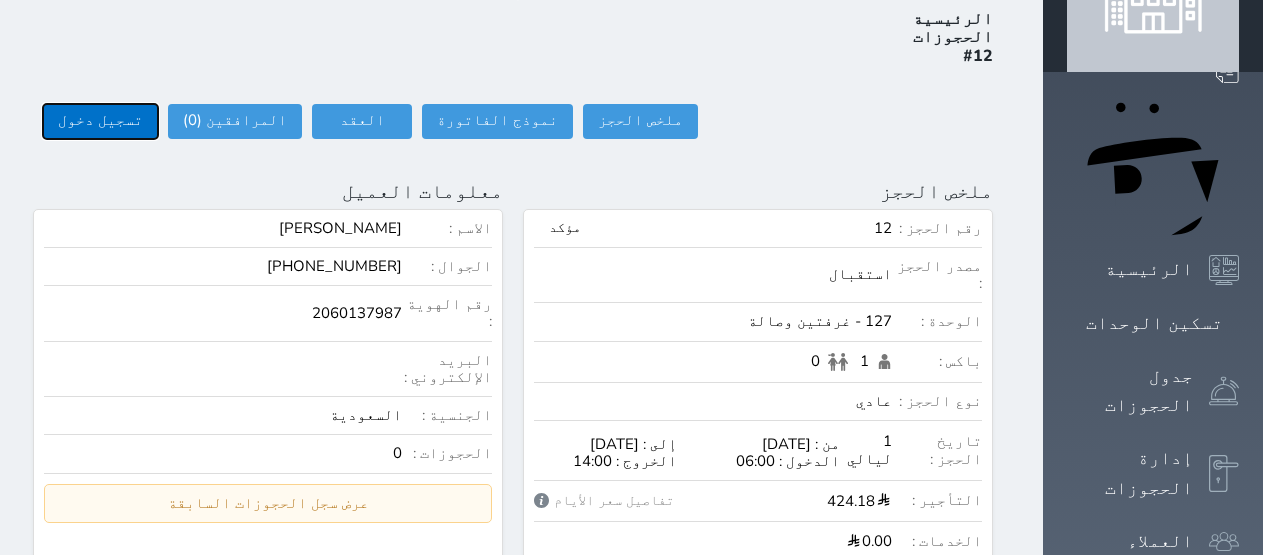 click on "تسجيل دخول" at bounding box center (100, 121) 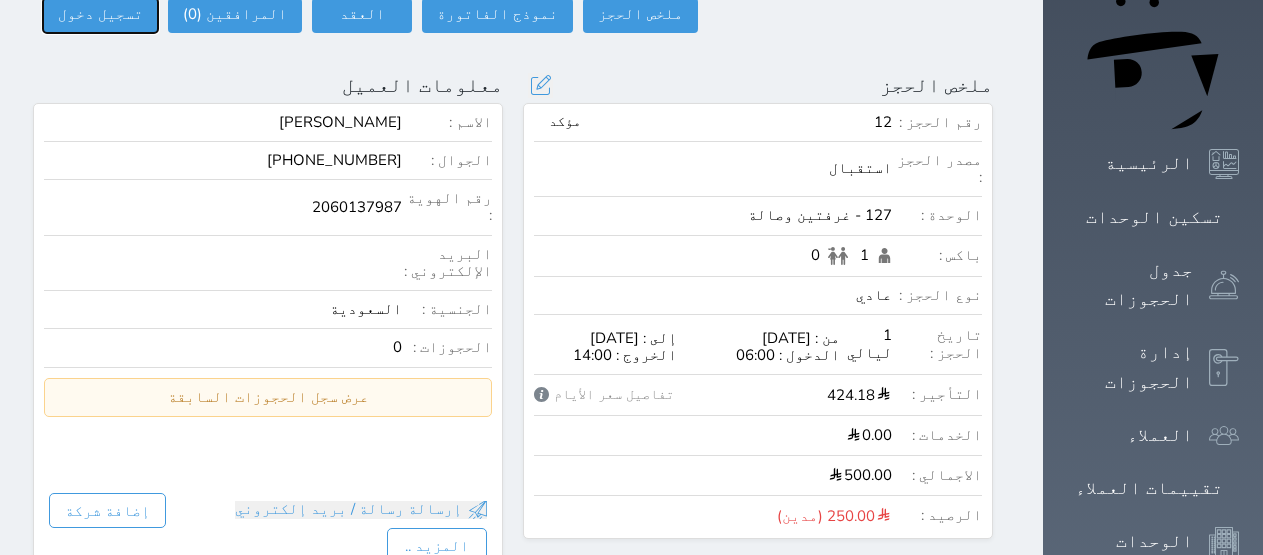 scroll, scrollTop: 100, scrollLeft: 0, axis: vertical 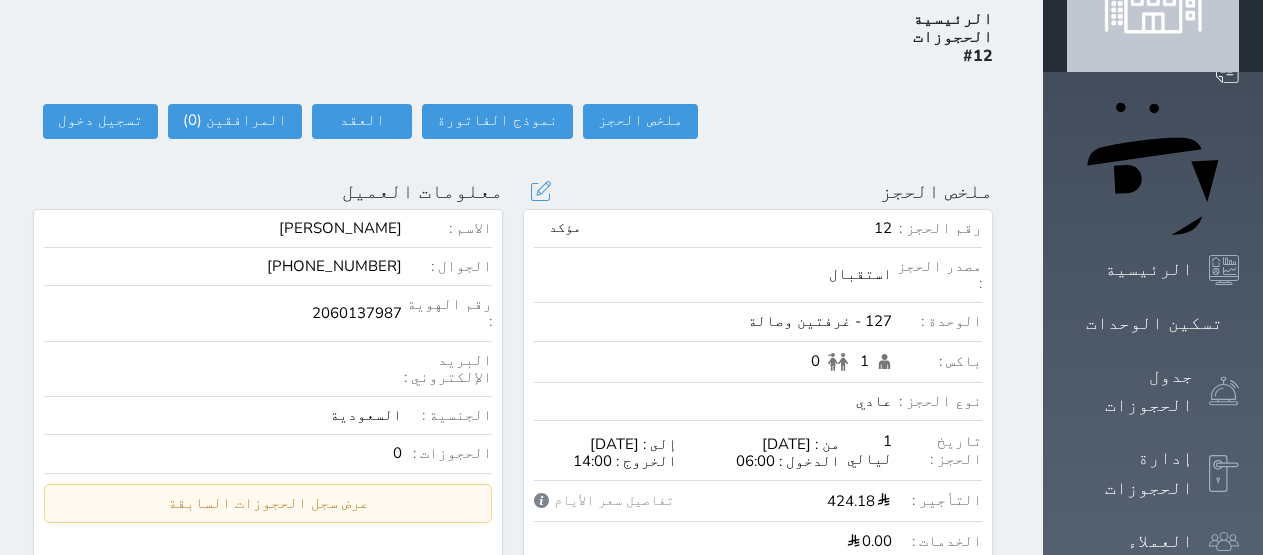 click on "الوحدة :   127 - غرفتين وصالة" at bounding box center [758, 327] 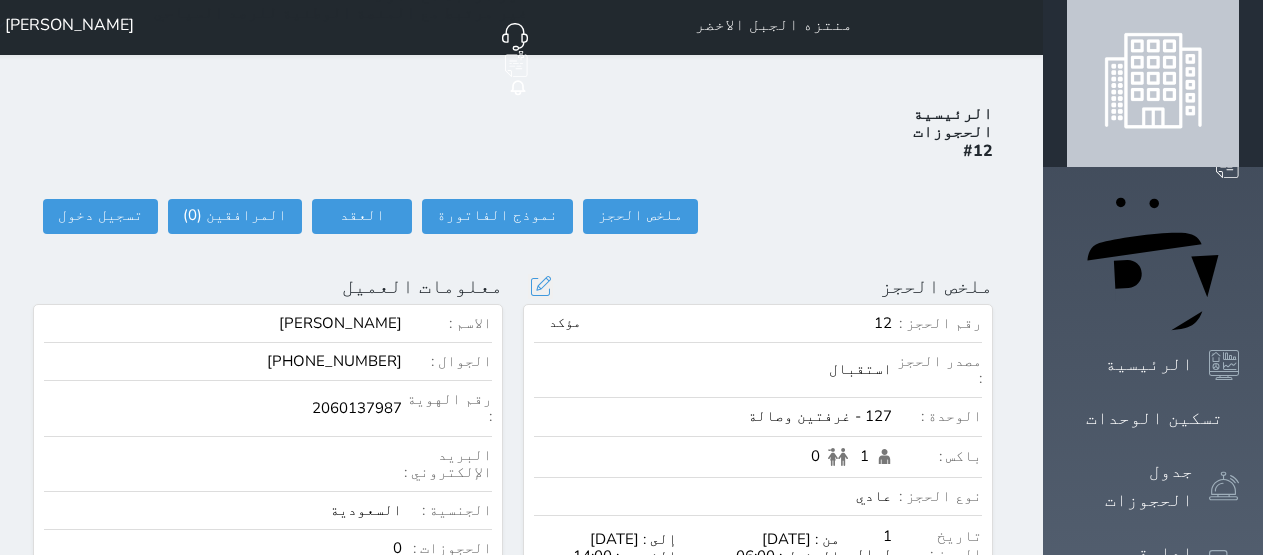 scroll, scrollTop: 0, scrollLeft: 0, axis: both 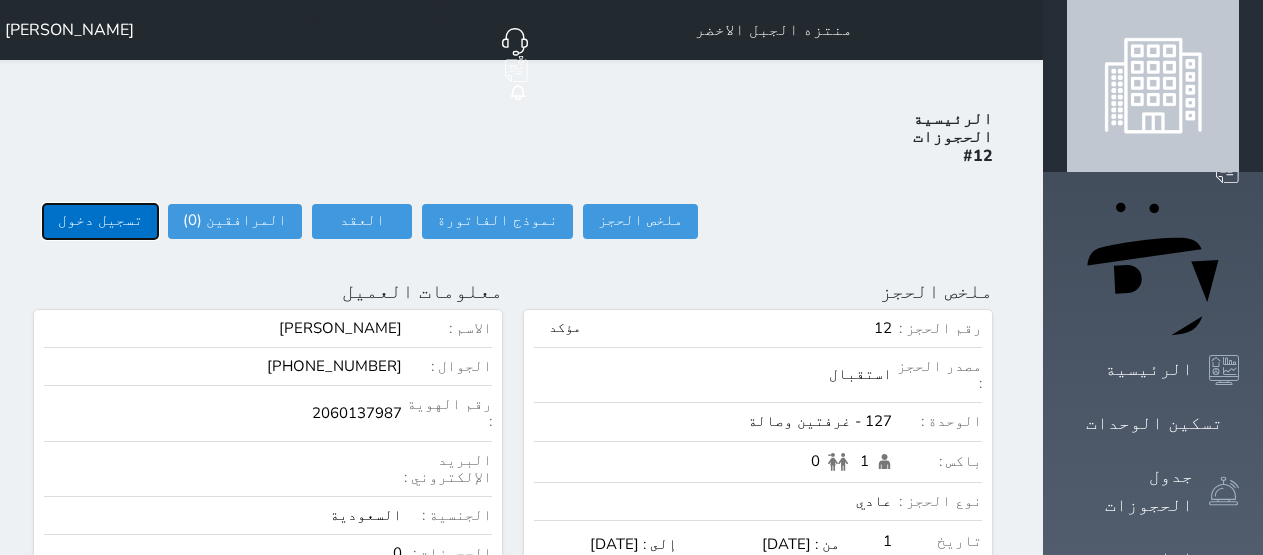 click on "تسجيل دخول" at bounding box center [100, 221] 